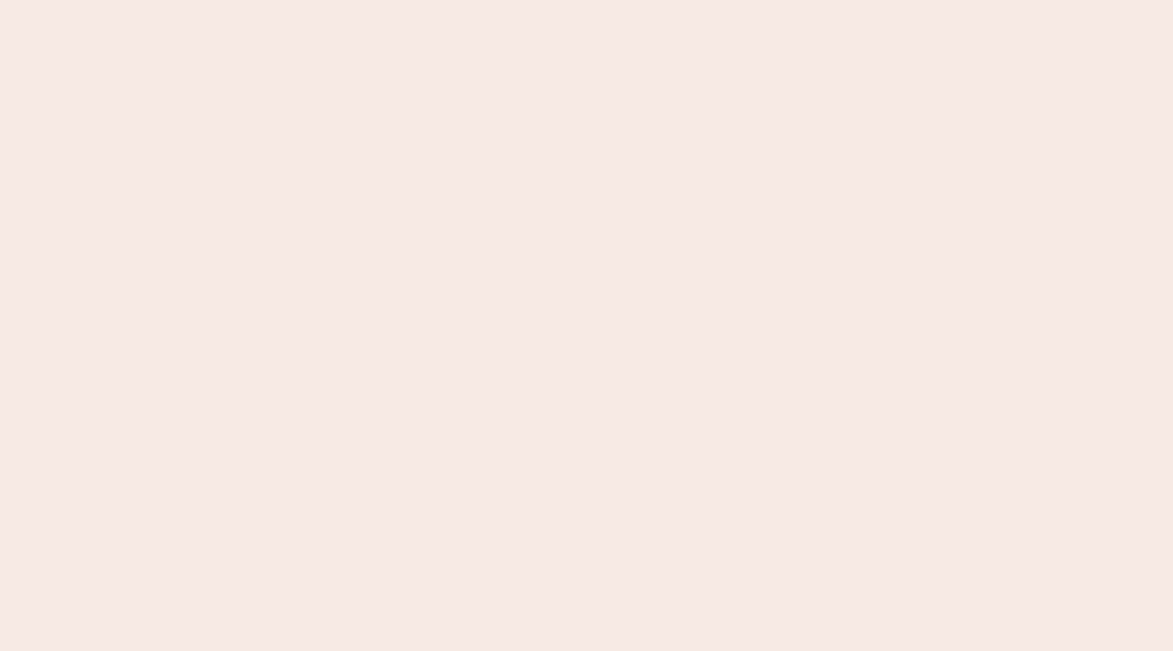 scroll, scrollTop: 0, scrollLeft: 0, axis: both 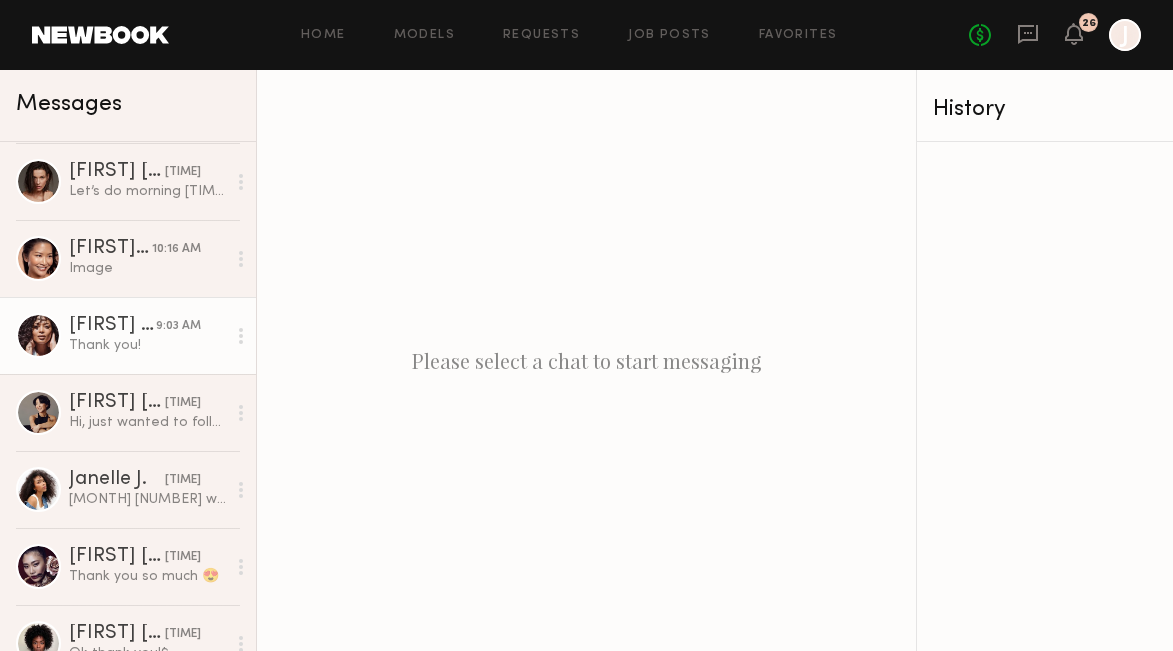 click on "[FIRST] [LAST]" 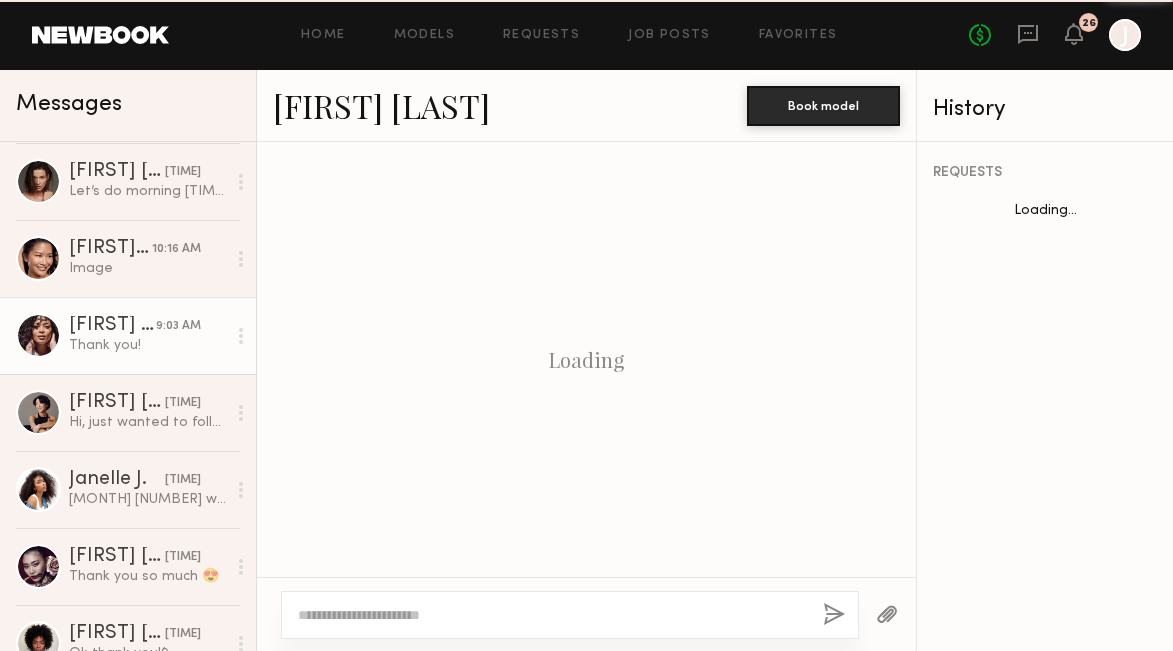 scroll, scrollTop: 888, scrollLeft: 0, axis: vertical 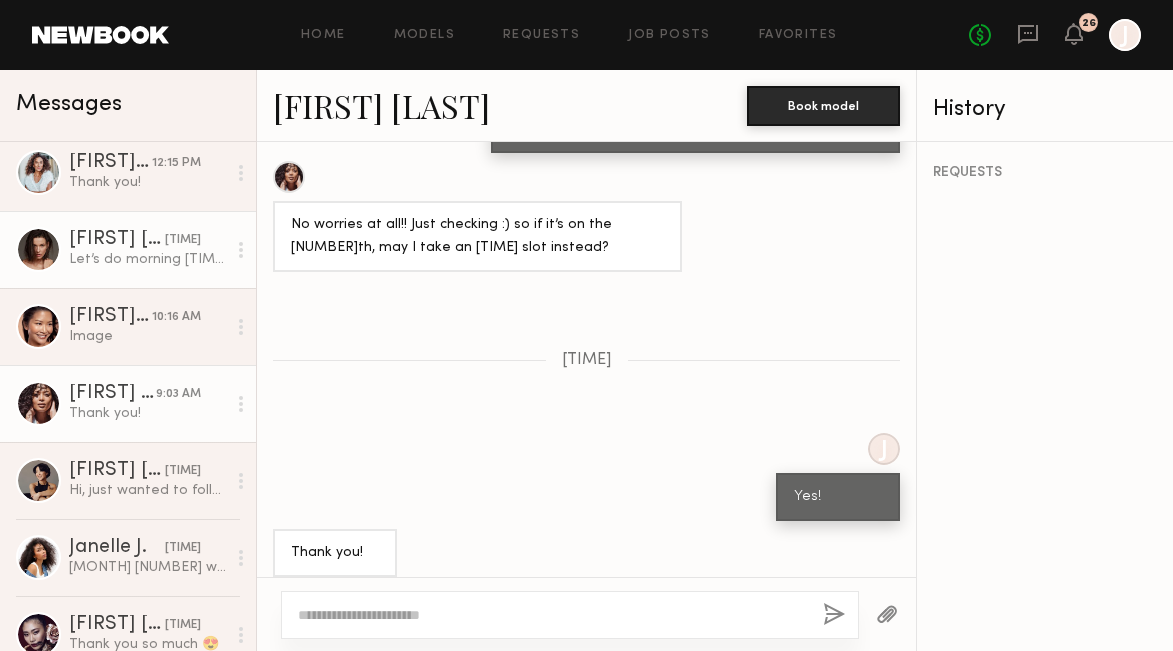 click on "Let’s do morning [TIME] thru [TIME]" 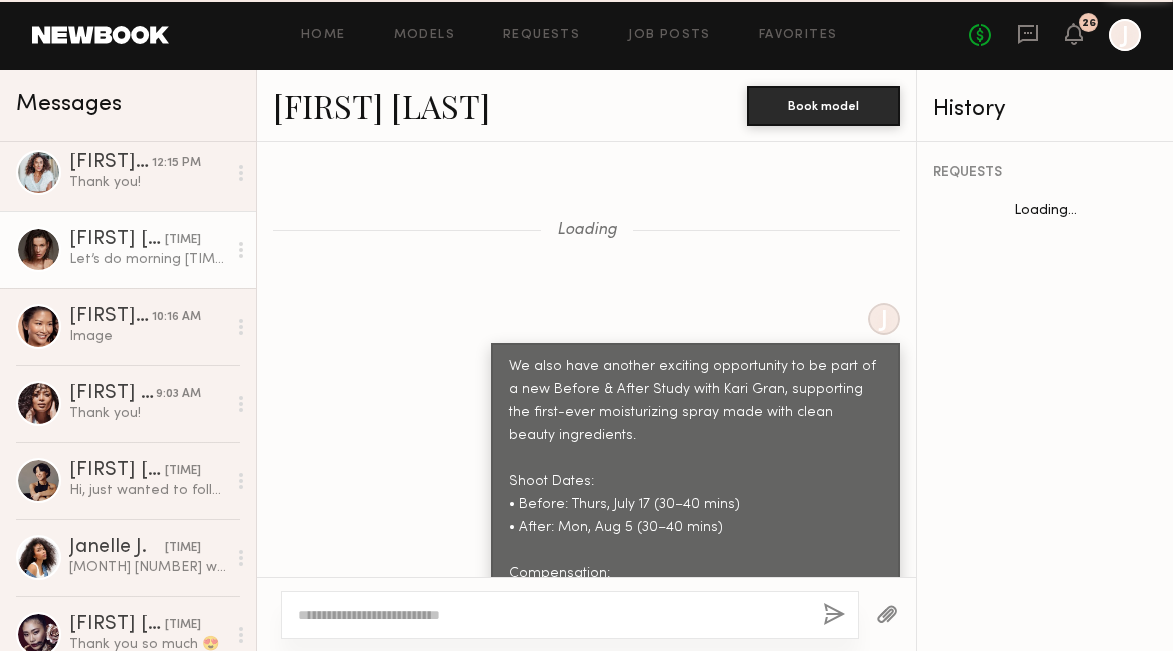 scroll, scrollTop: 2066, scrollLeft: 0, axis: vertical 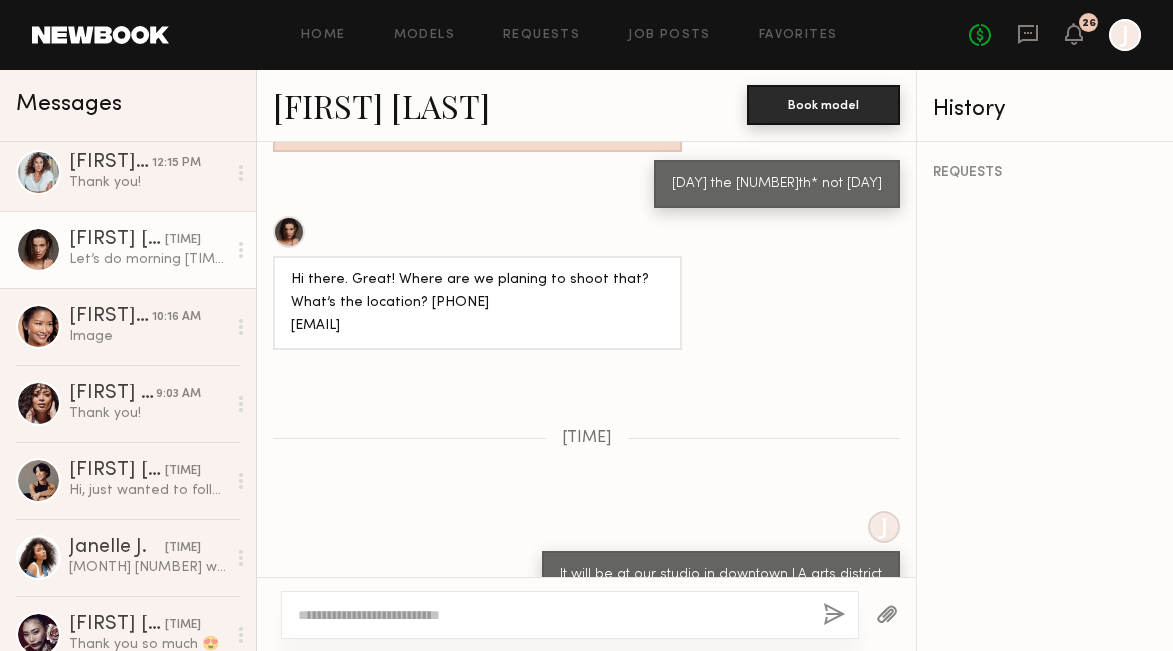 click on "Book model" 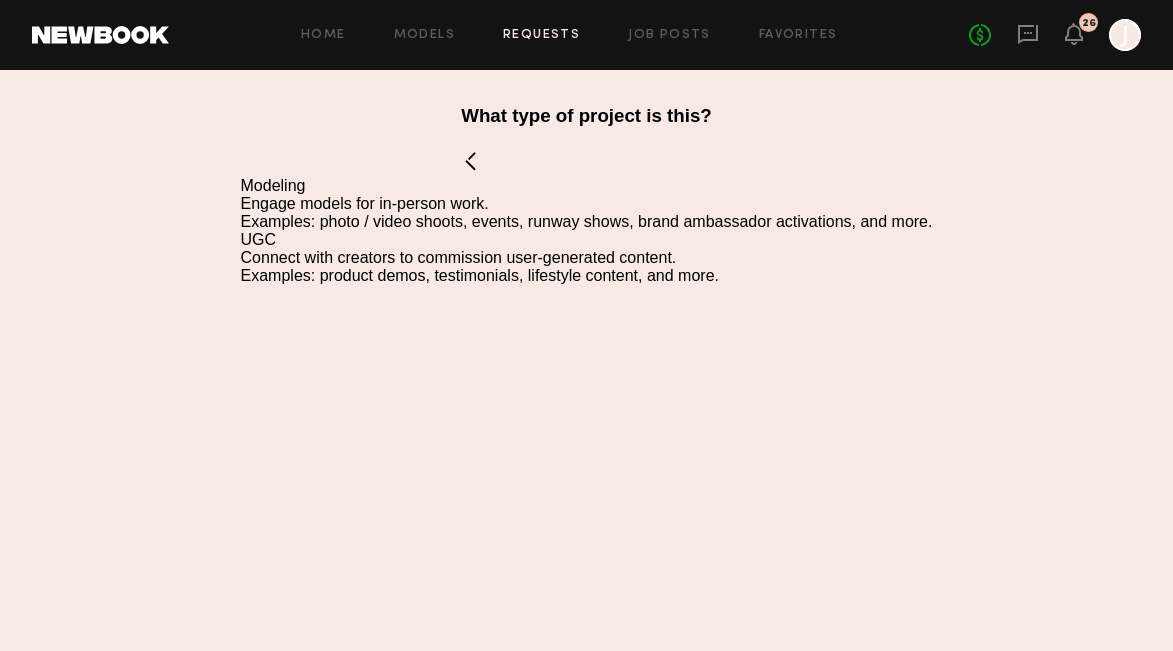 click on "Modeling" 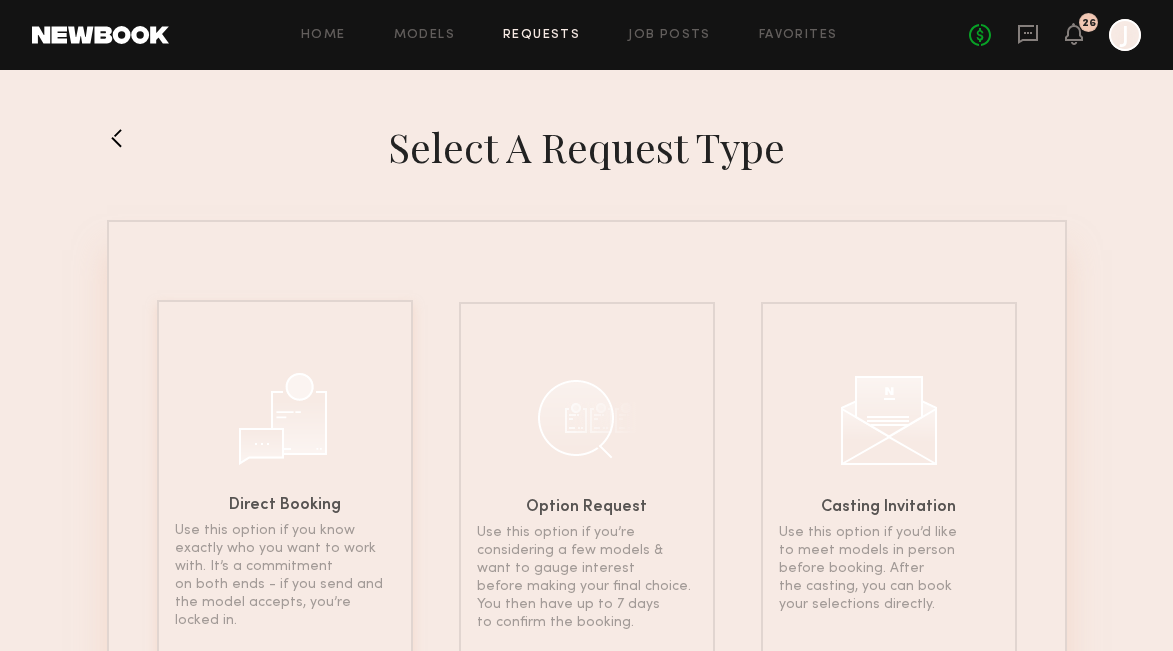 click on "Direct Booking Use this option if you know exactly who you want to work with. It’s a commitment on both ends - if you send and the model accepts, you’re locked in." 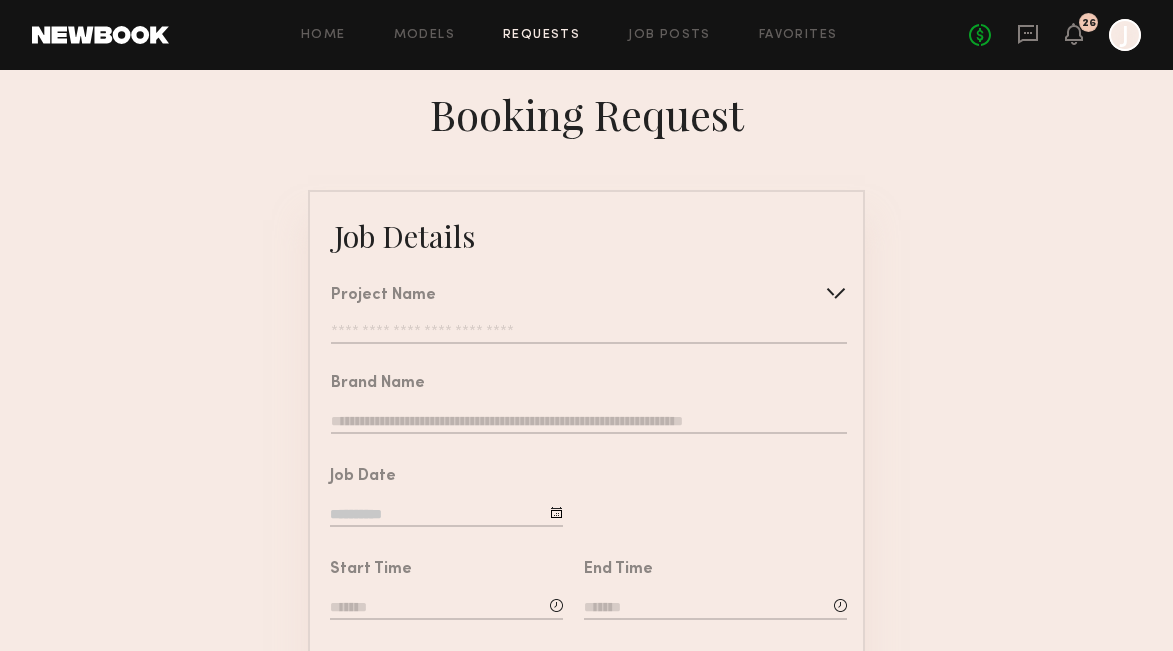 click on "Project Name   Create   Use recent modeling project  The Purple Carrot Lofi Shoot  Pet Brand Media Shoot  Visual impact campaign  Gen Z Clothing Brand Lifestyle Shoot  Gen Z Clothing Brand Ecomm Shoot  Makeup Brand Photoshoot  Skincare & Haircare Campaign Shoot  Gen Z clothing brand photoshoot  Vitamins Photoshoot" 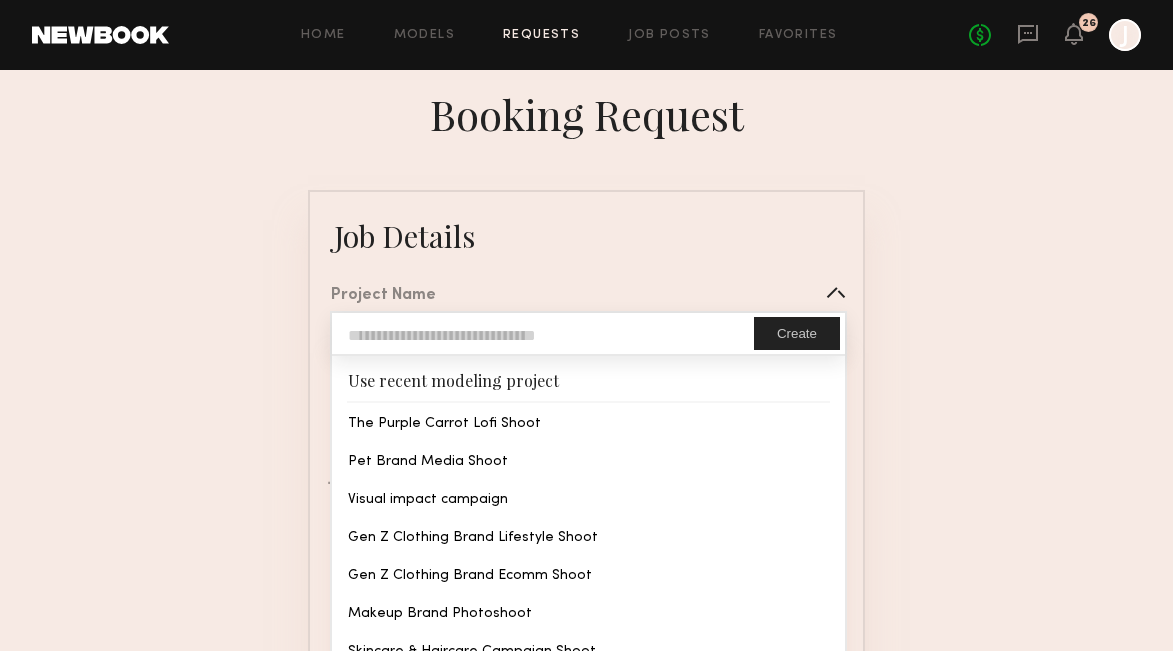 scroll, scrollTop: 0, scrollLeft: 0, axis: both 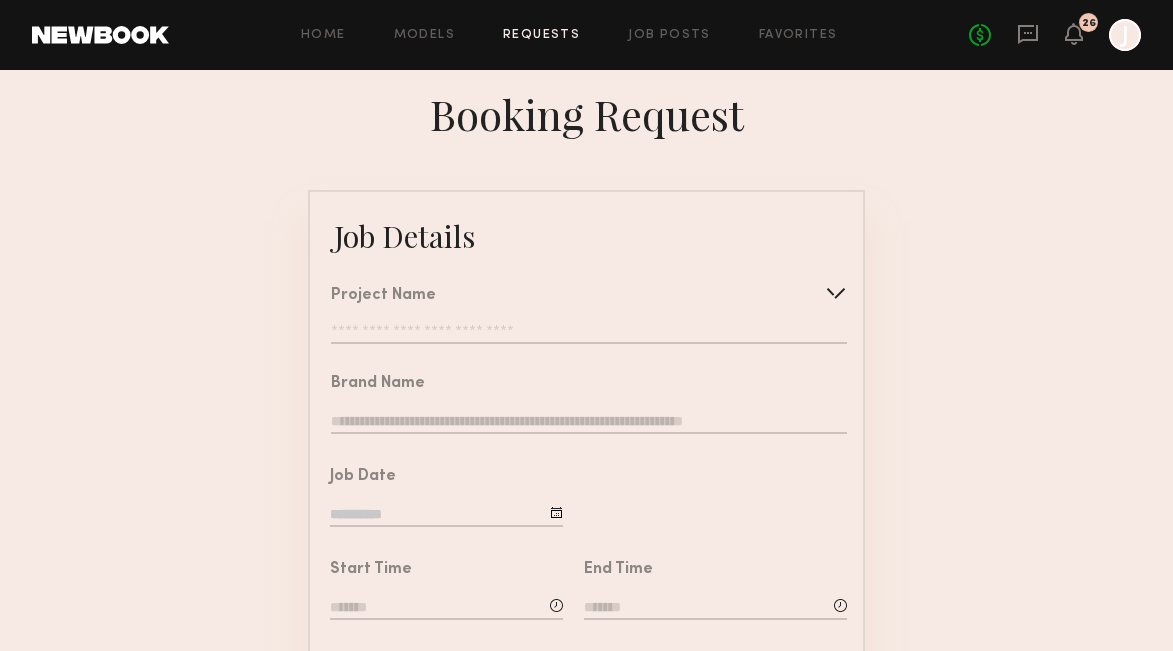 click 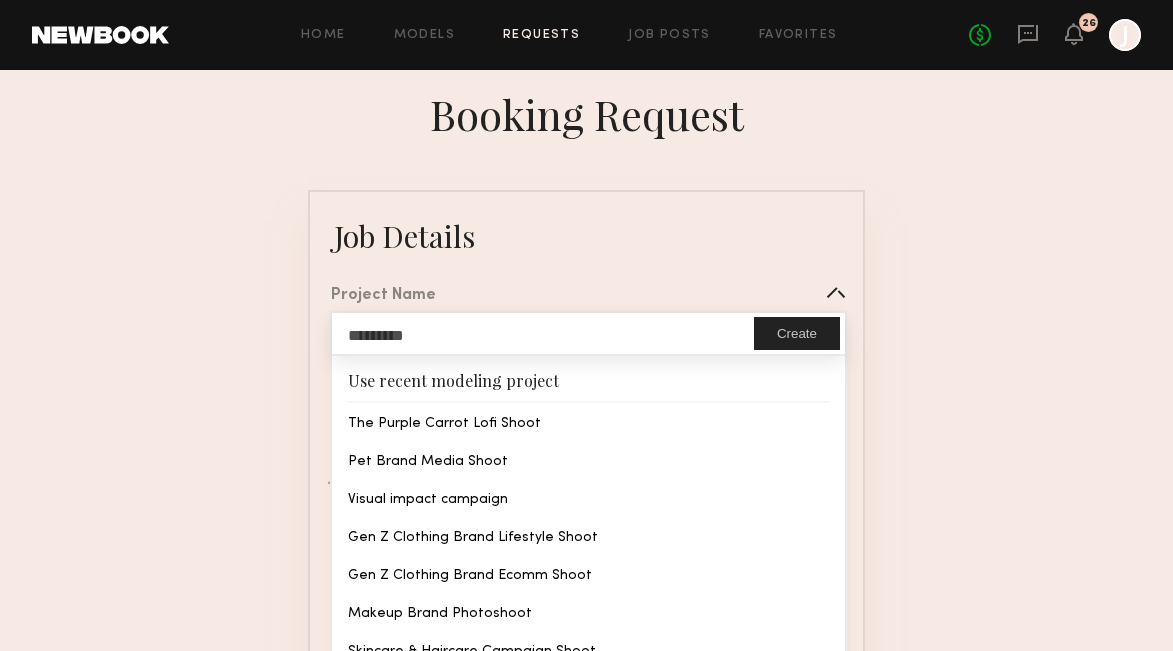type on "*********" 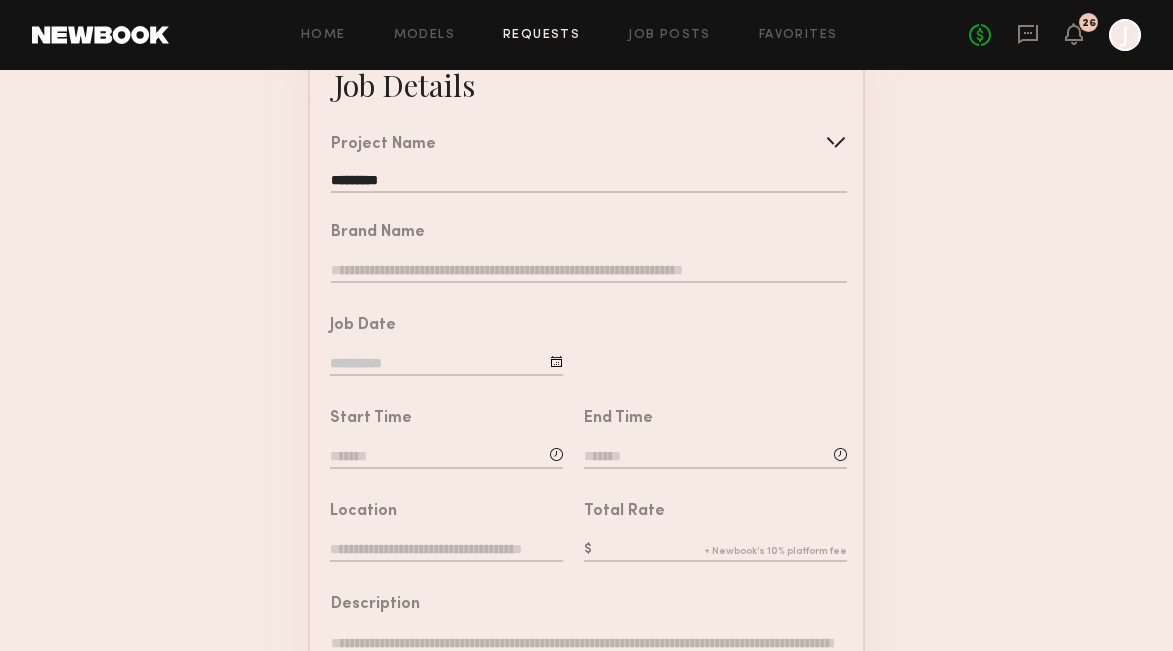 scroll, scrollTop: 161, scrollLeft: 0, axis: vertical 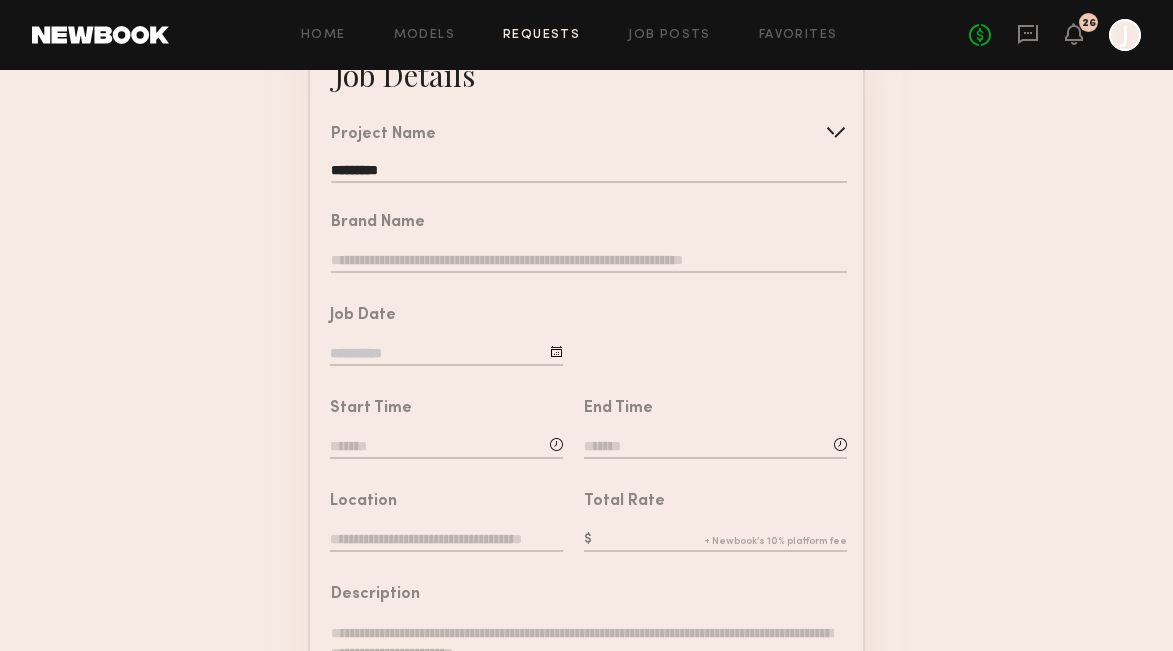click 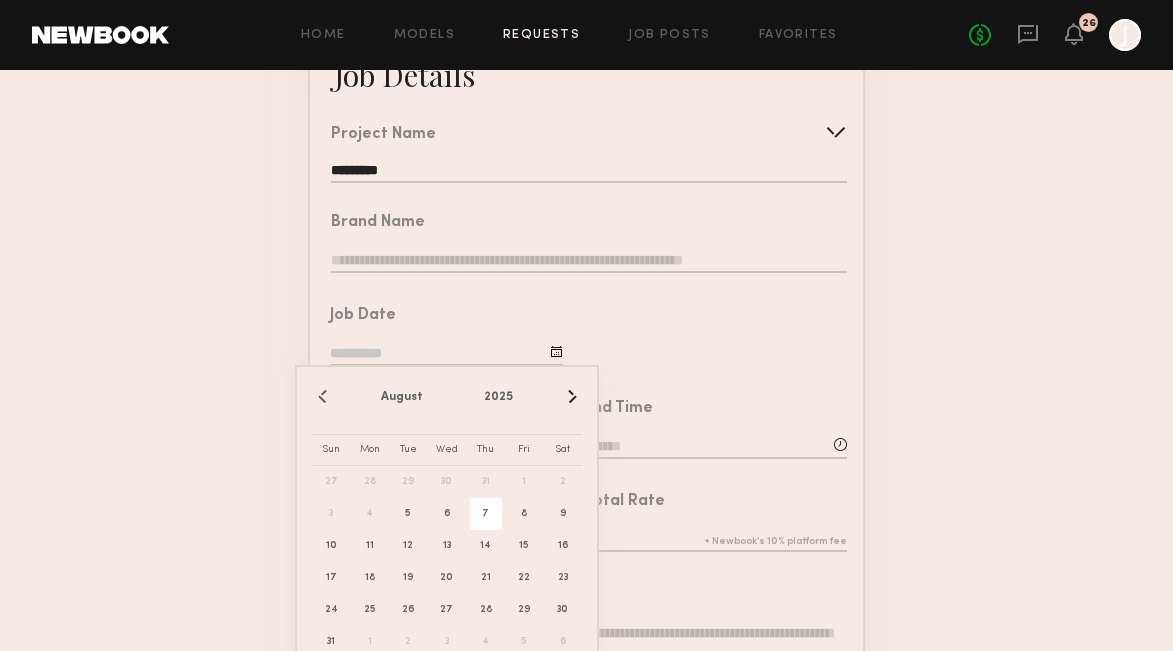 click on "7" 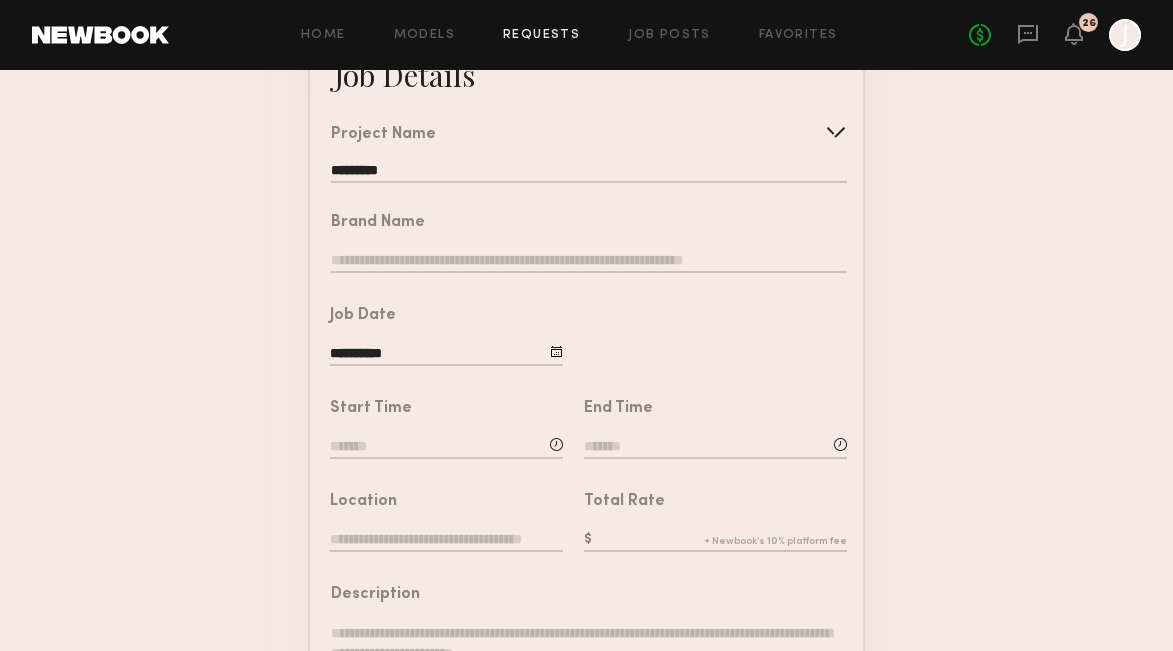 click 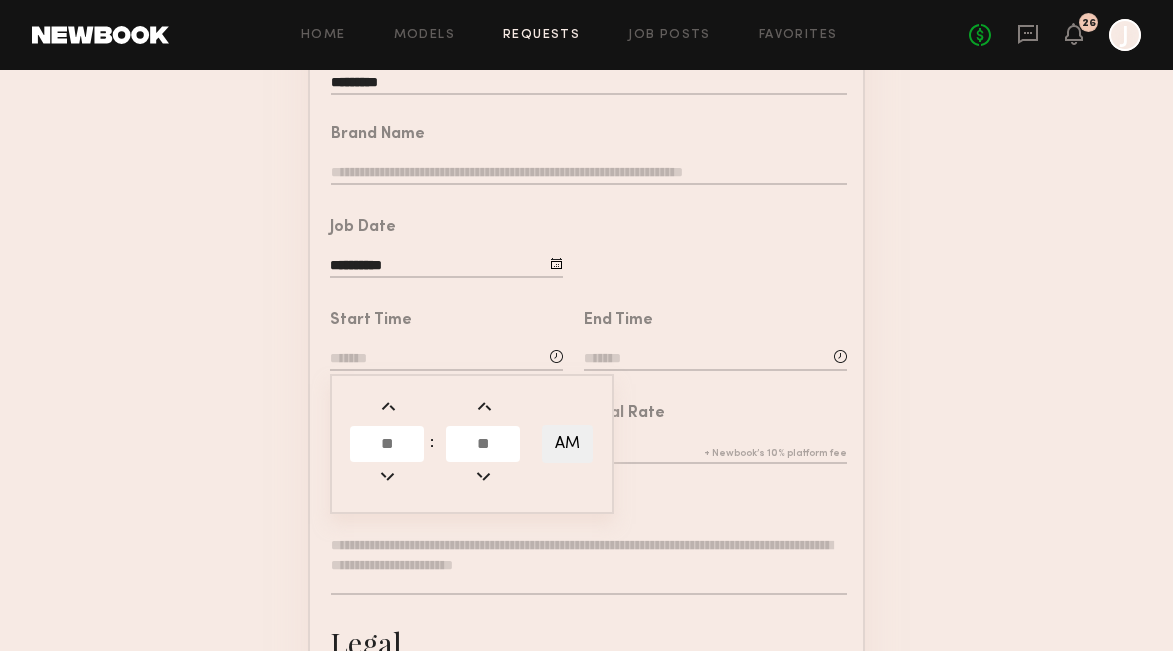 scroll, scrollTop: 297, scrollLeft: 0, axis: vertical 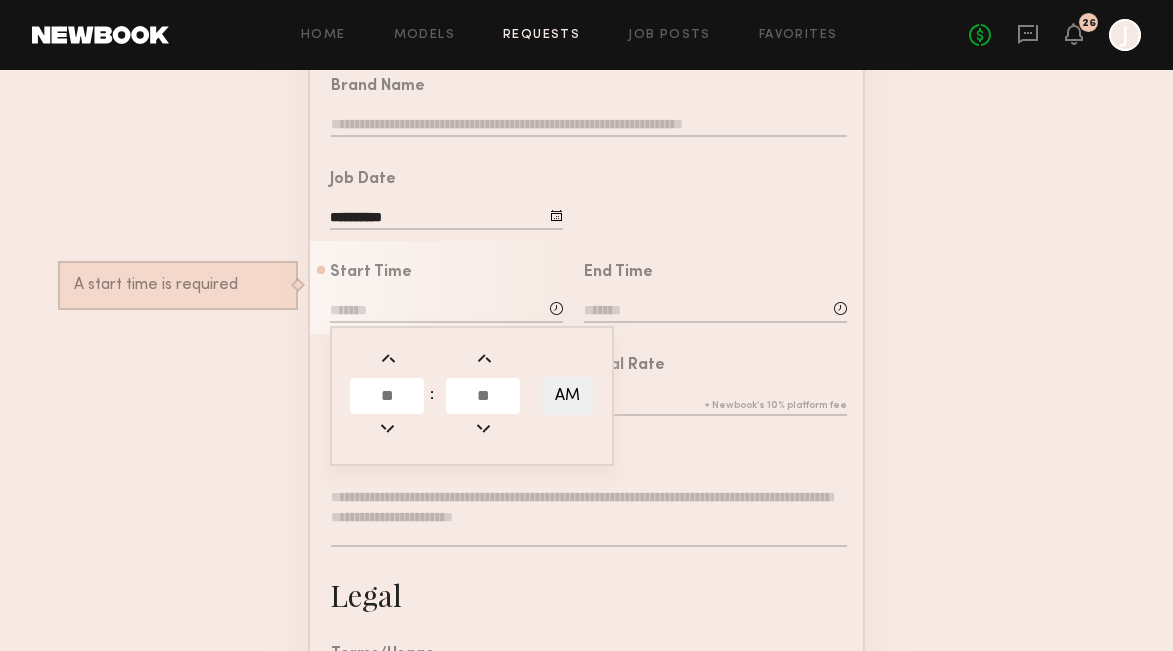 click on "**********" 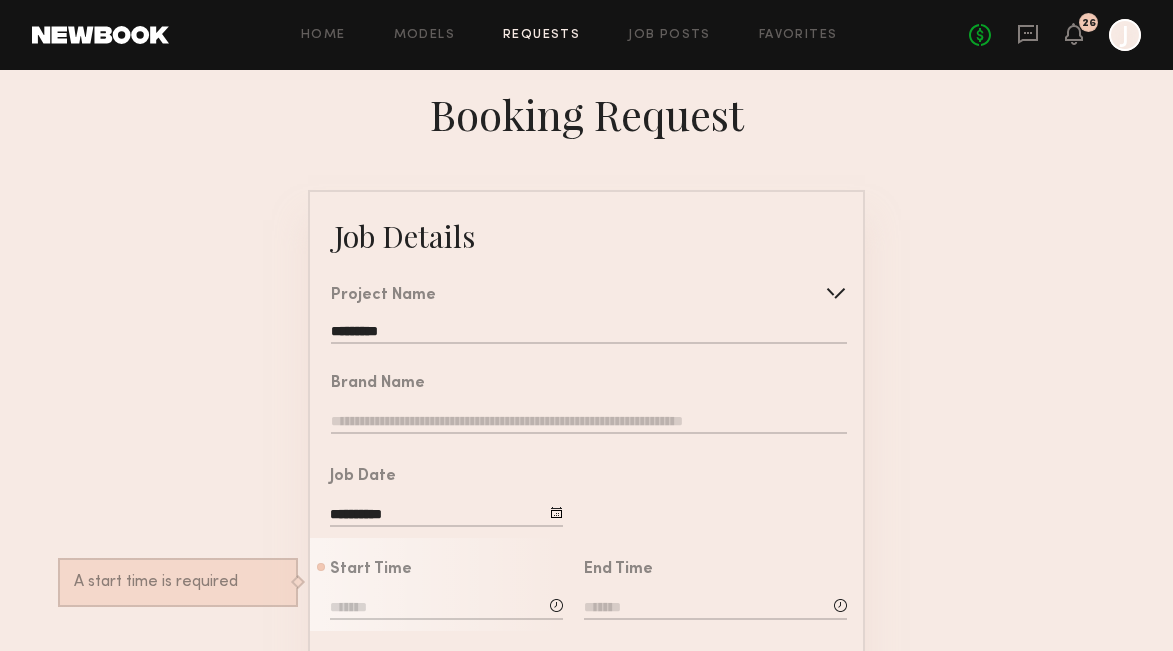 scroll, scrollTop: 0, scrollLeft: 0, axis: both 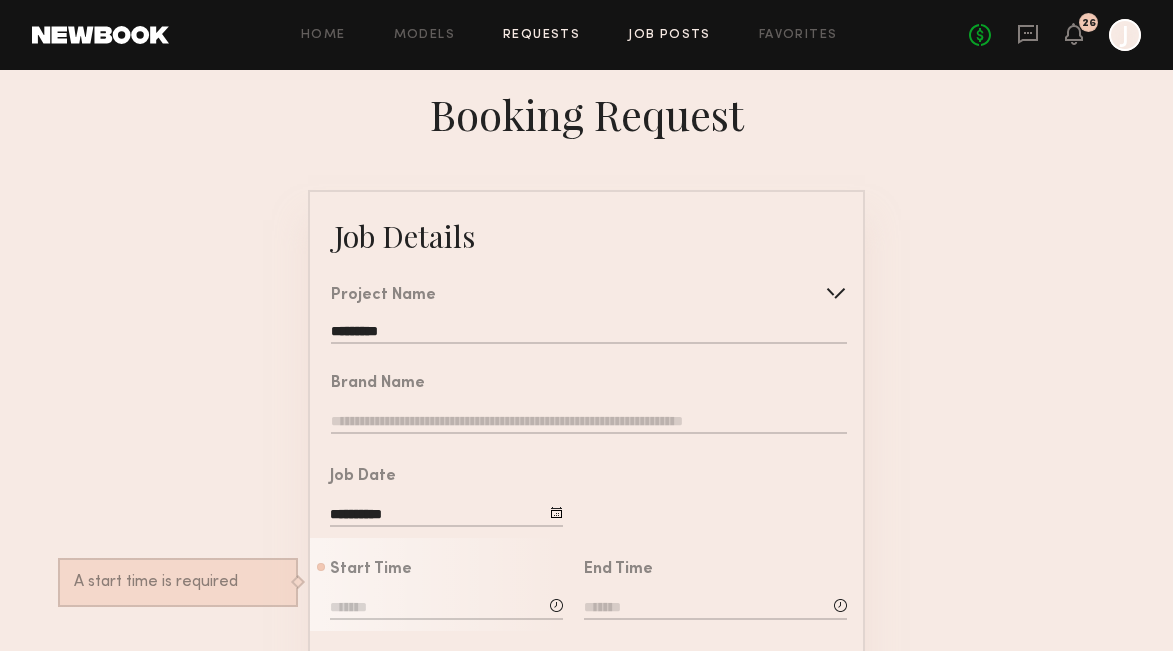 click on "Job Posts" 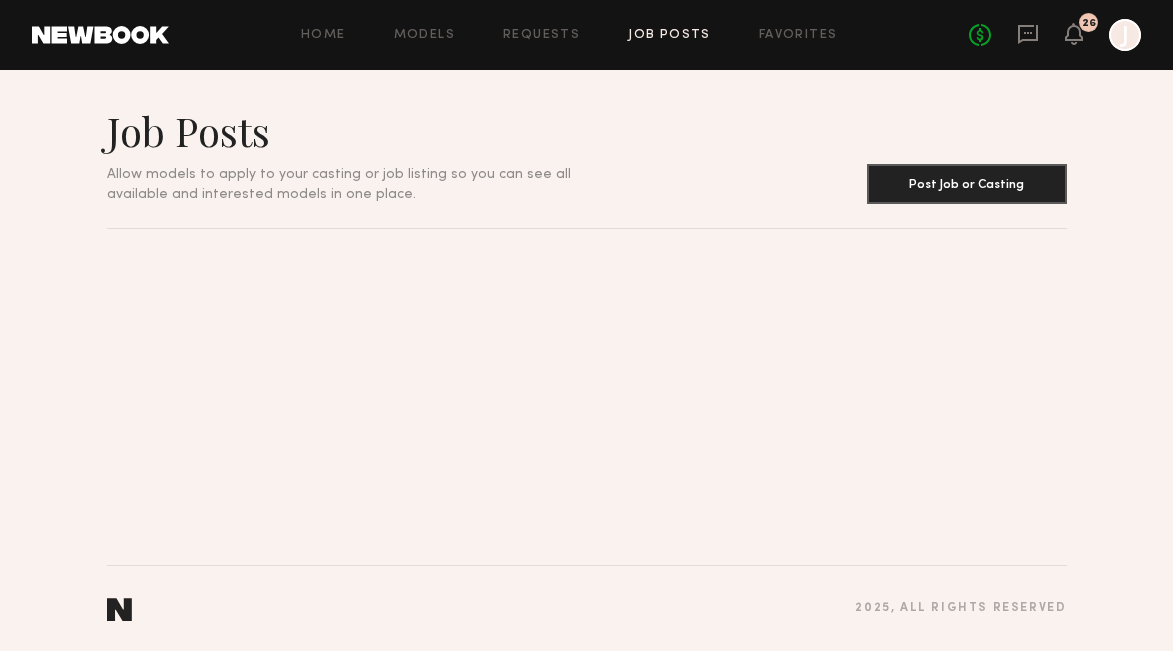 click on "Job Posts" 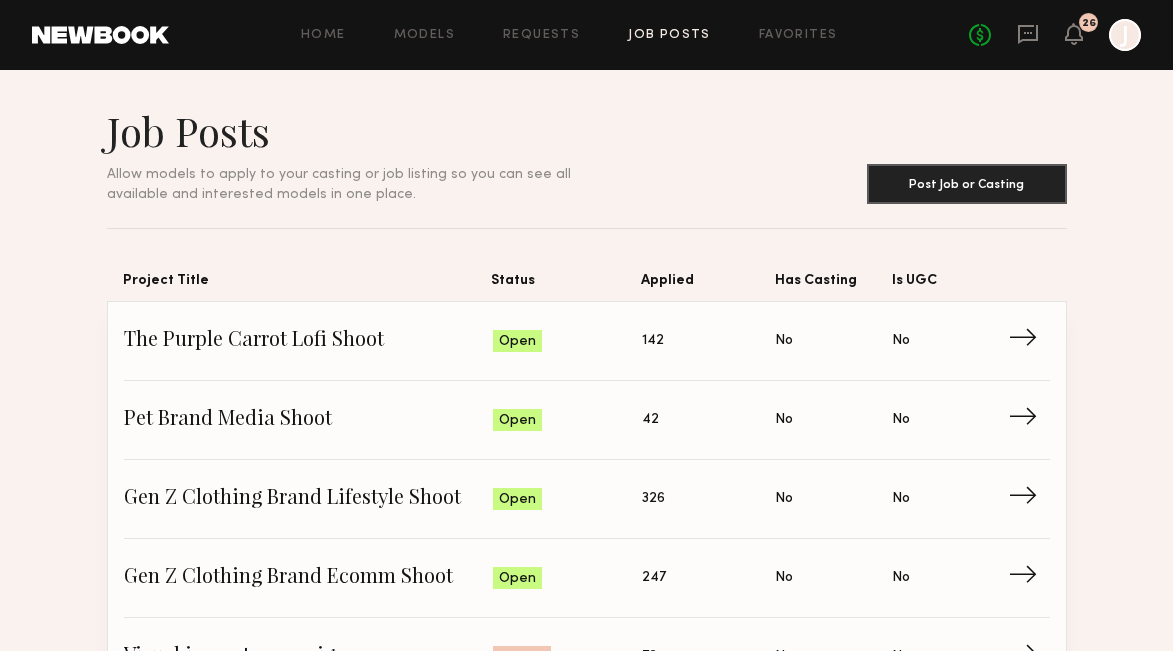 scroll, scrollTop: 0, scrollLeft: 0, axis: both 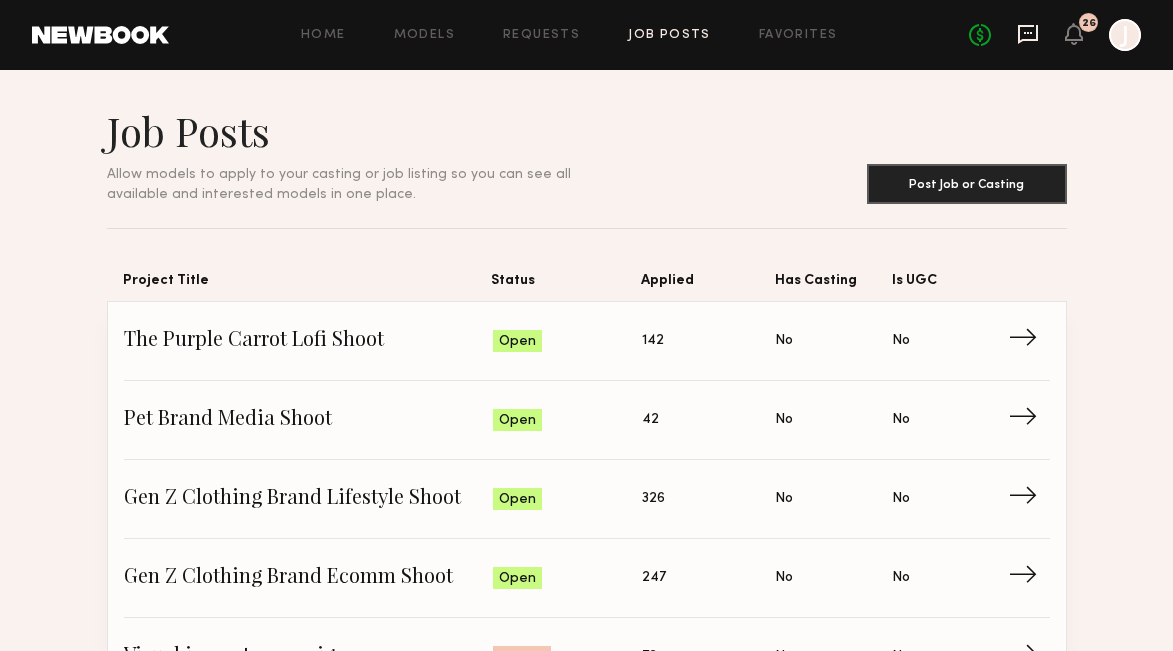 click 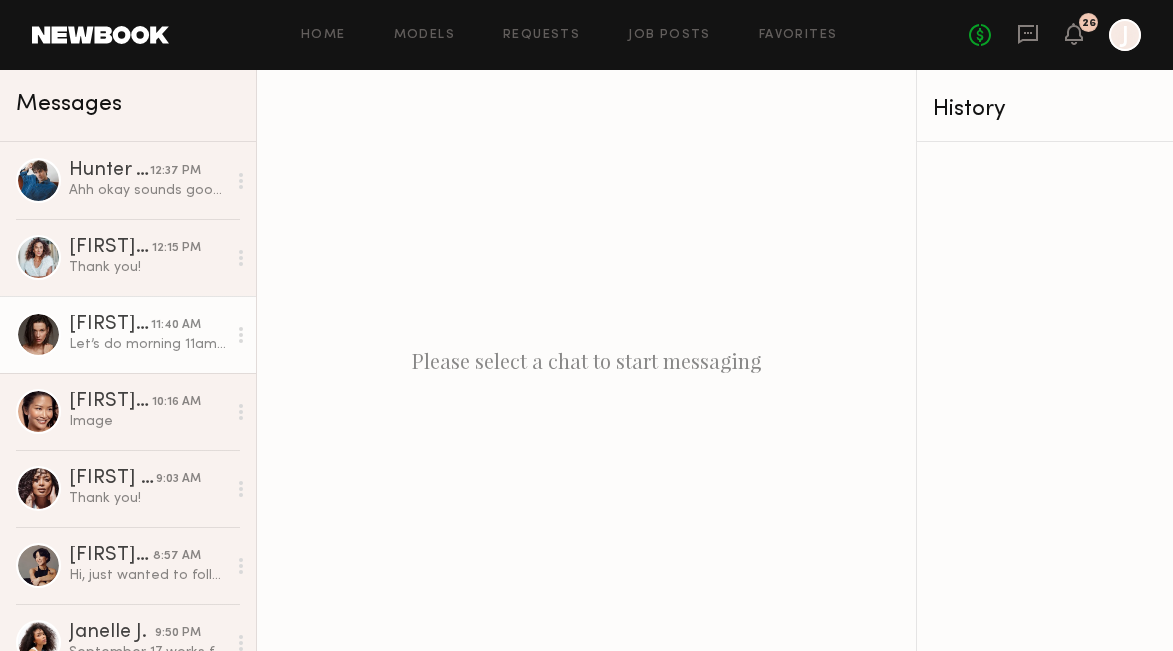 click on "[FIRST] [LAST]" 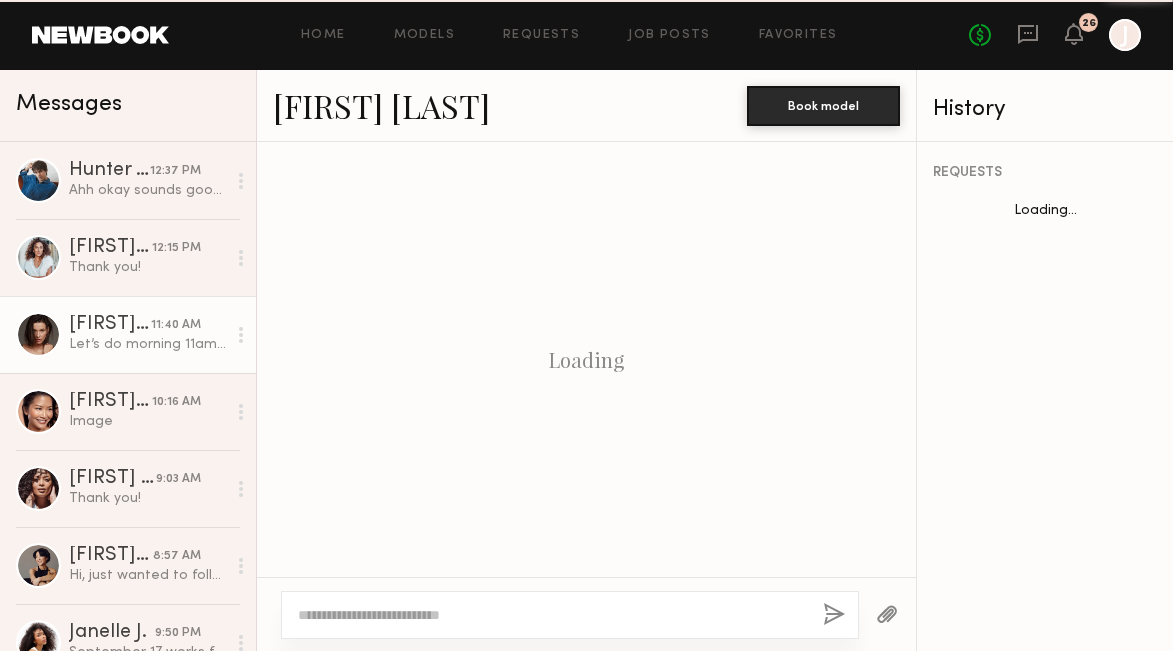 scroll, scrollTop: 2066, scrollLeft: 0, axis: vertical 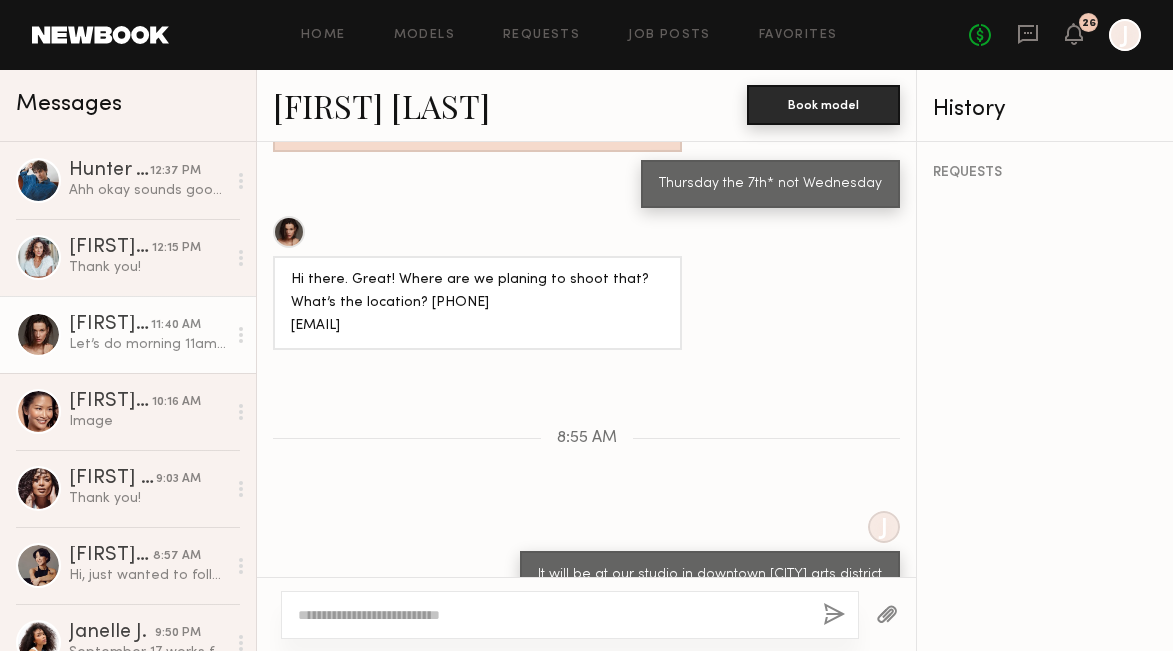 click on "Book model" 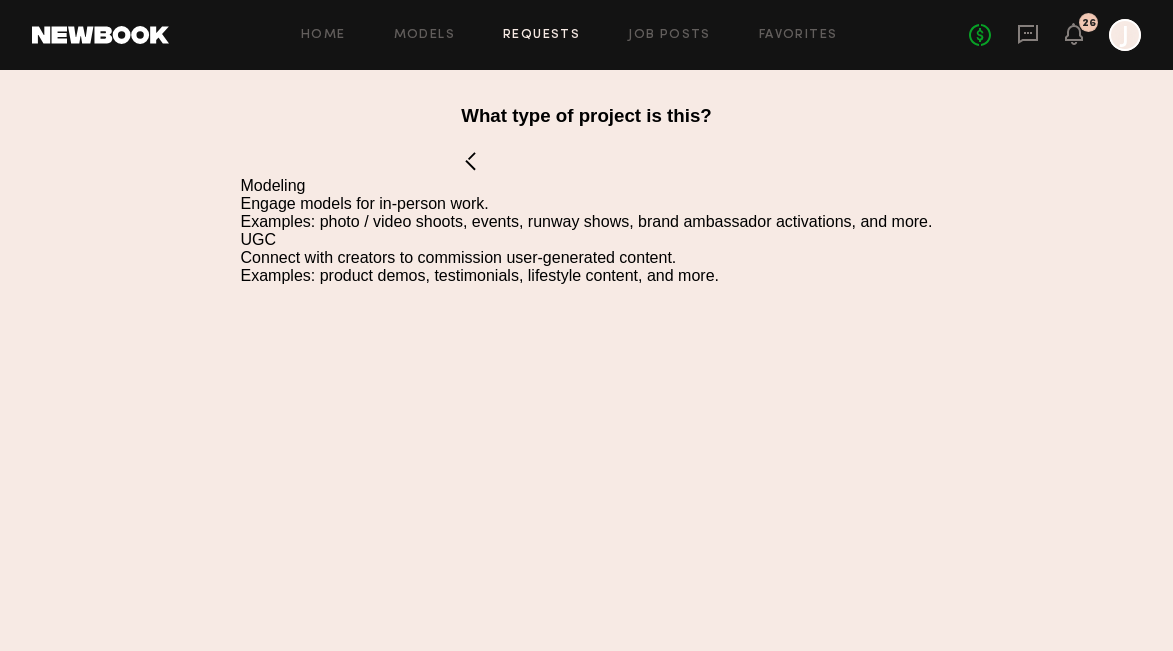 click on "Modeling" 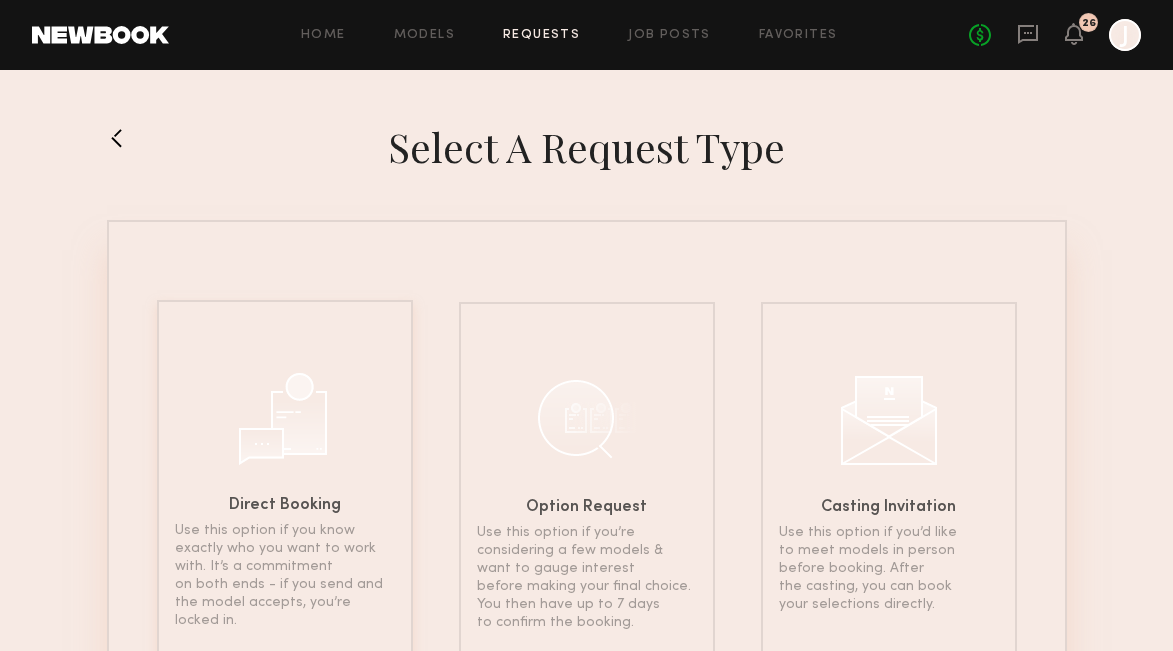click on "Direct Booking Use this option if you know exactly who you want to work with. It’s a commitment on both ends - if you send and the model accepts, you’re locked in." 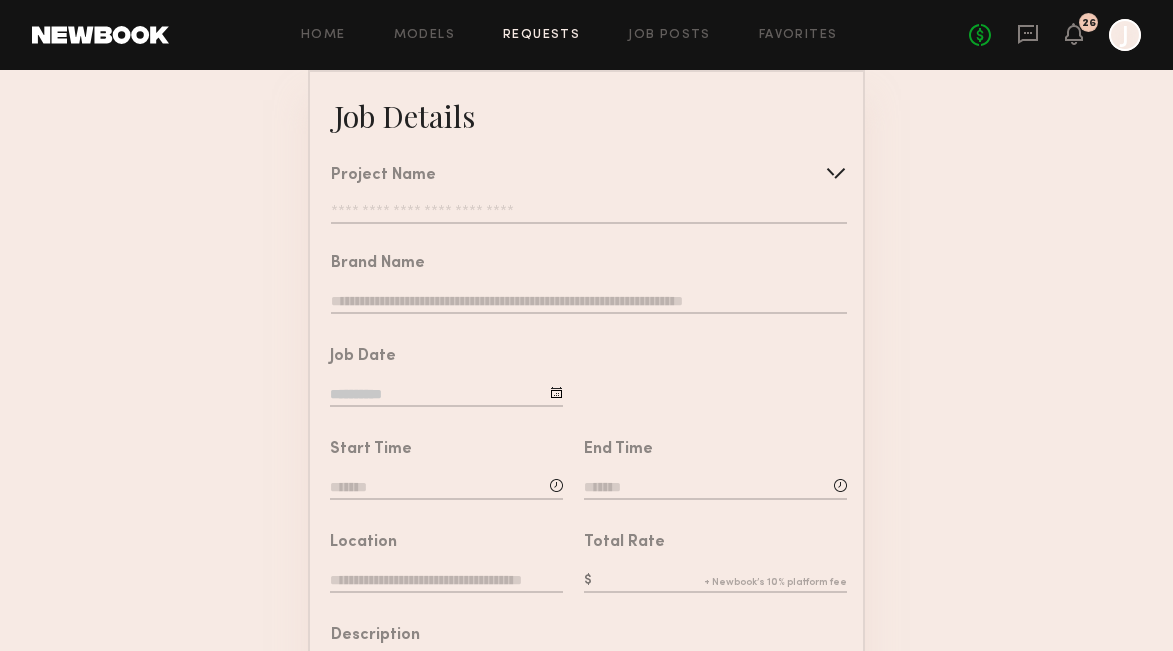 scroll, scrollTop: 122, scrollLeft: 0, axis: vertical 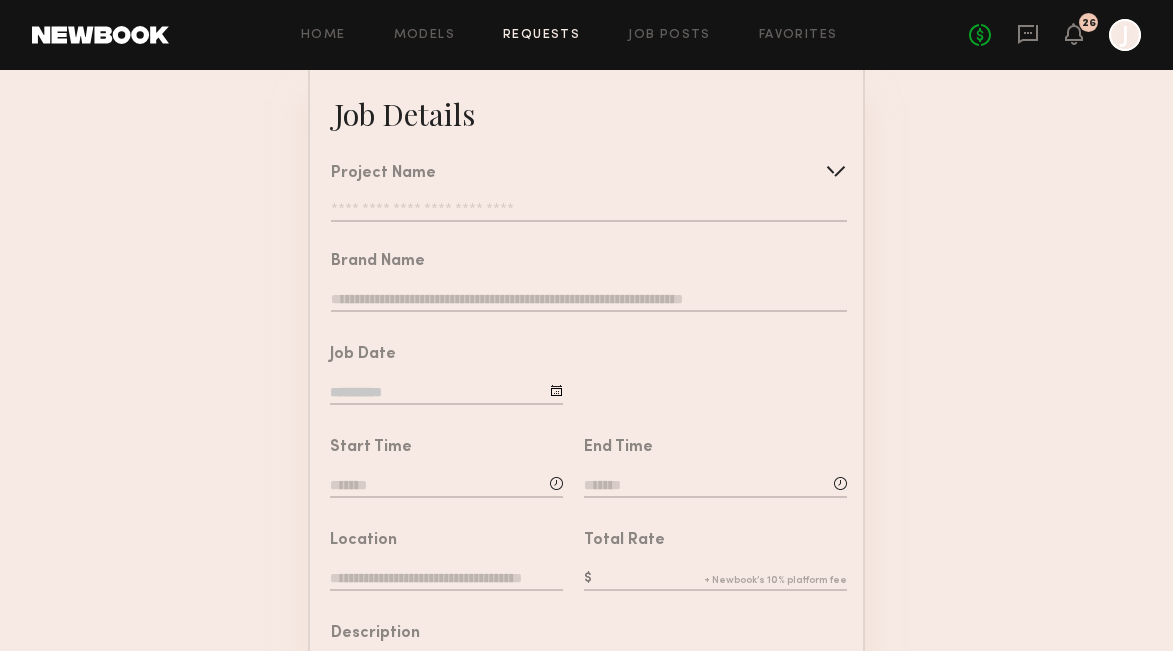 click 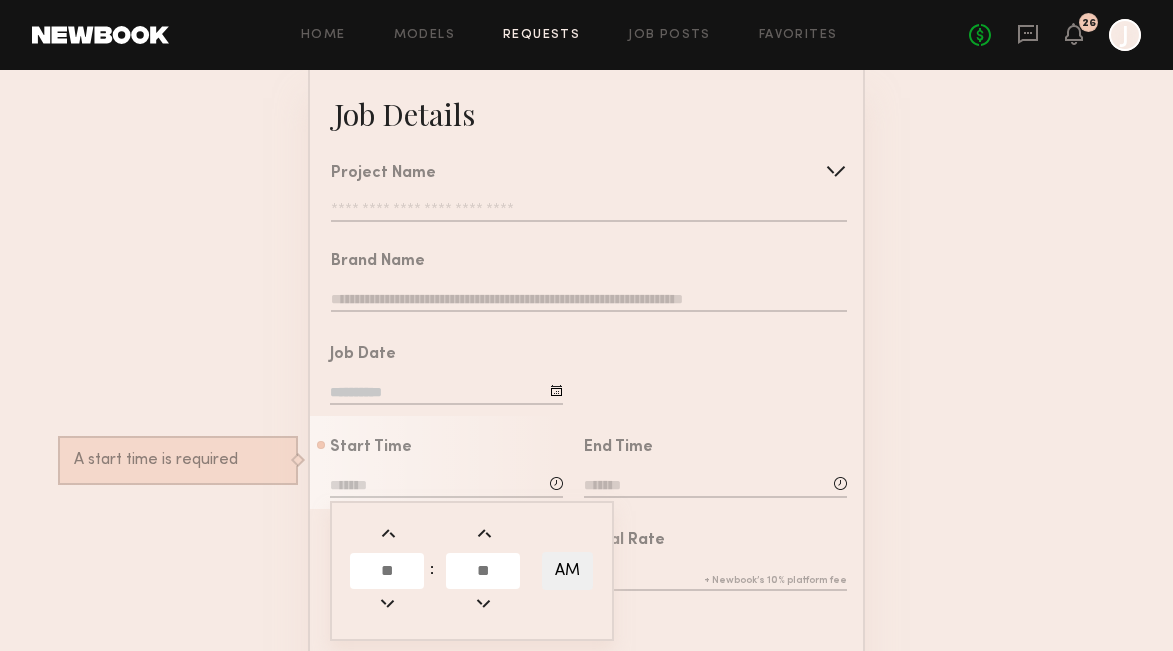 click 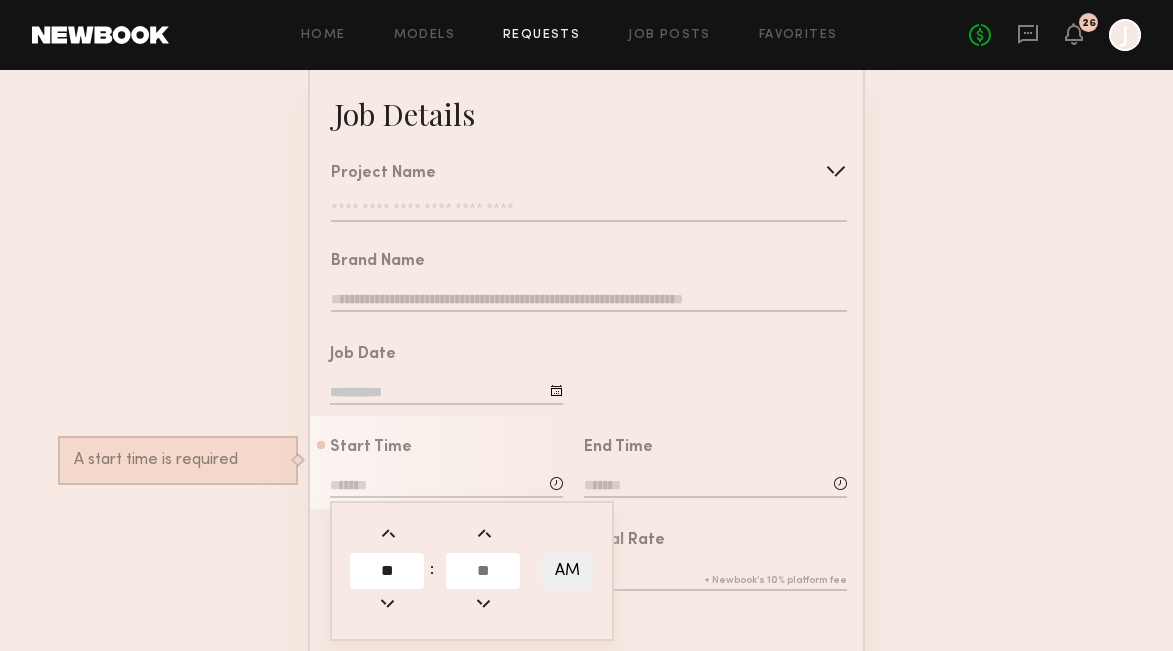 type on "**" 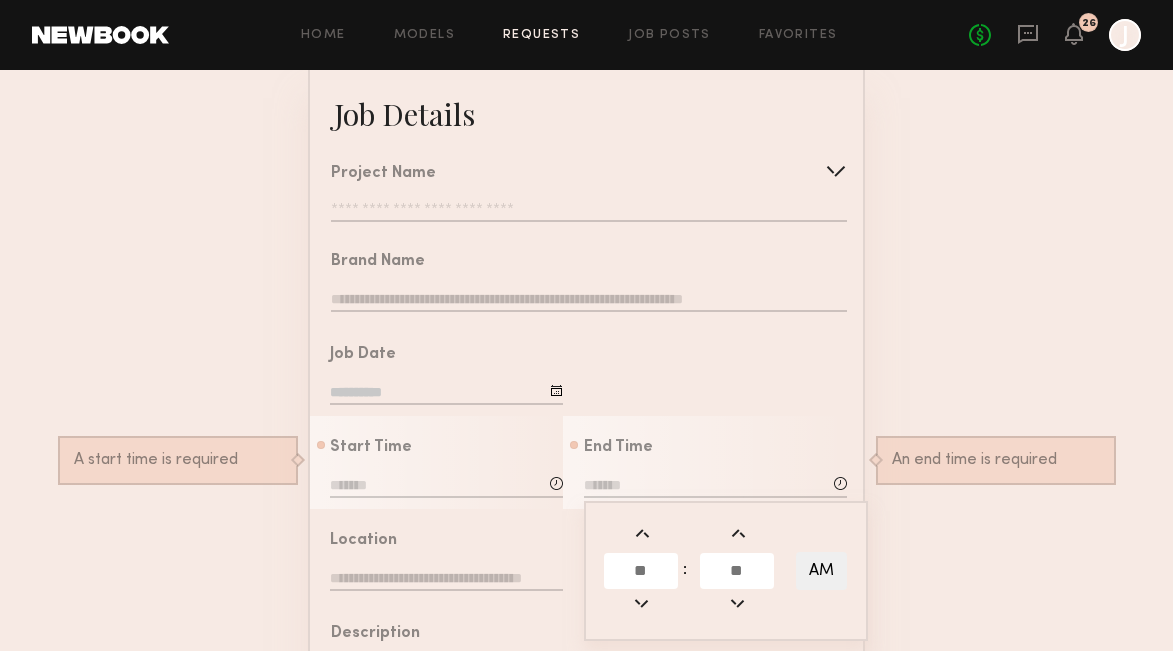 click 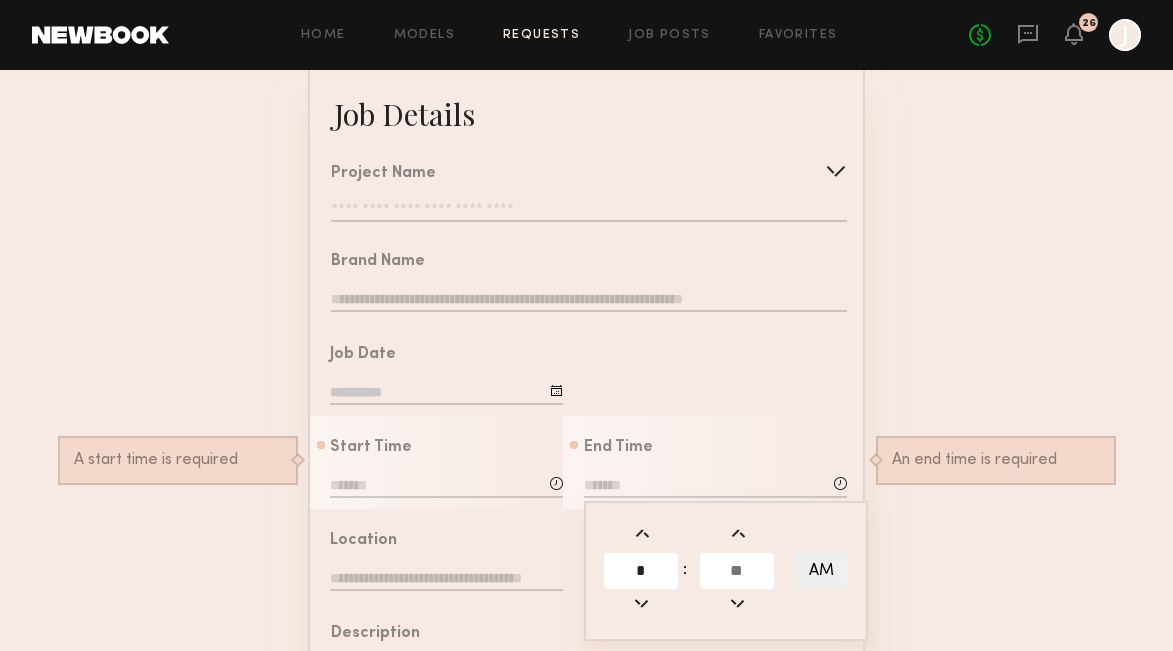 type on "*" 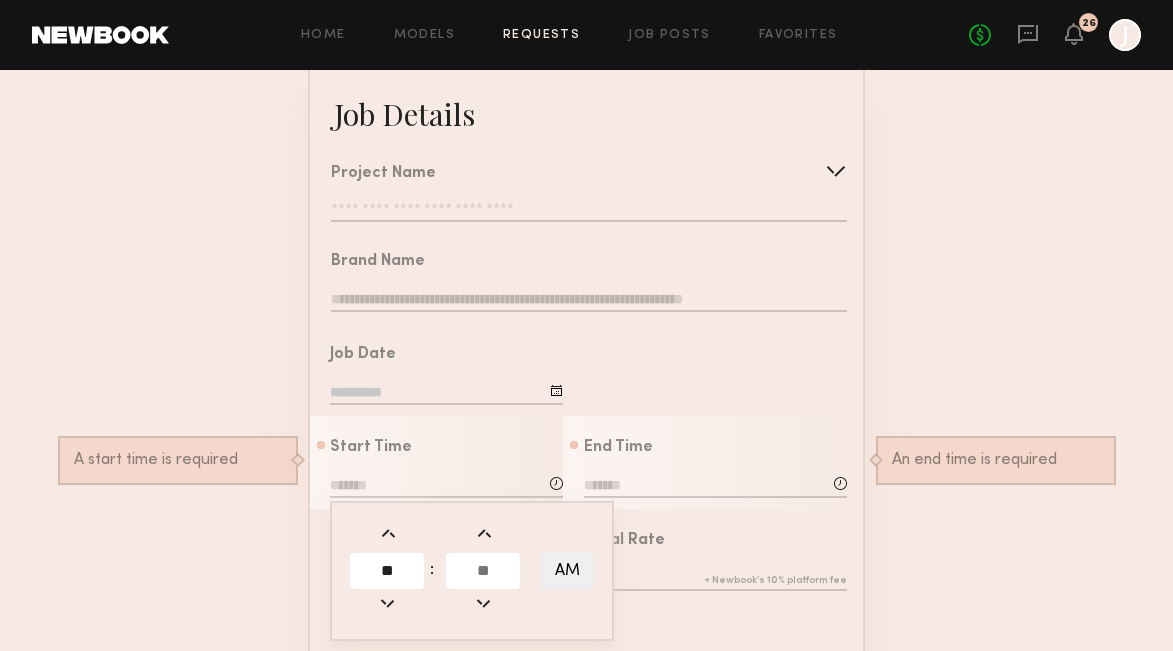 click 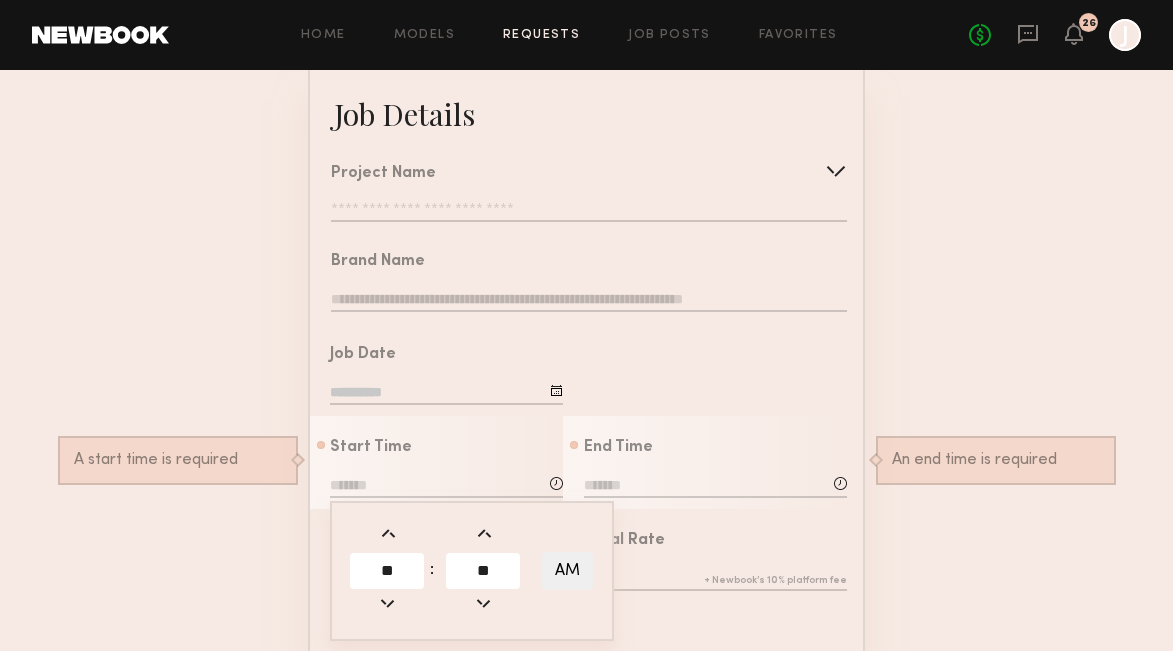 type on "**" 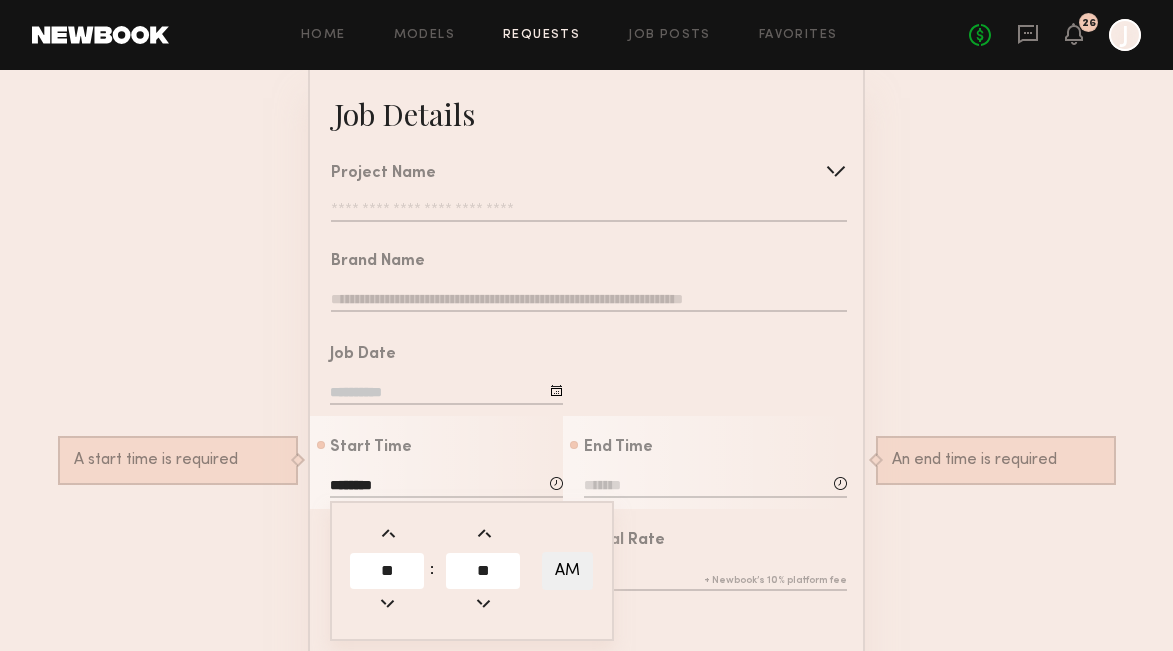 click on "End Time          *  :      AM           An end time is required" 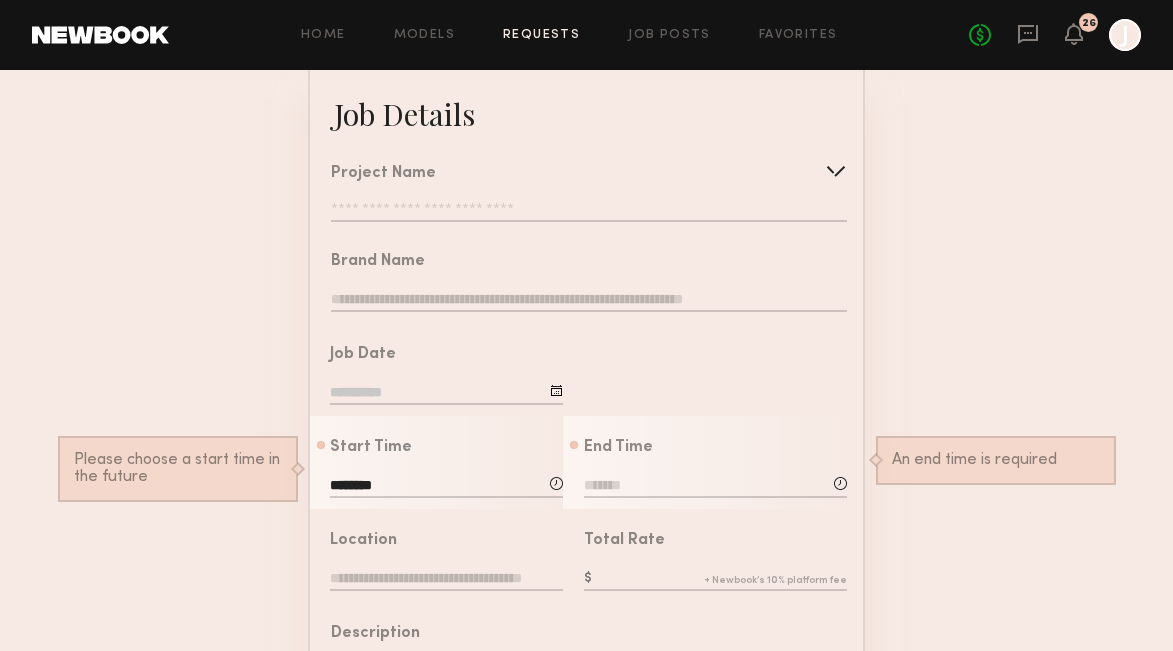 click 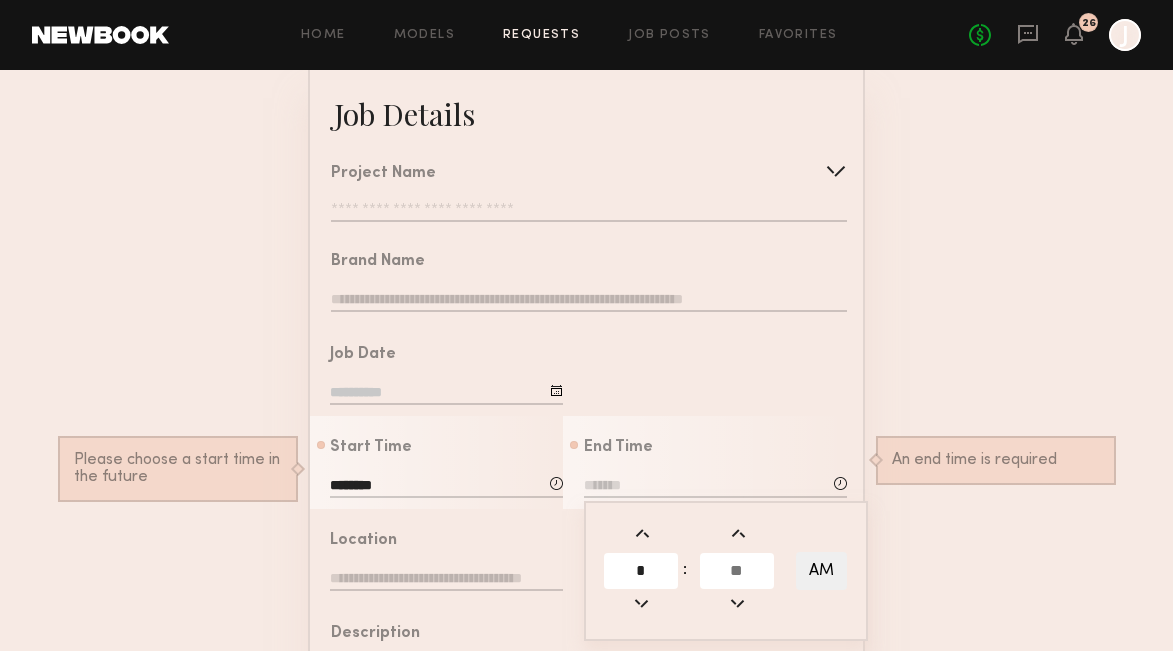 click 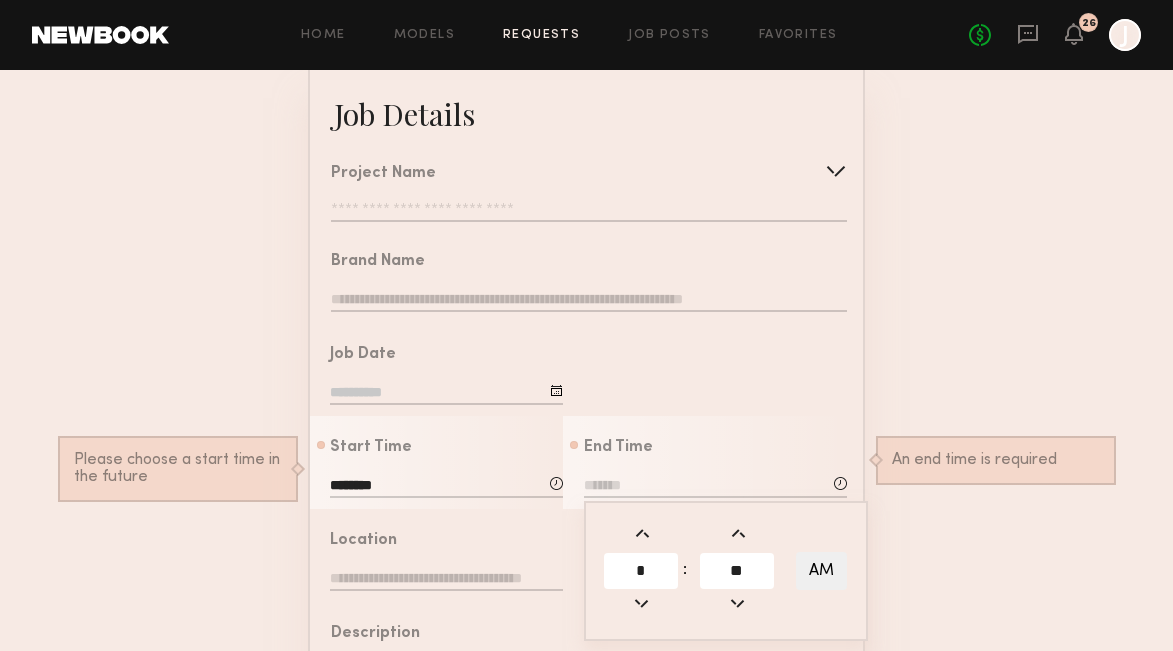 type on "**" 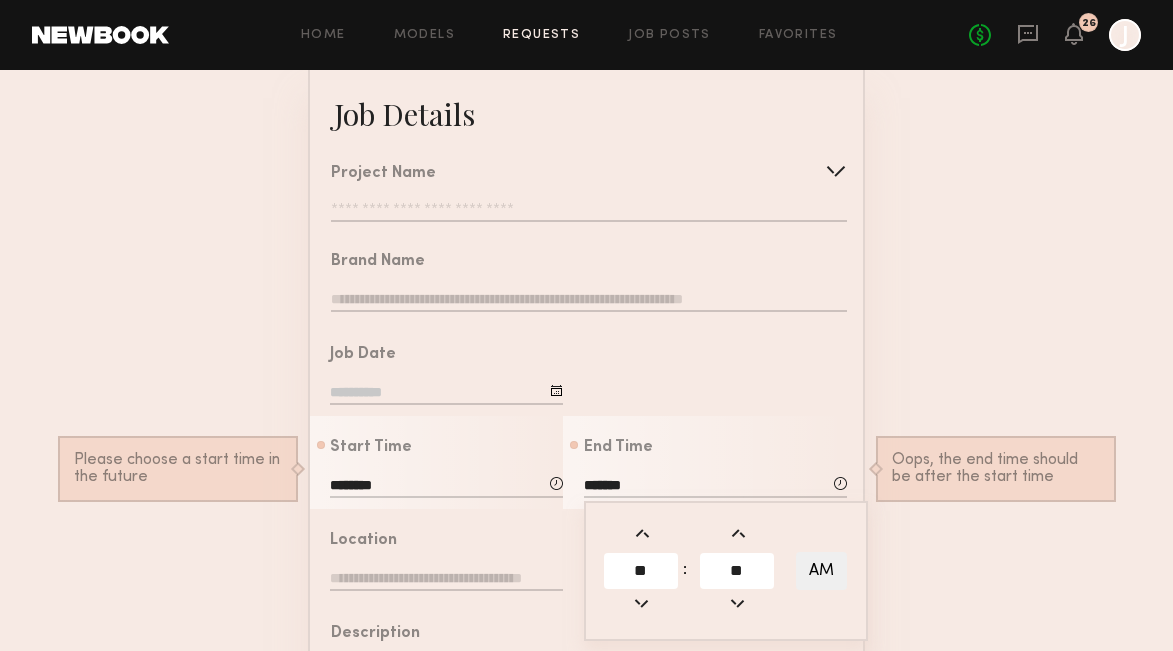 click on "Job Details   Project Name   Create   Use recent modeling project  The Purple Carrot Lofi Shoot  Pet Brand Media Shoot  Visual impact campaign  Gen Z Clothing Brand Lifestyle Shoot  Gen Z Clothing Brand Ecomm Shoot  Makeup Brand Photoshoot  Skincare & Haircare Campaign Shoot  Gen Z clothing brand photoshoot  Vitamins Photoshoot   Brand Name   Job Date   Start Time  ********         **  :  **     AM           Please choose a start time in the future   End Time  *******         **  :  **     AM           Oops, the end time should be after the start time   Location   Total Rate  *  Description   Legal   Terms/Usage  Conflicts  (Optional)  Send Request" 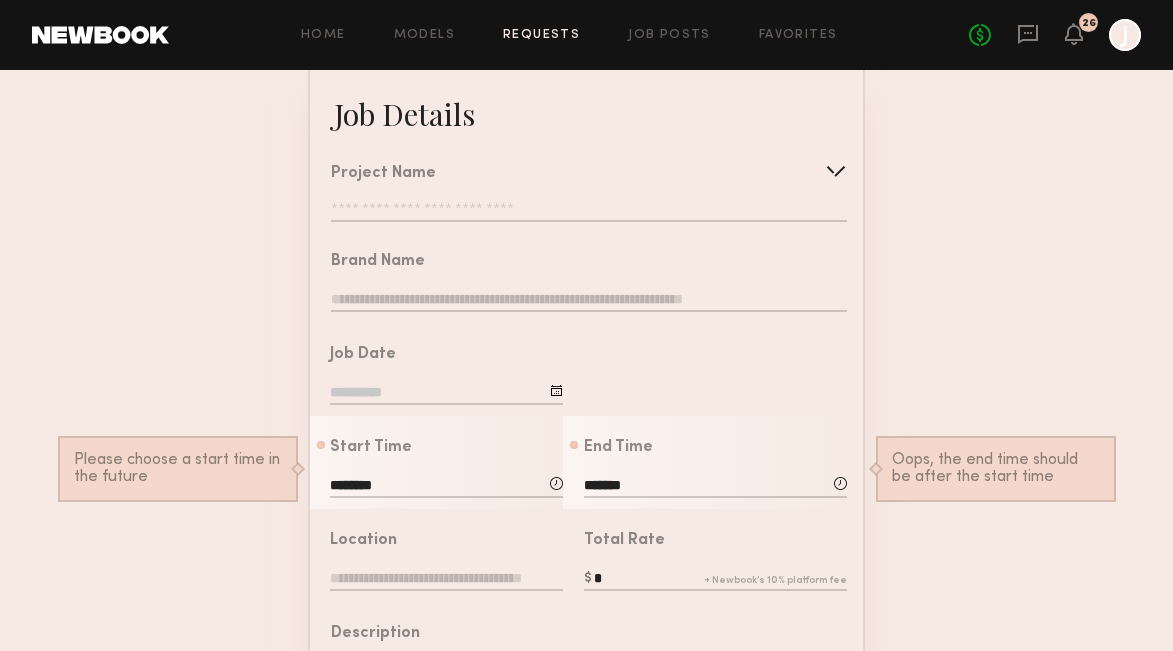 click on "*" 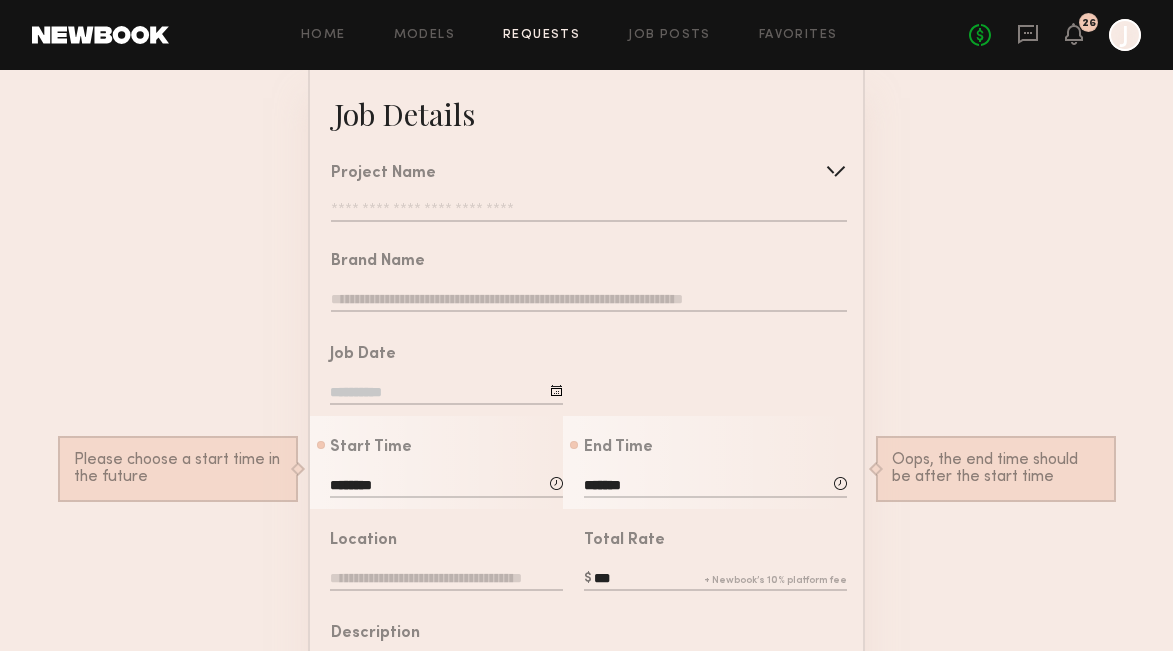 type on "***" 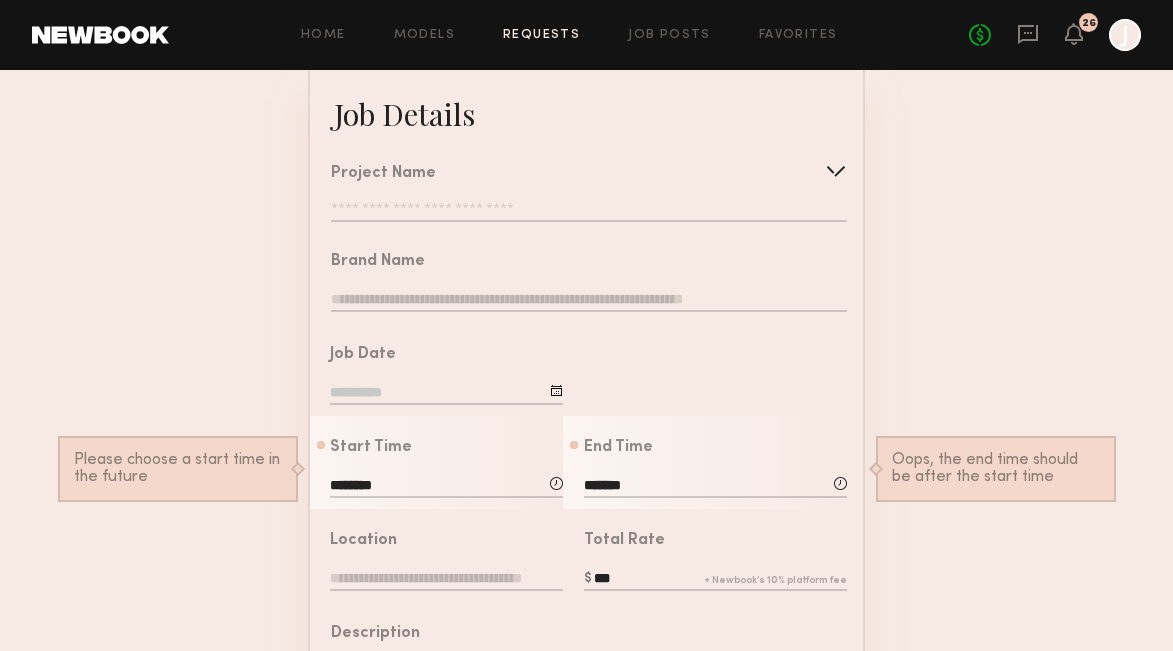 click on "Job Details   Project Name   Create   Use recent modeling project  The Purple Carrot Lofi Shoot  Pet Brand Media Shoot  Visual impact campaign  Gen Z Clothing Brand Lifestyle Shoot  Gen Z Clothing Brand Ecomm Shoot  Makeup Brand Photoshoot  Skincare & Haircare Campaign Shoot  Gen Z clothing brand photoshoot  Vitamins Photoshoot   Brand Name   Job Date   Start Time  ********         **  :  **     AM           Please choose a start time in the future   End Time  *******         **  :  **     AM           Oops, the end time should be after the start time   Location   Total Rate  ***  Description   Legal   Terms/Usage  Conflicts  (Optional)  Send Request" 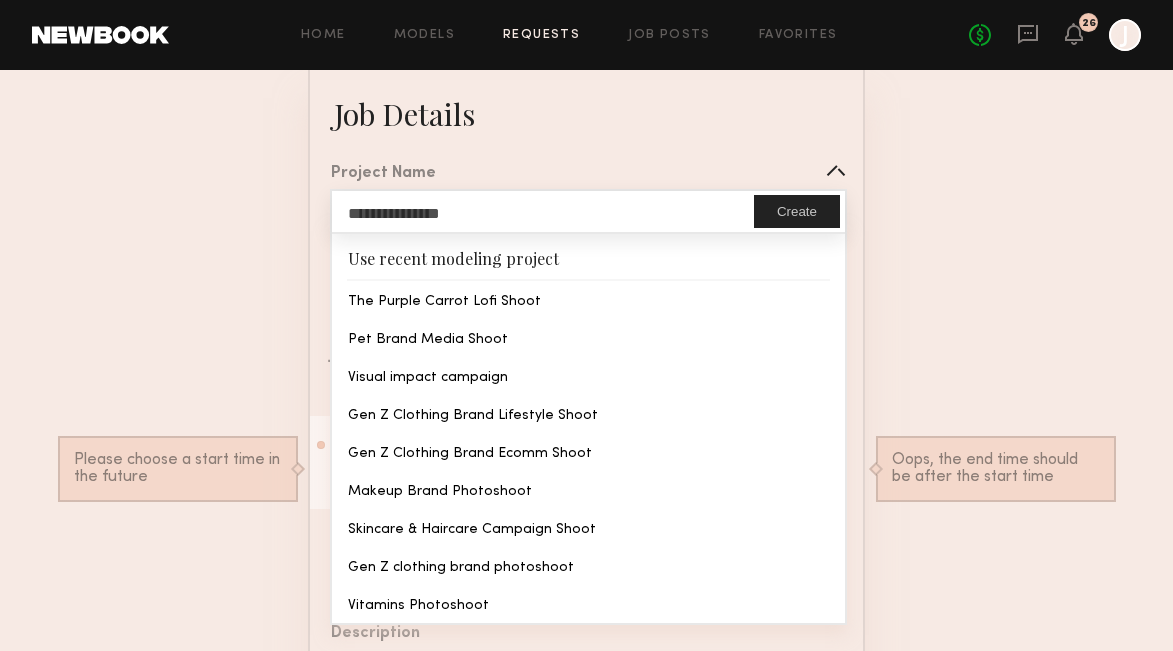 type on "**********" 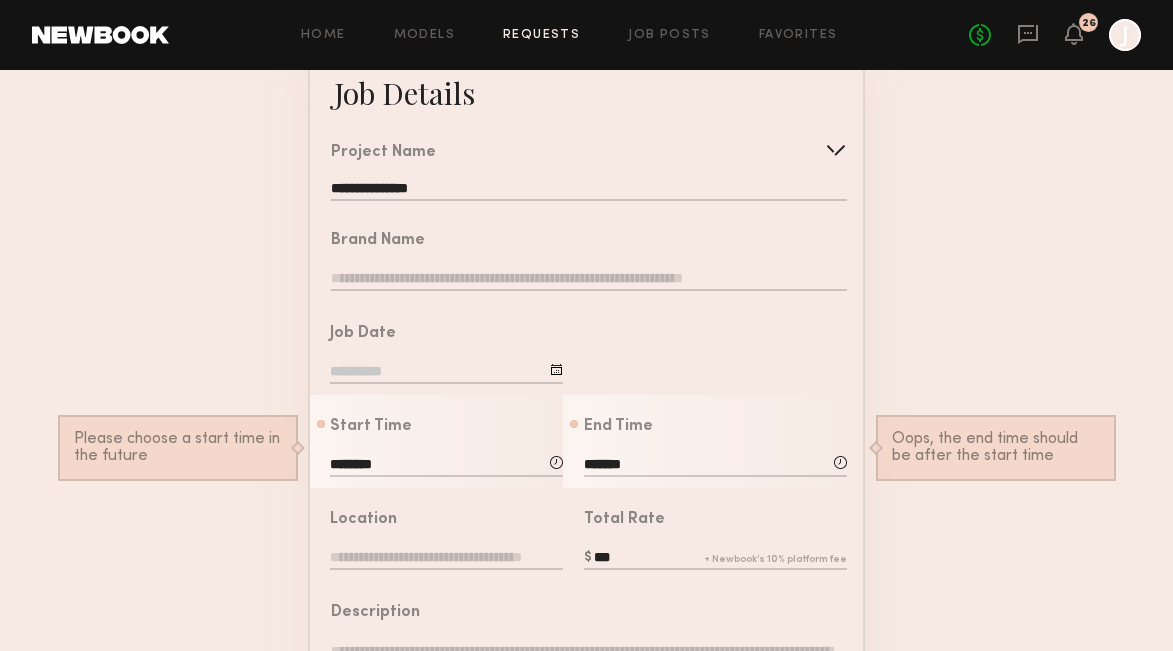 scroll, scrollTop: 143, scrollLeft: 0, axis: vertical 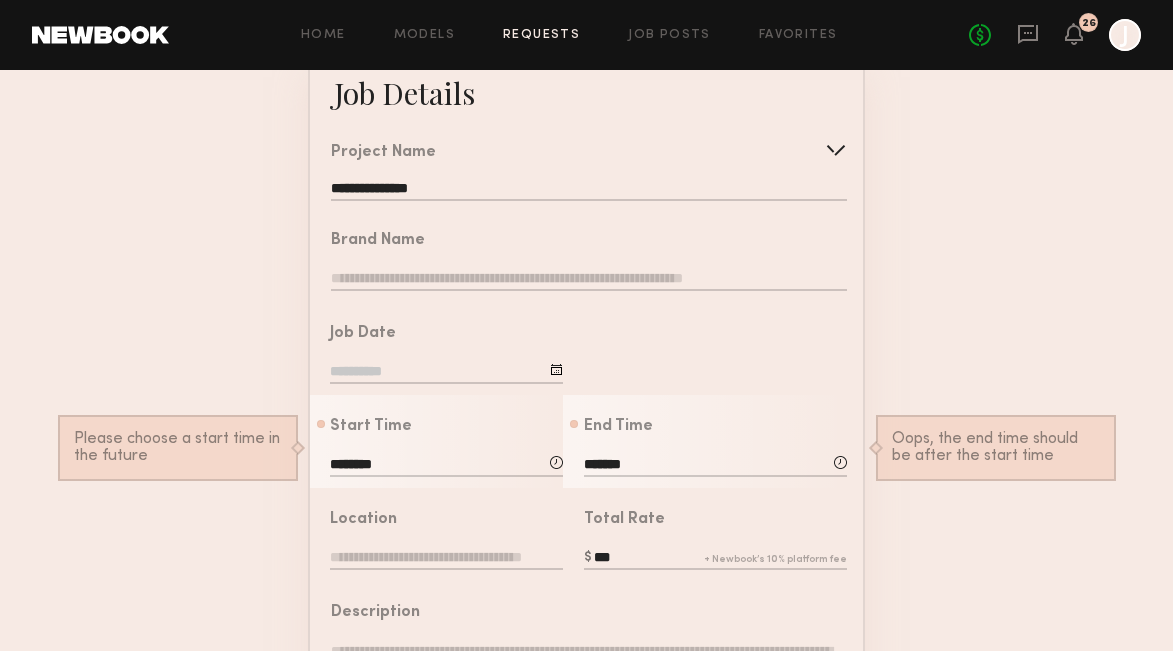 click 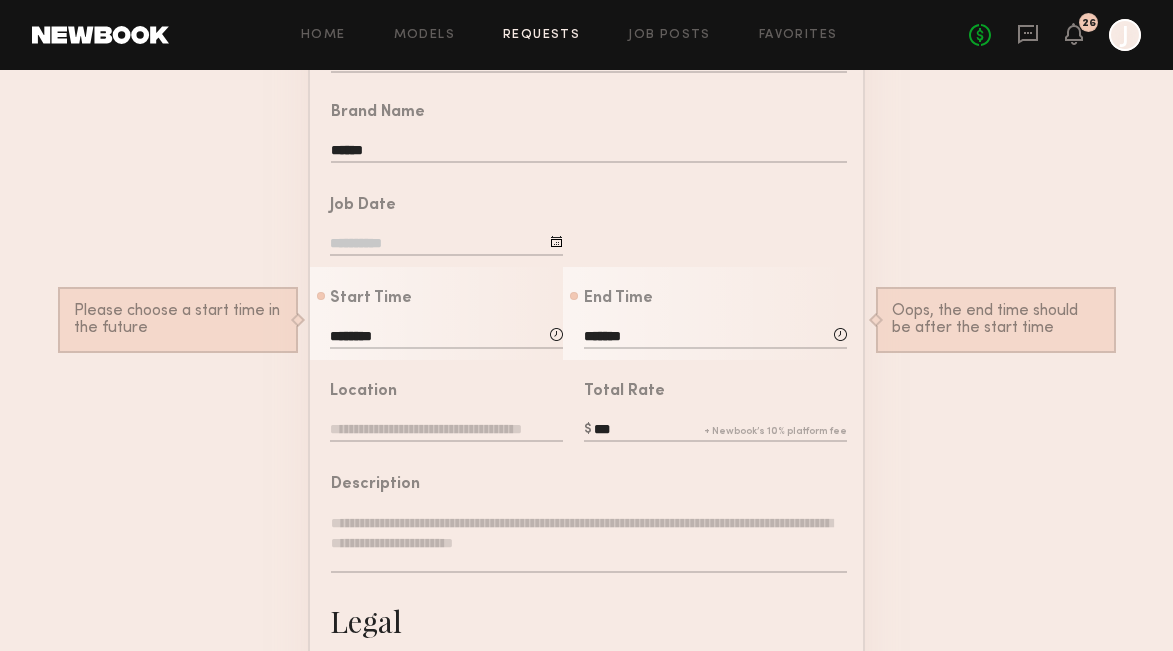 scroll, scrollTop: 300, scrollLeft: 0, axis: vertical 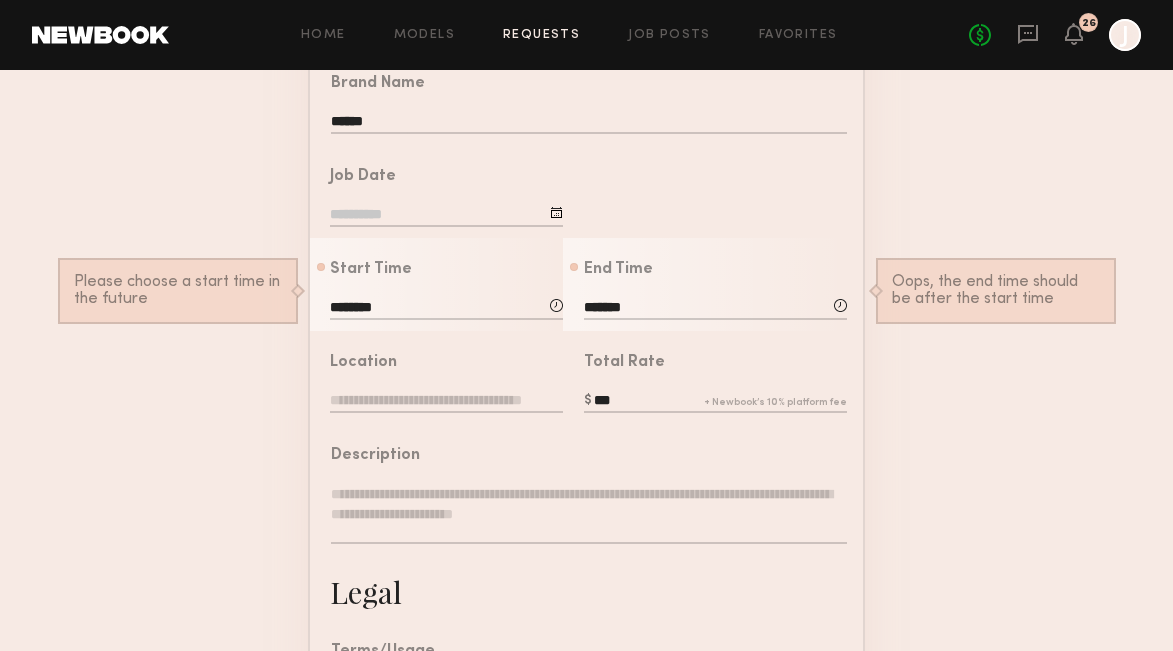 type on "*****" 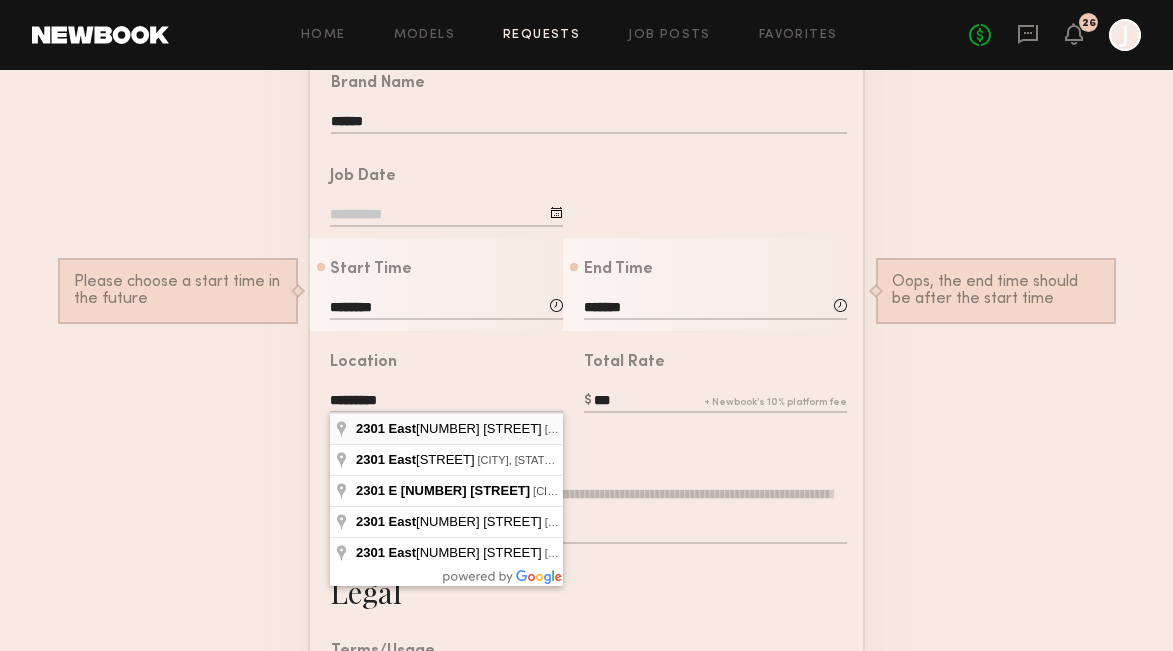 type on "**********" 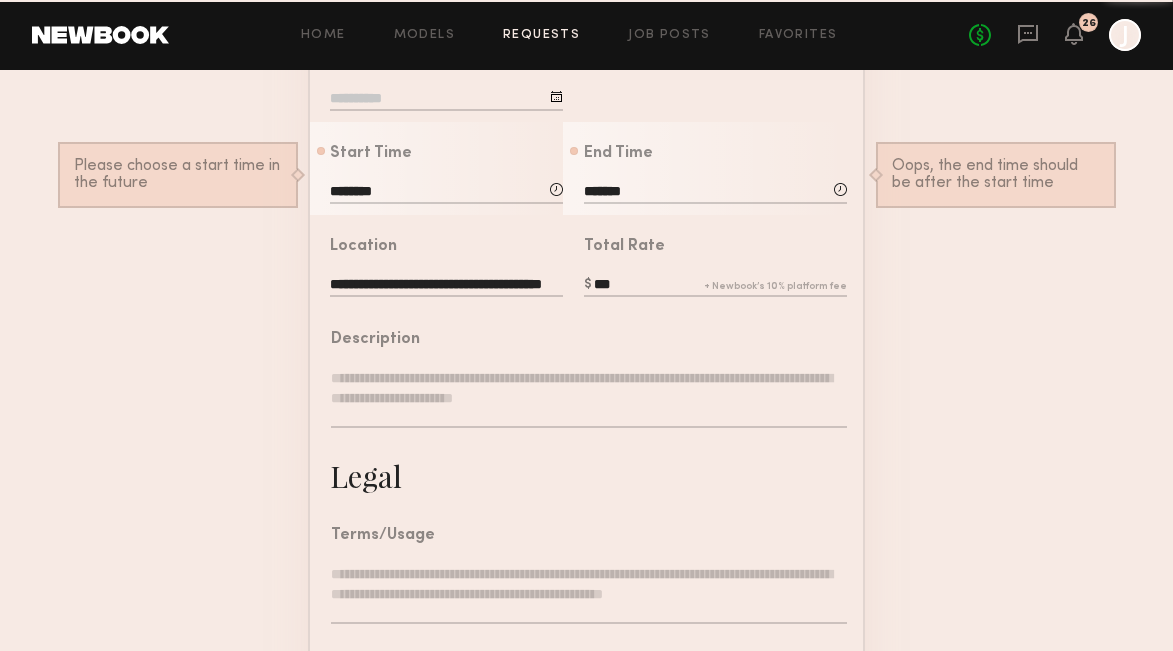 scroll, scrollTop: 439, scrollLeft: 0, axis: vertical 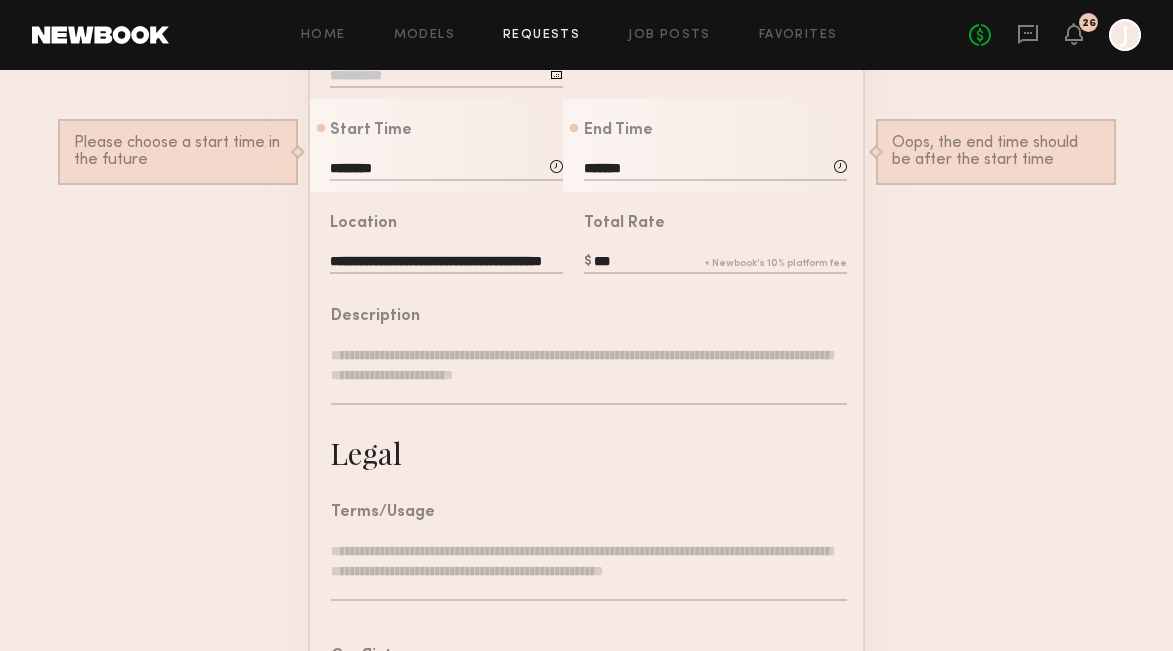 click 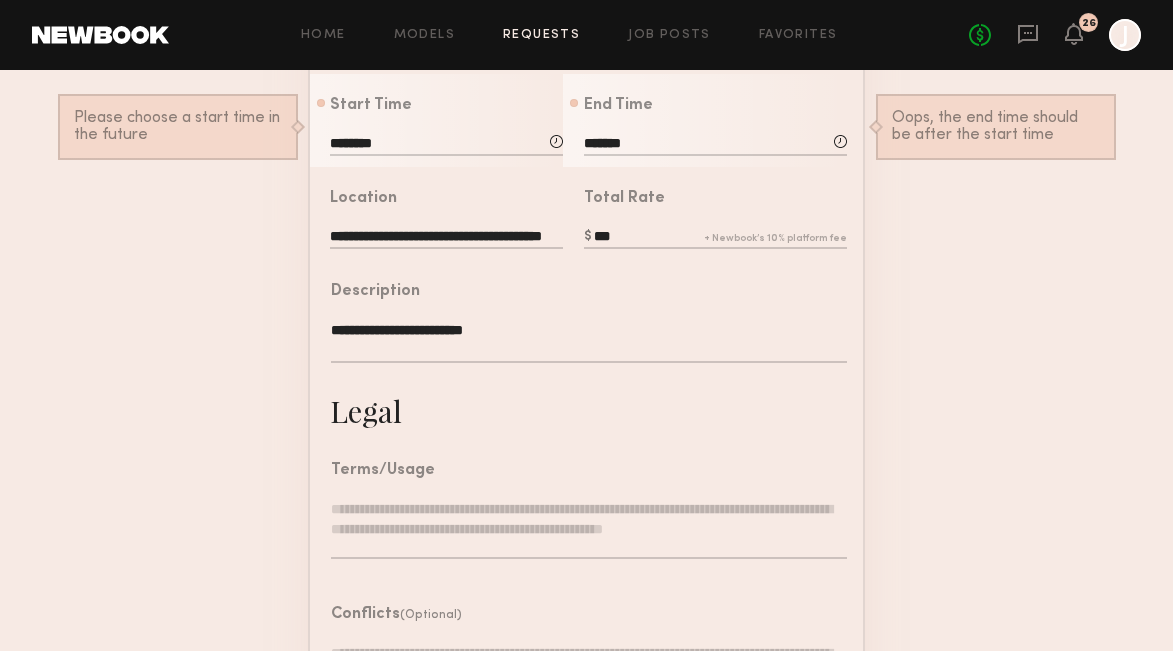 scroll, scrollTop: 469, scrollLeft: 0, axis: vertical 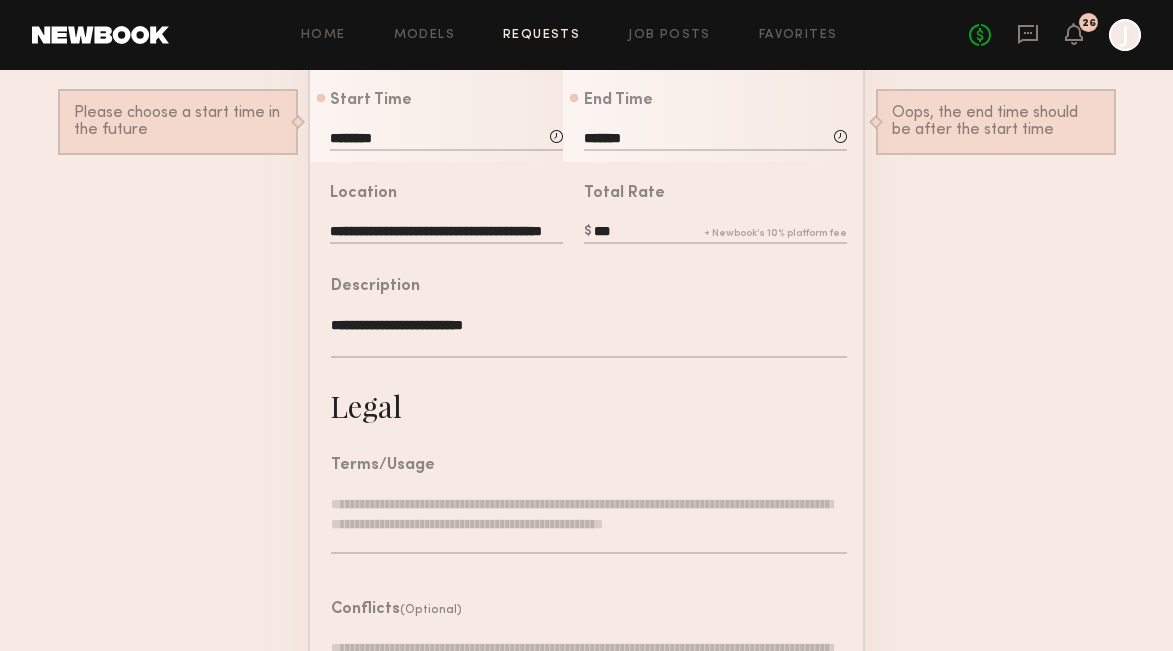 type on "**********" 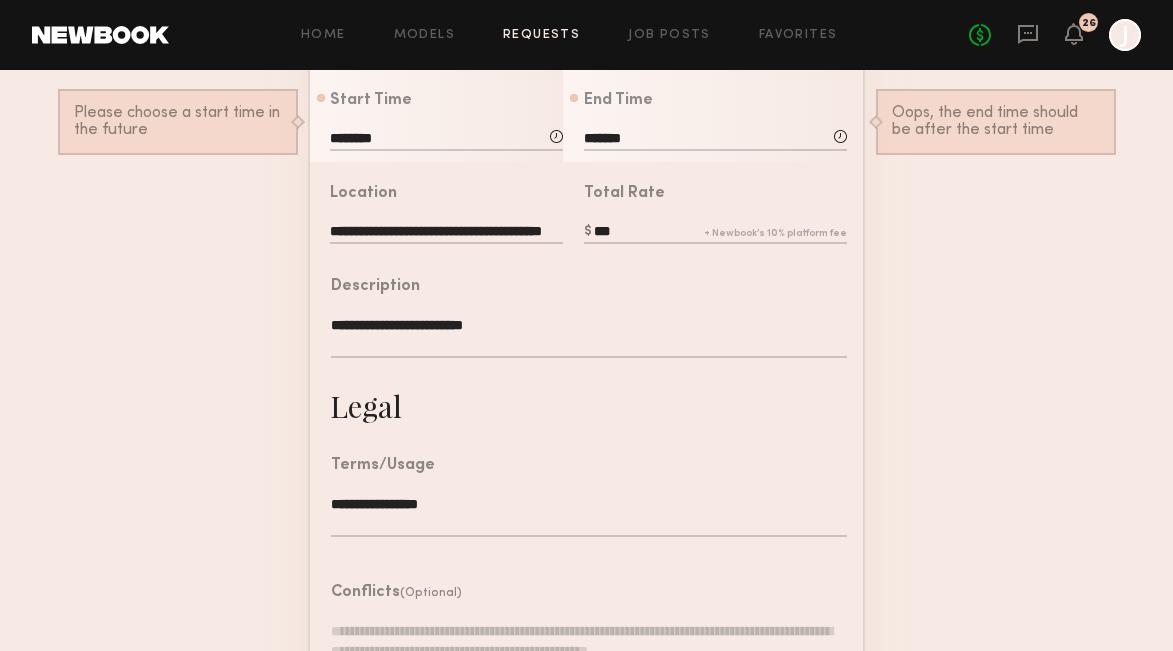 type on "**********" 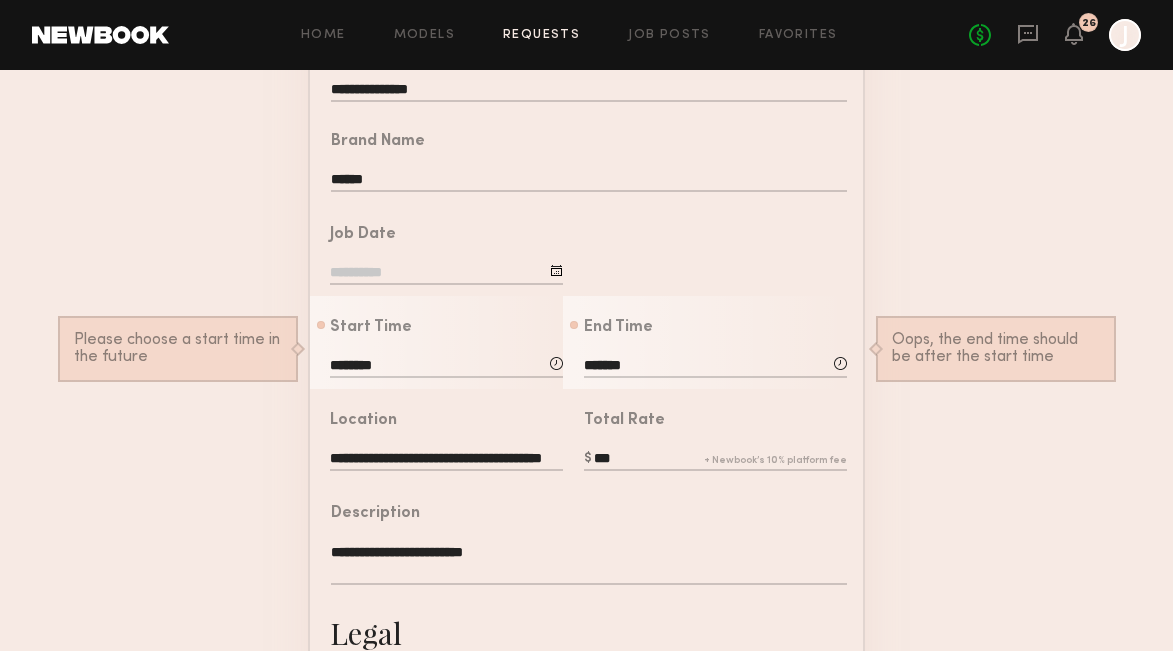 scroll, scrollTop: 237, scrollLeft: 0, axis: vertical 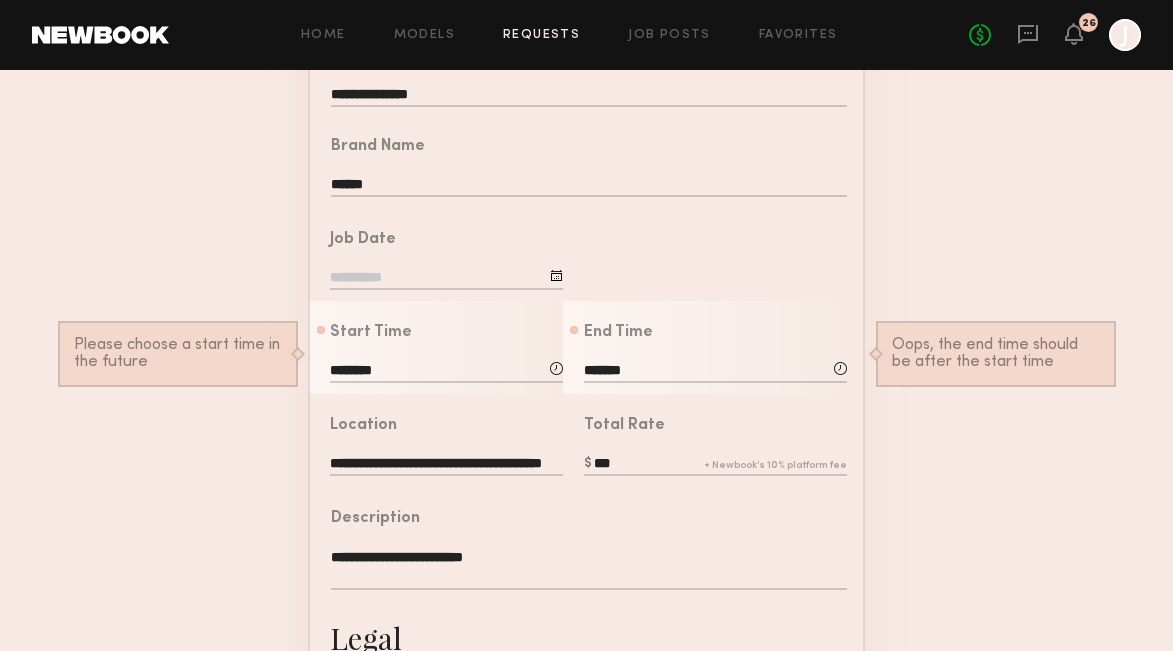 drag, startPoint x: 378, startPoint y: 186, endPoint x: 313, endPoint y: 186, distance: 65 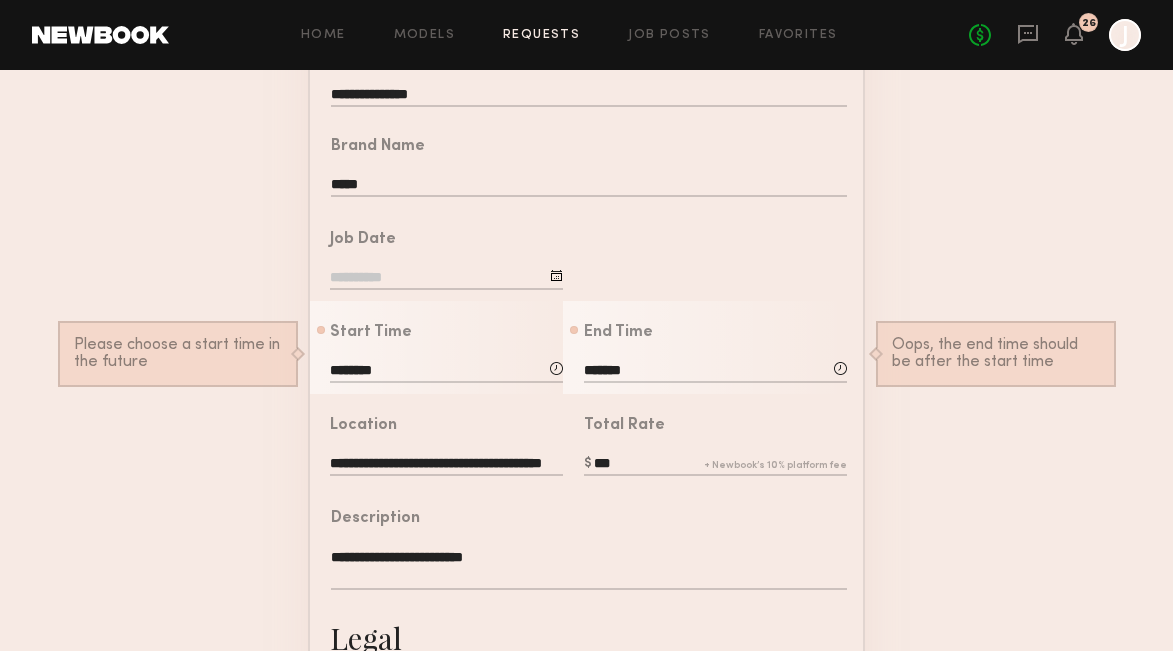 type on "*****" 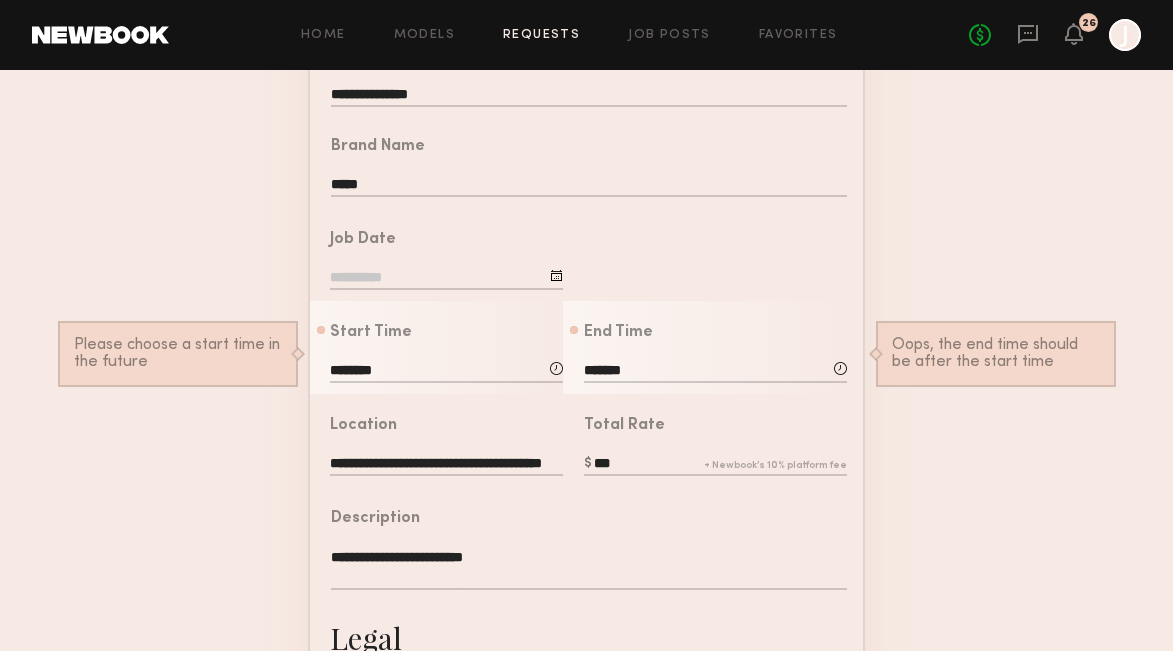 drag, startPoint x: 370, startPoint y: 94, endPoint x: 320, endPoint y: 92, distance: 50.039986 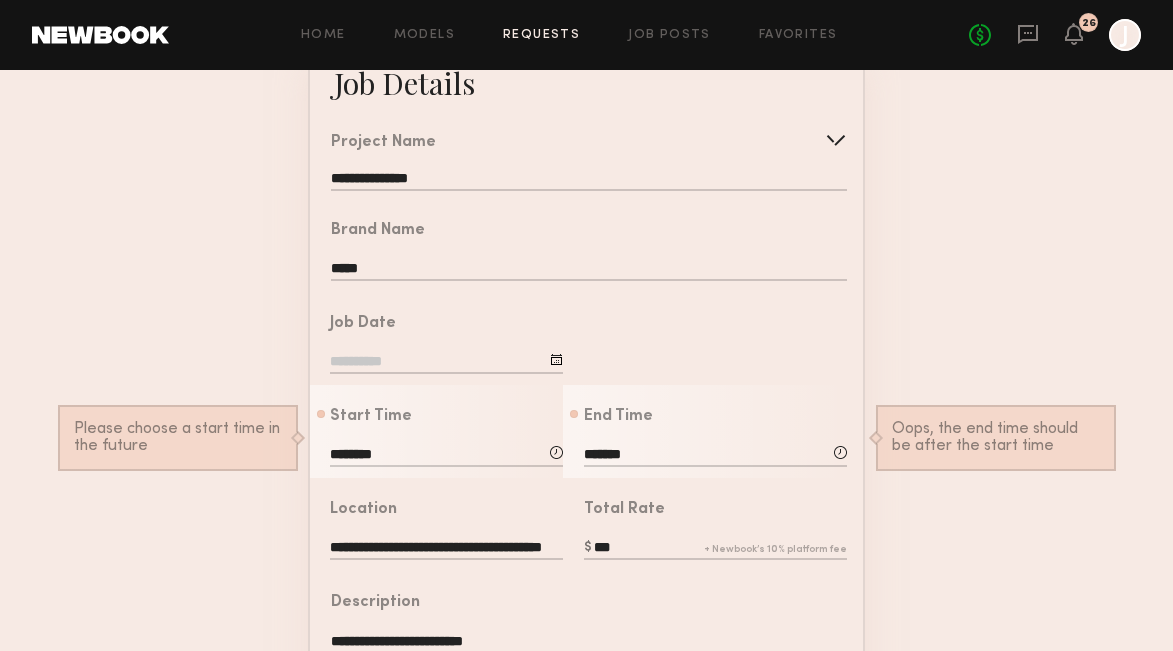 scroll, scrollTop: 155, scrollLeft: 0, axis: vertical 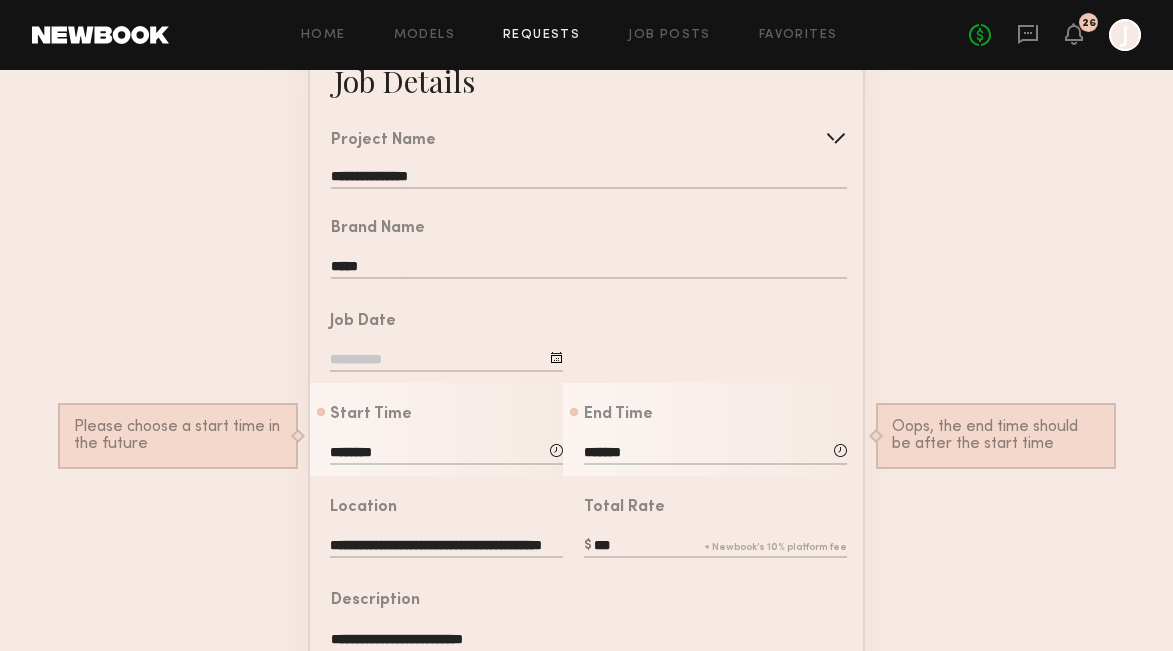 click on "**********" 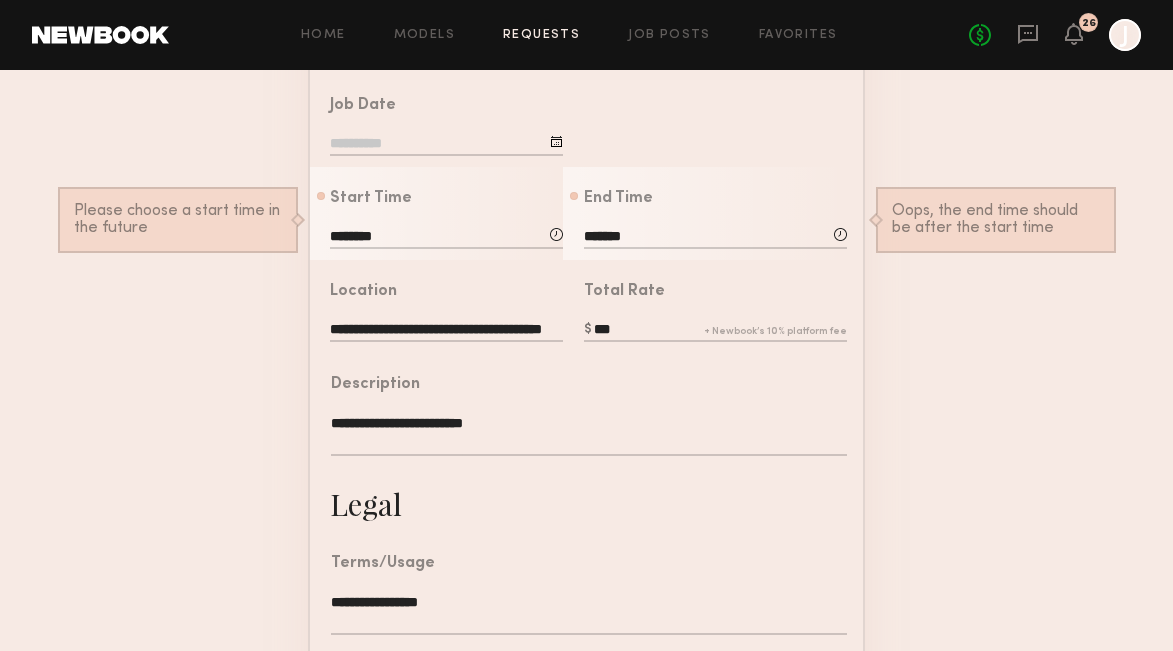 scroll, scrollTop: 371, scrollLeft: 0, axis: vertical 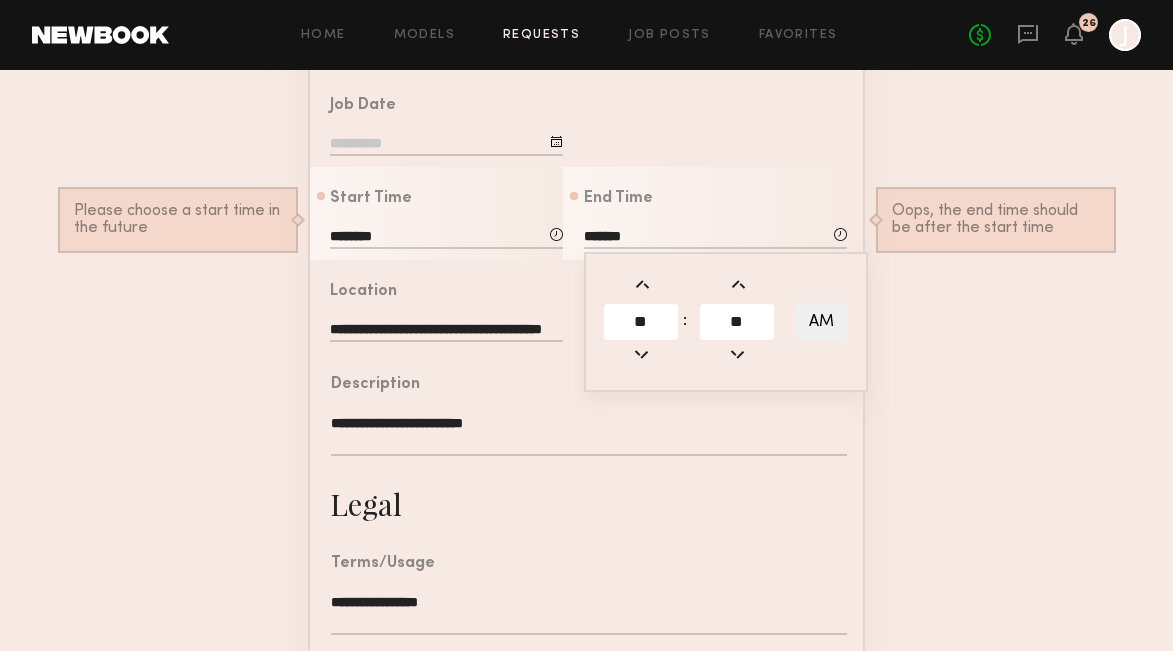 click on "AM" 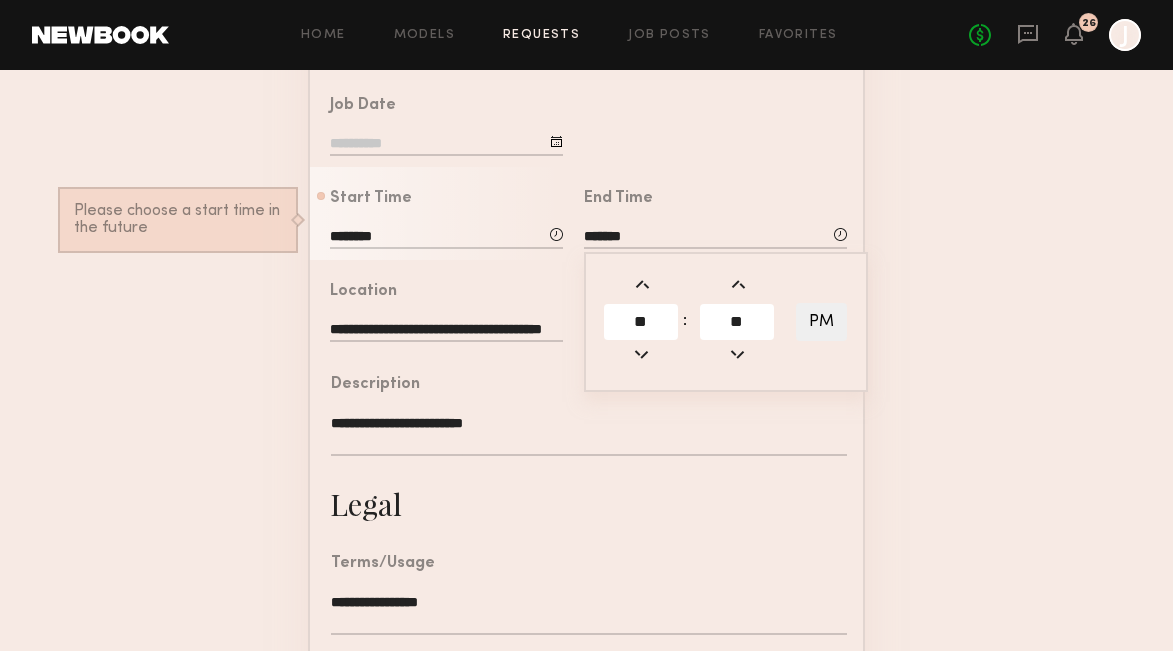 type on "*******" 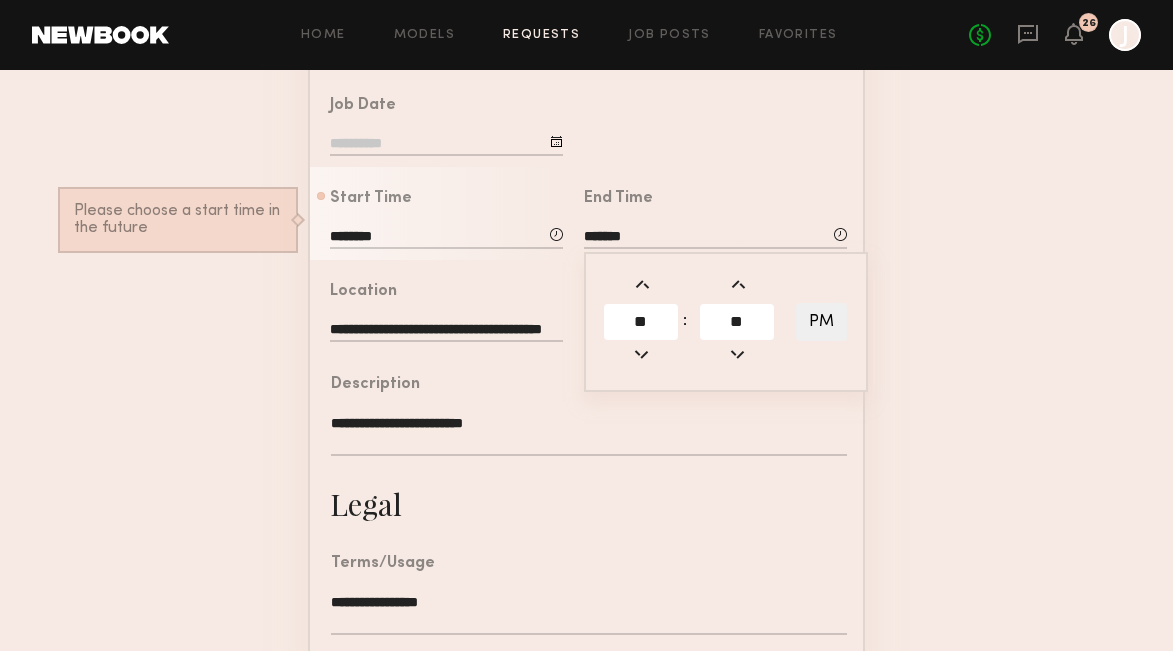 click on "**********" 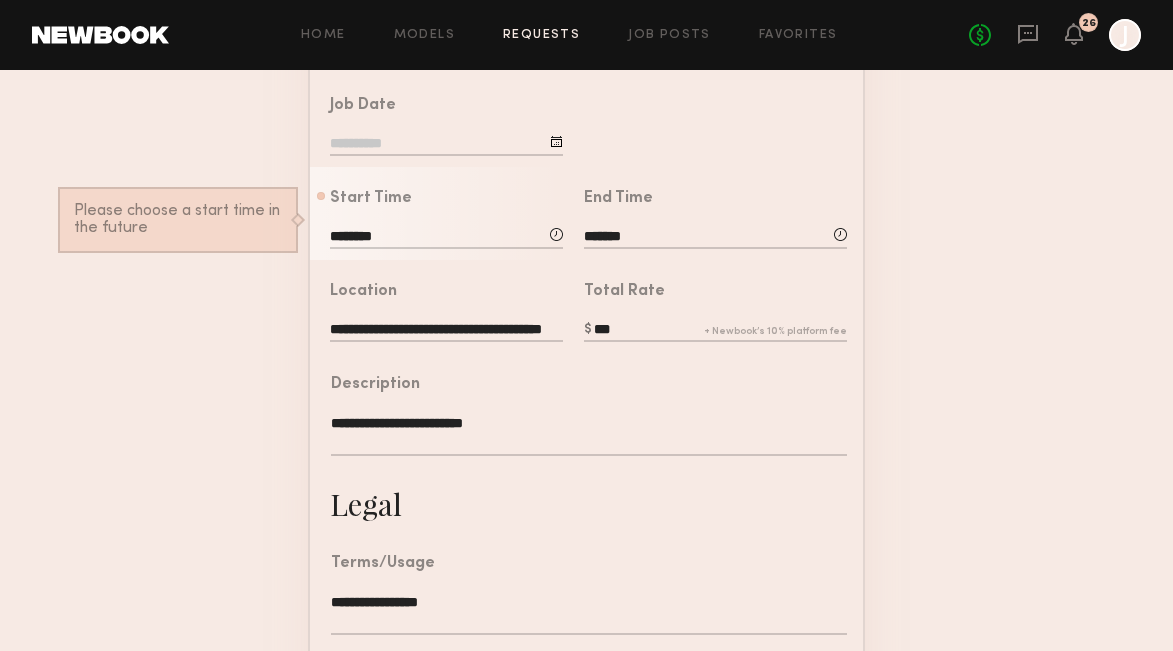 click on "**********" 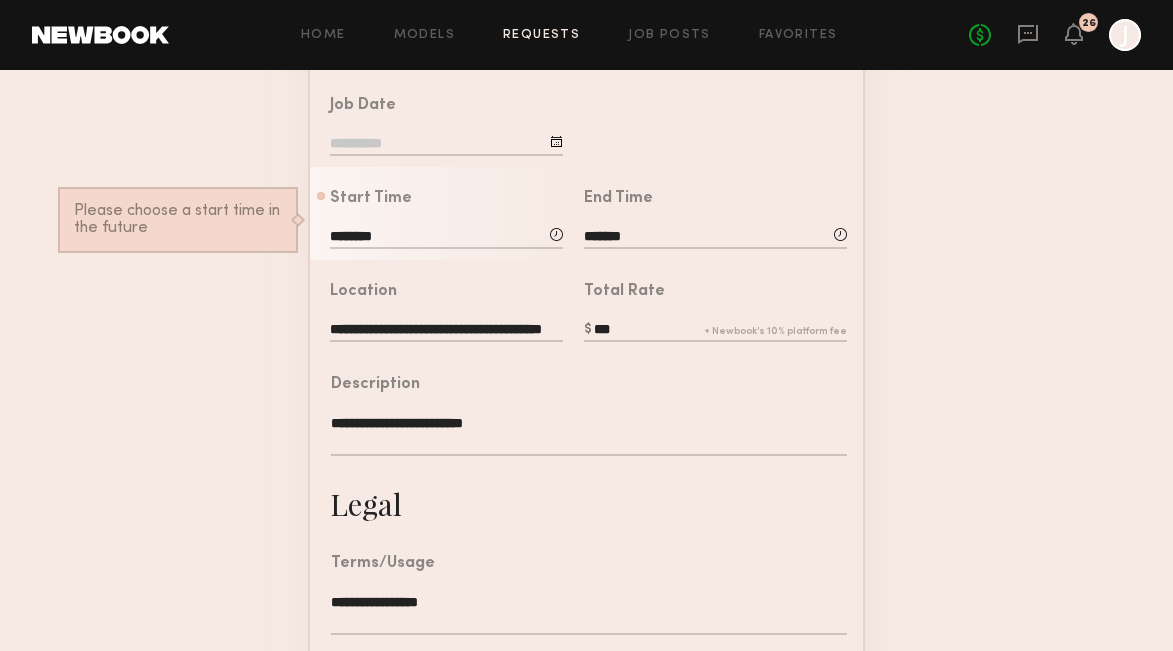 click 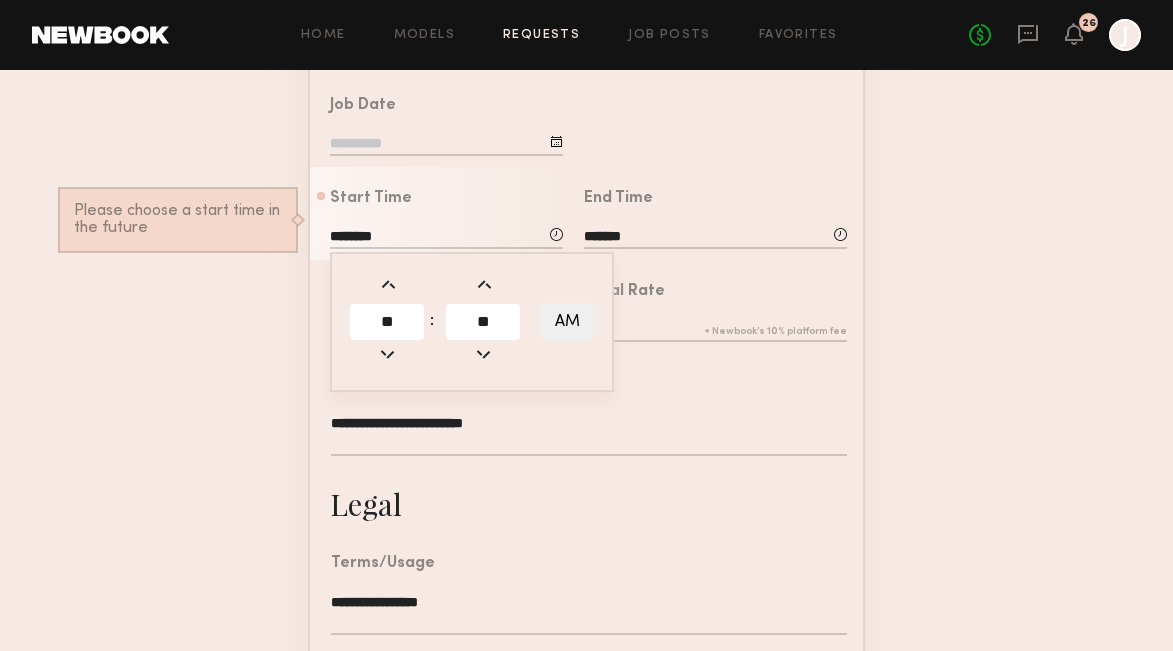 click on "AM" 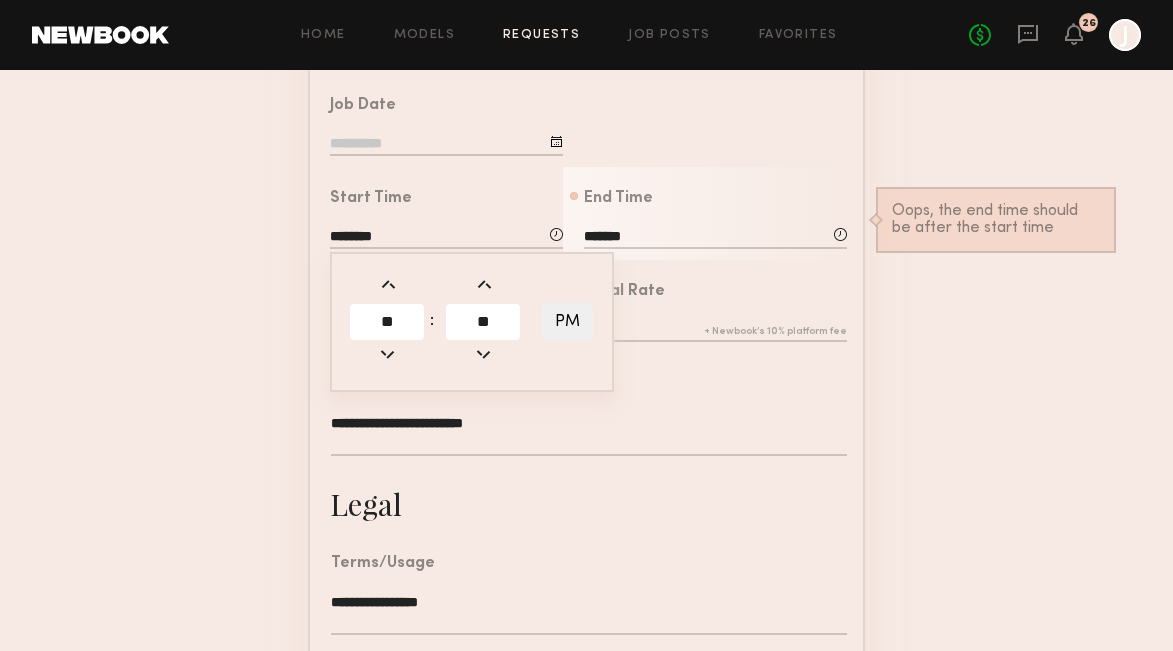 click on "PM" 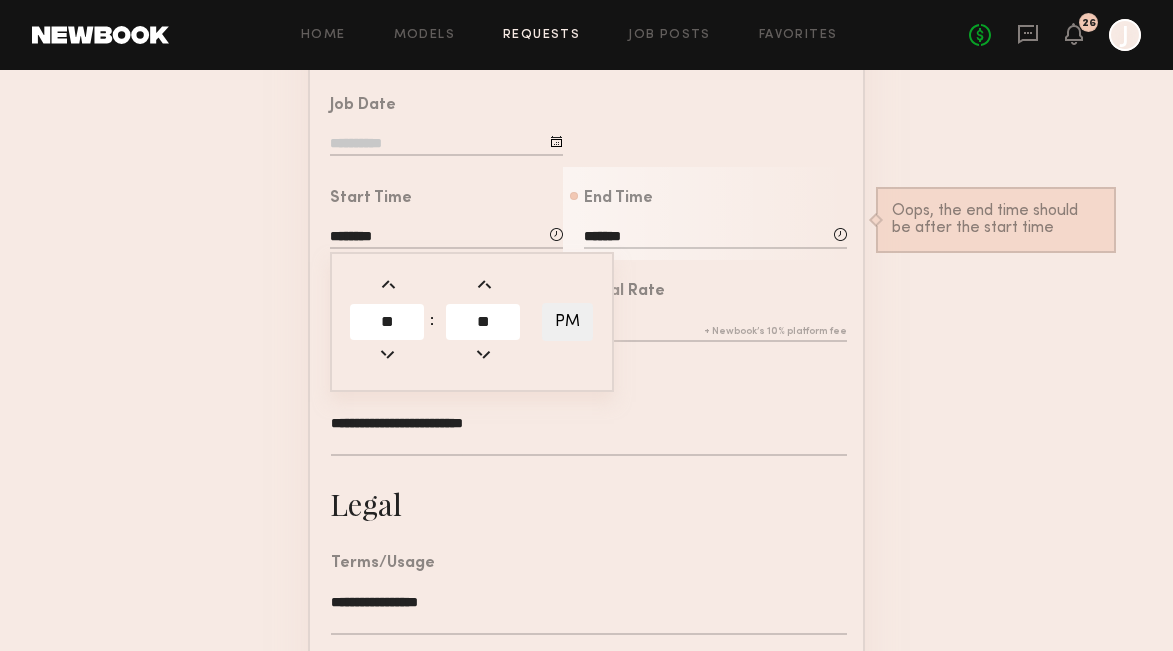 type on "********" 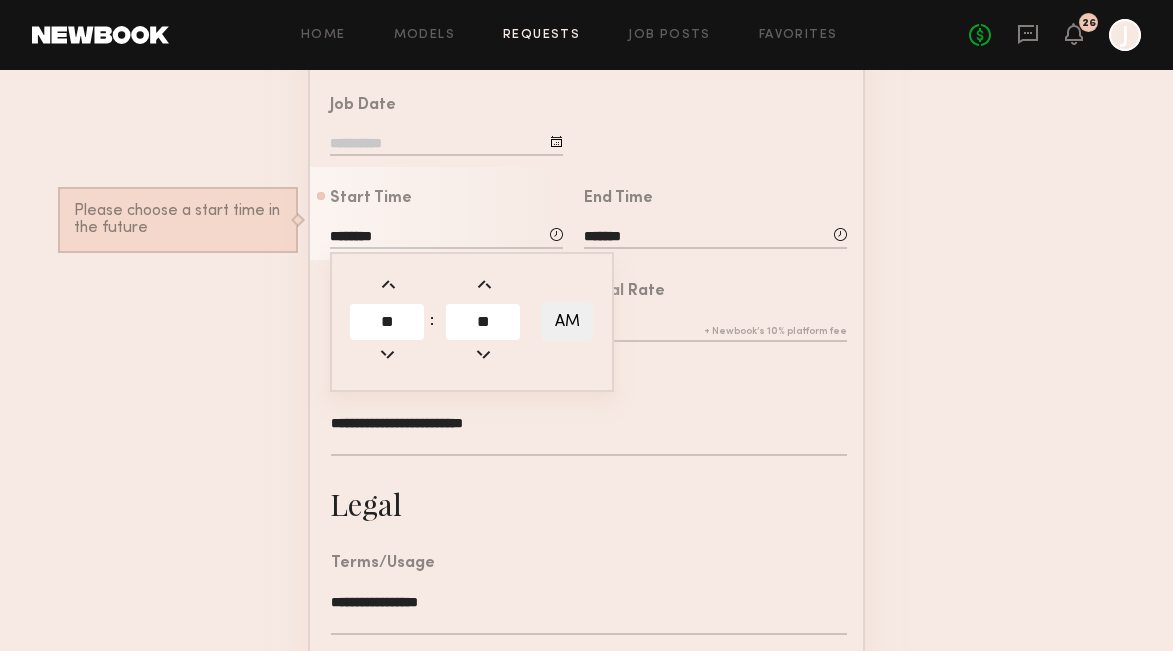 click on "**********" 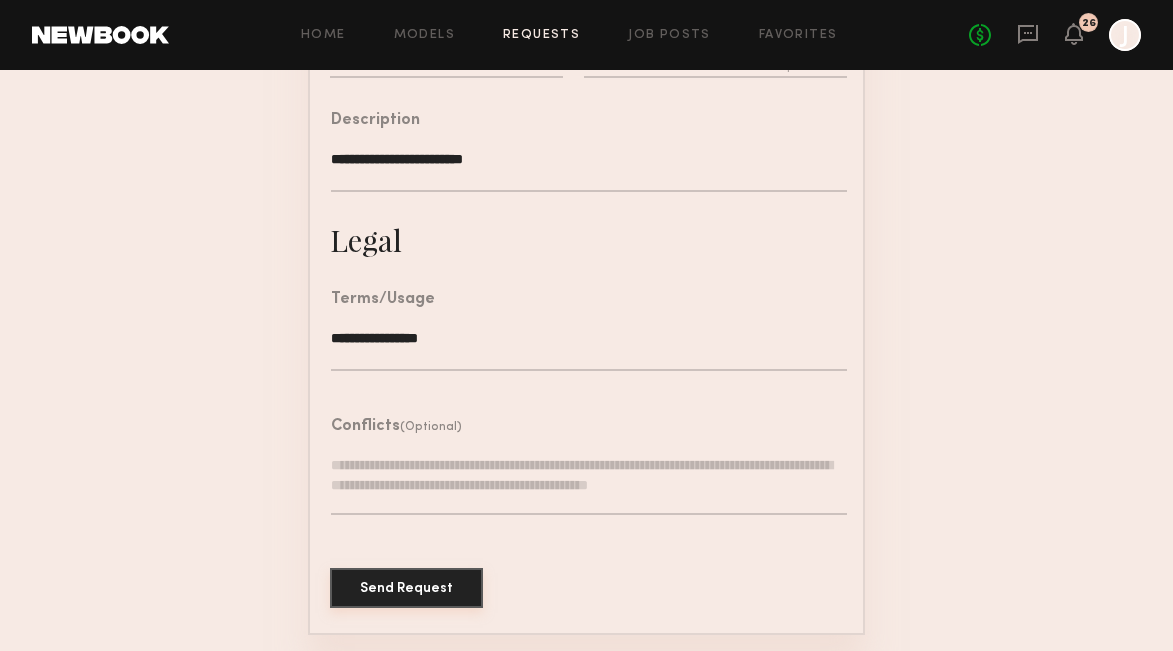 scroll, scrollTop: 634, scrollLeft: 0, axis: vertical 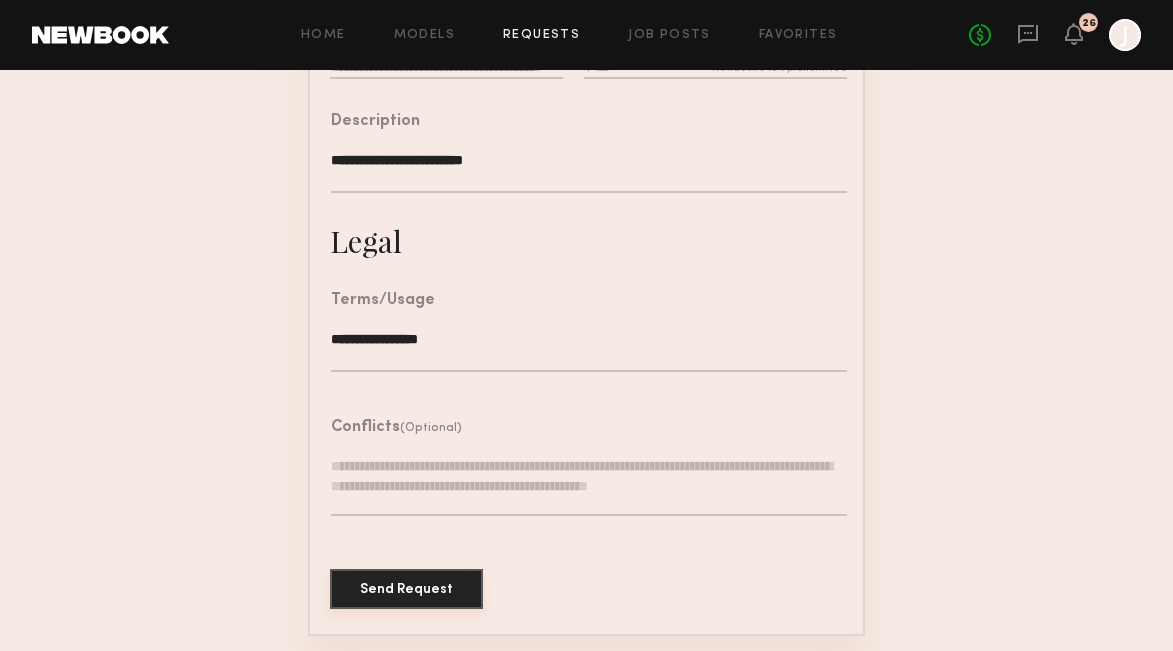 click on "Send Request" 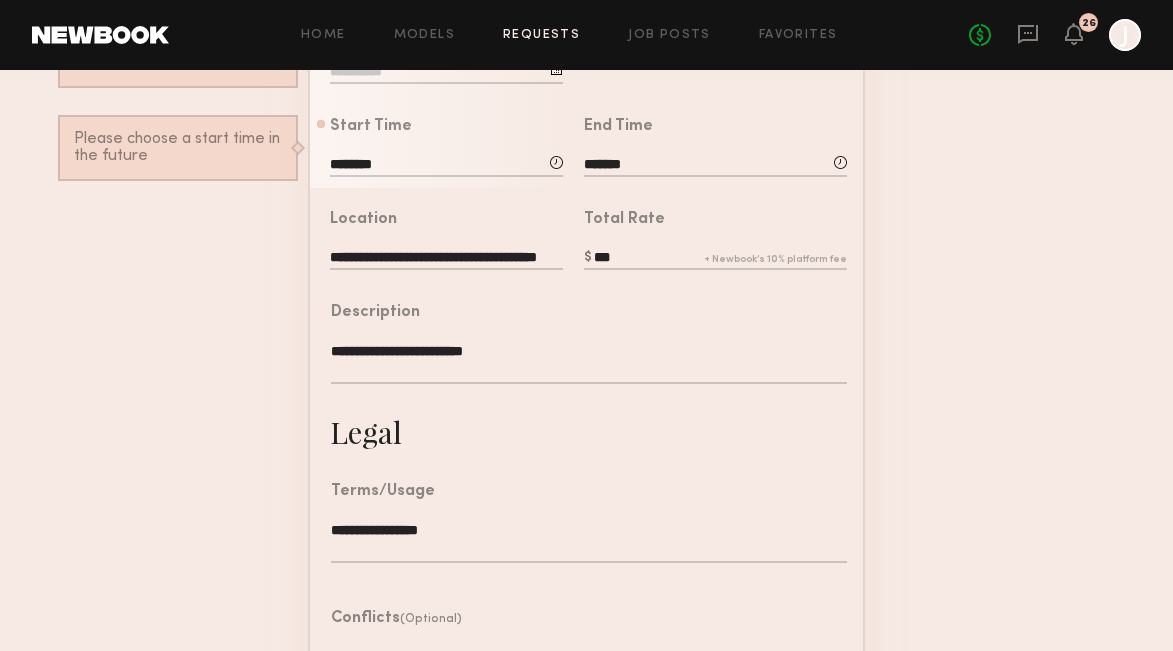 scroll, scrollTop: 184, scrollLeft: 0, axis: vertical 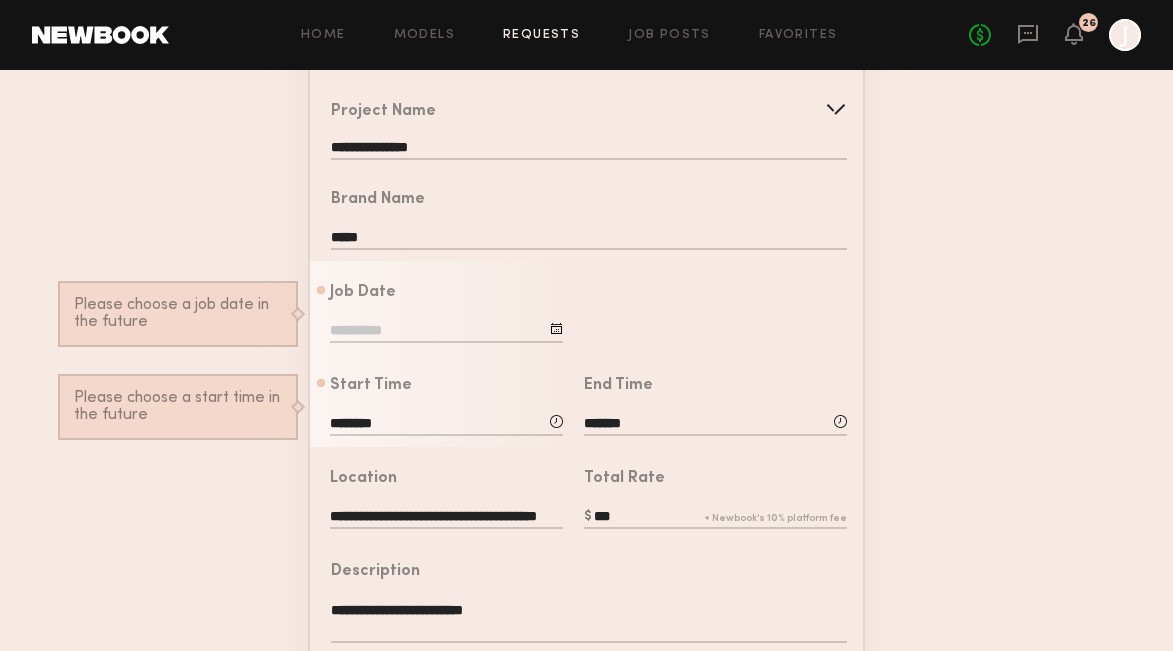 click 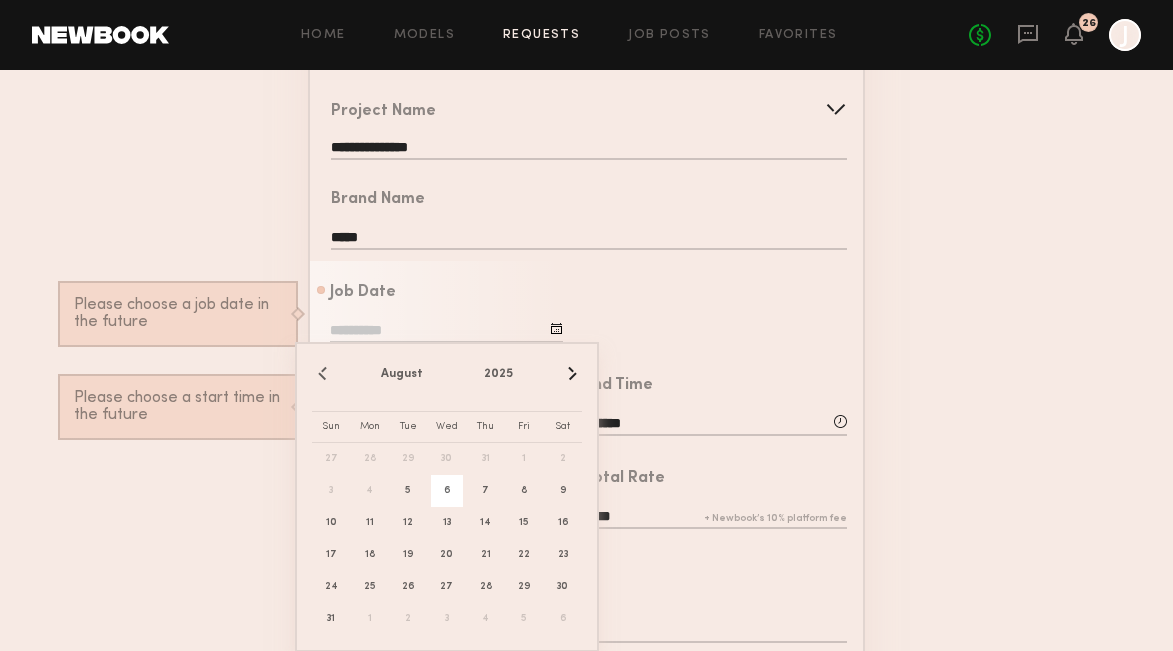 scroll, scrollTop: 200, scrollLeft: 0, axis: vertical 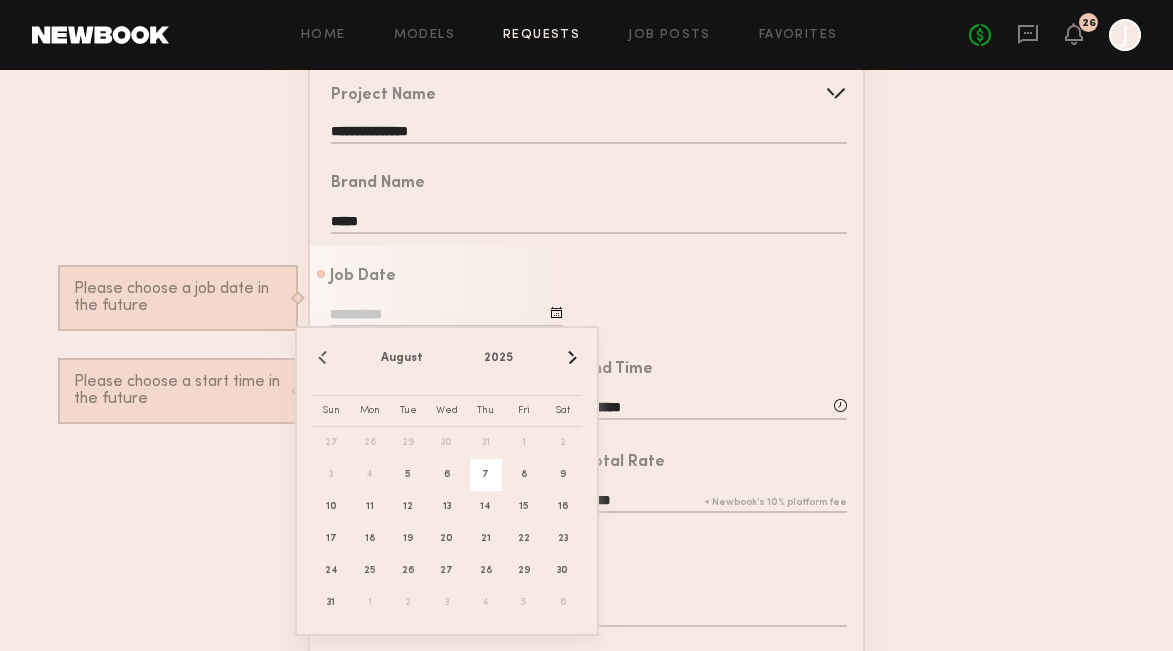 click on "7" 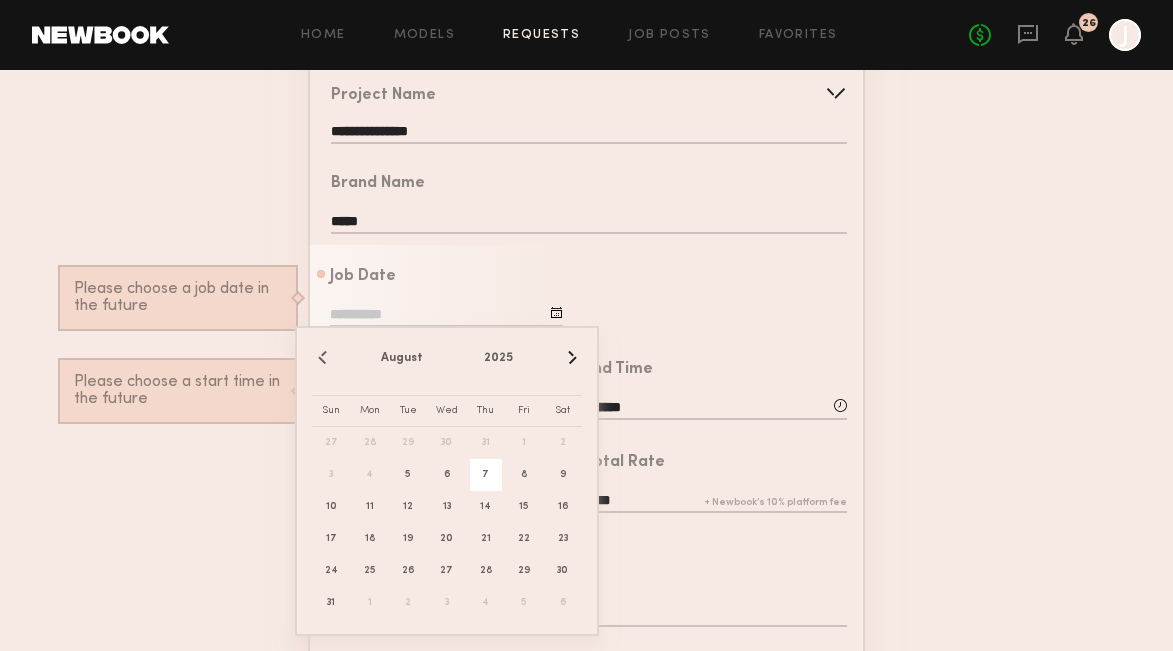 type on "**********" 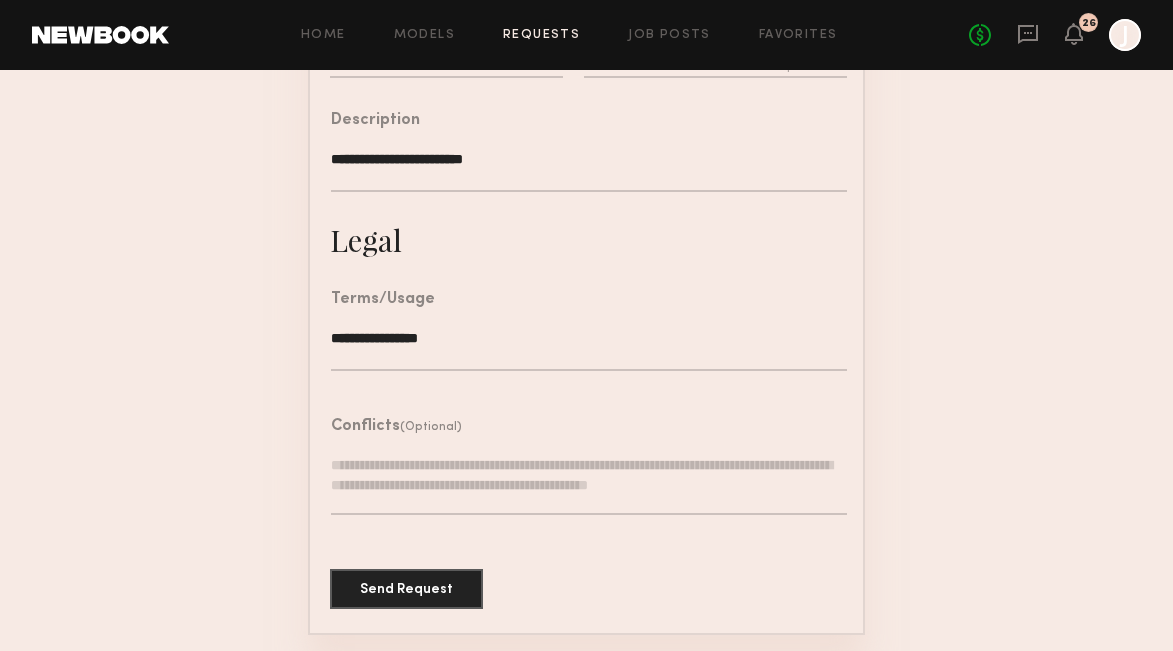scroll, scrollTop: 634, scrollLeft: 0, axis: vertical 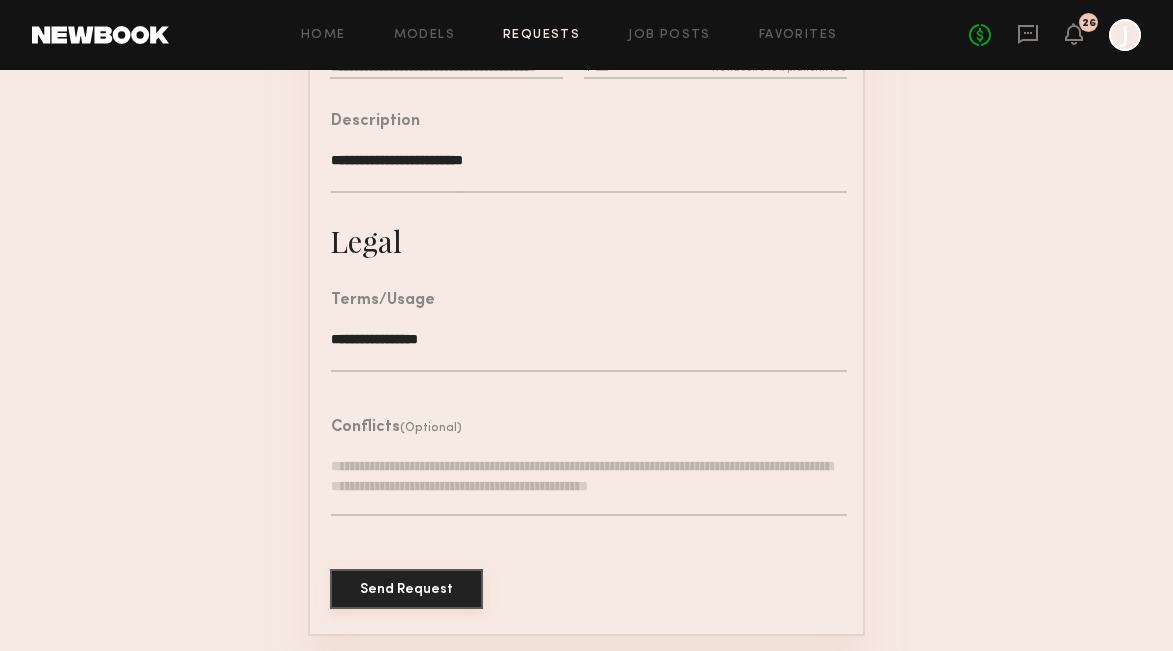 click on "Send Request" 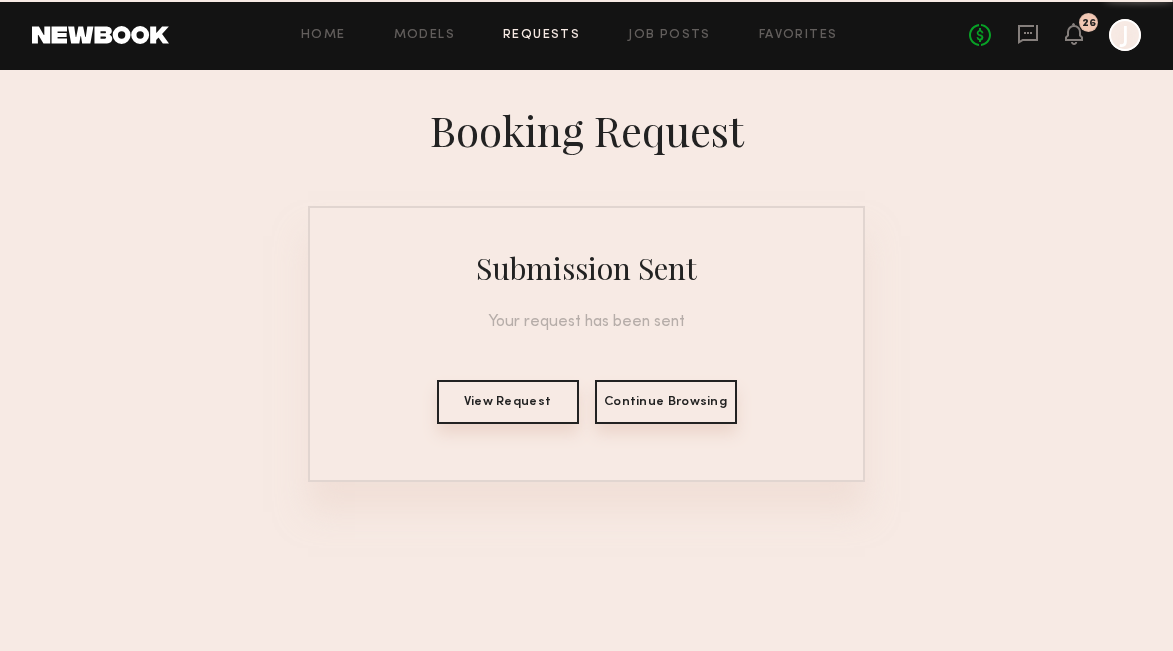 scroll, scrollTop: 0, scrollLeft: 0, axis: both 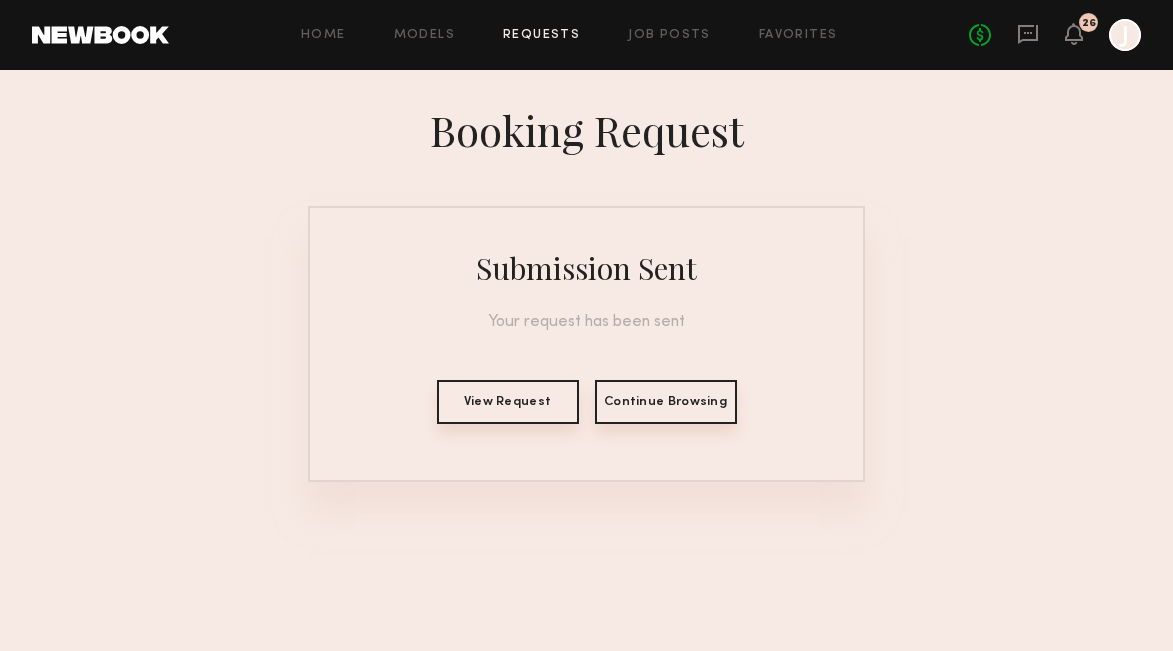 click on "View Request" 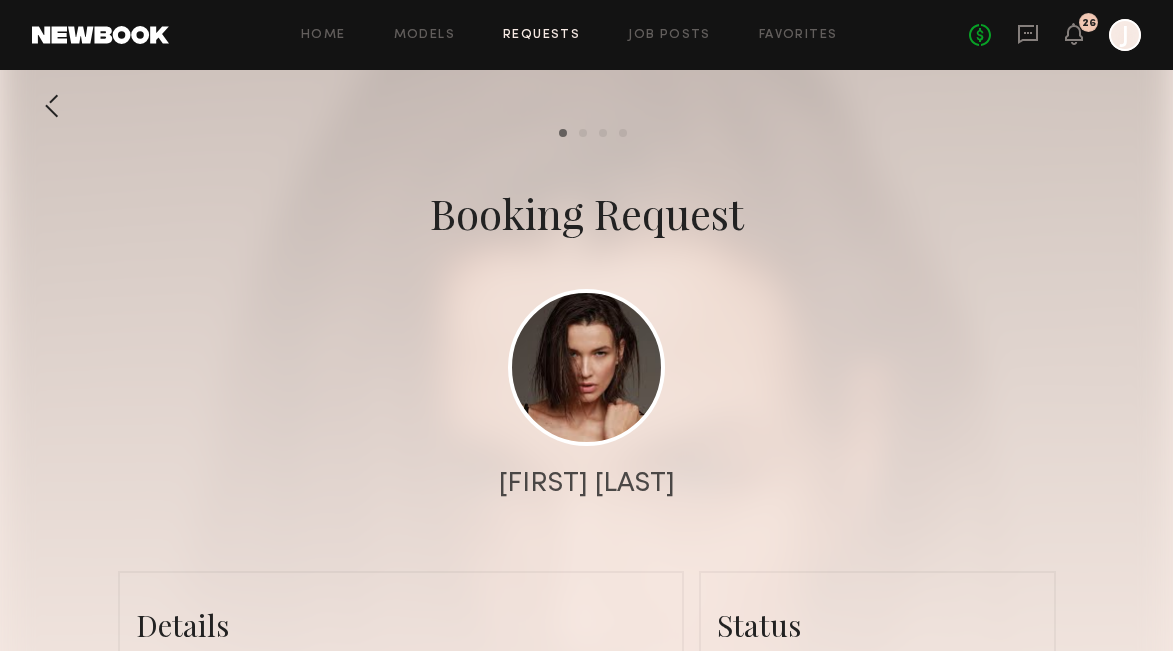 scroll, scrollTop: 0, scrollLeft: 0, axis: both 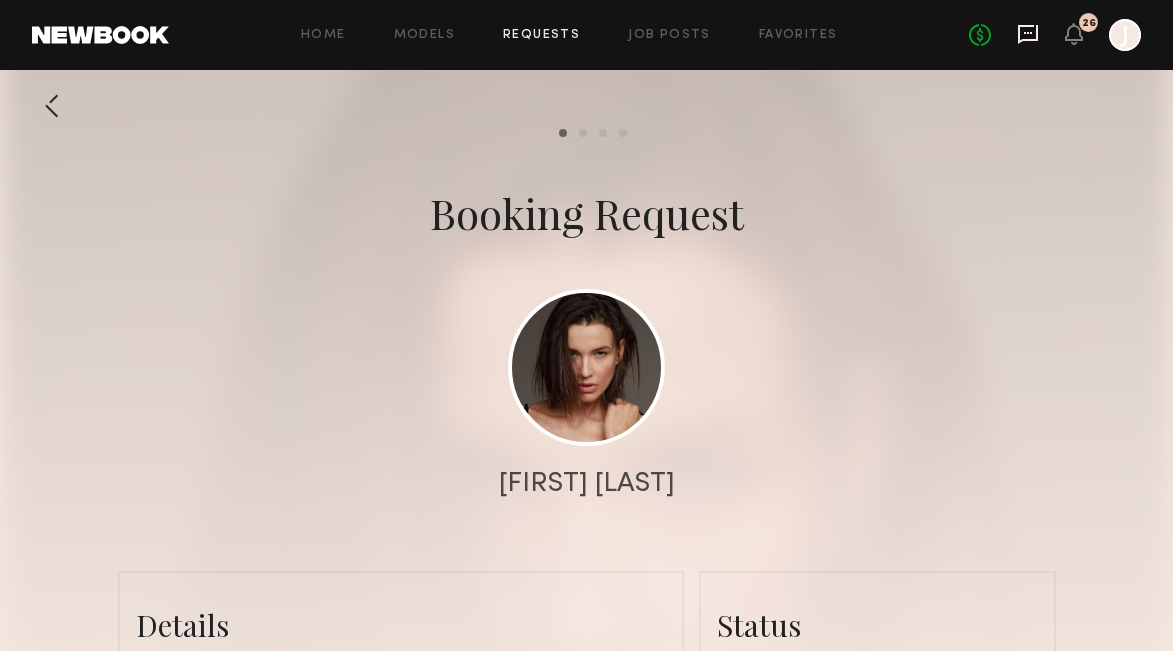 click 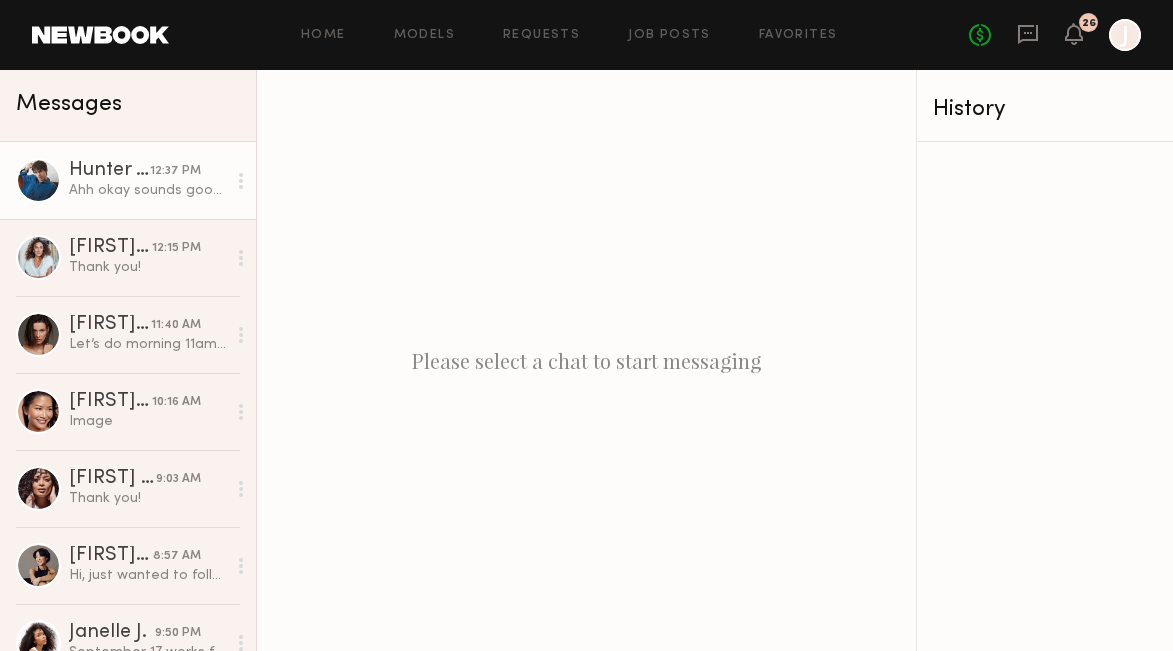 scroll, scrollTop: 0, scrollLeft: 0, axis: both 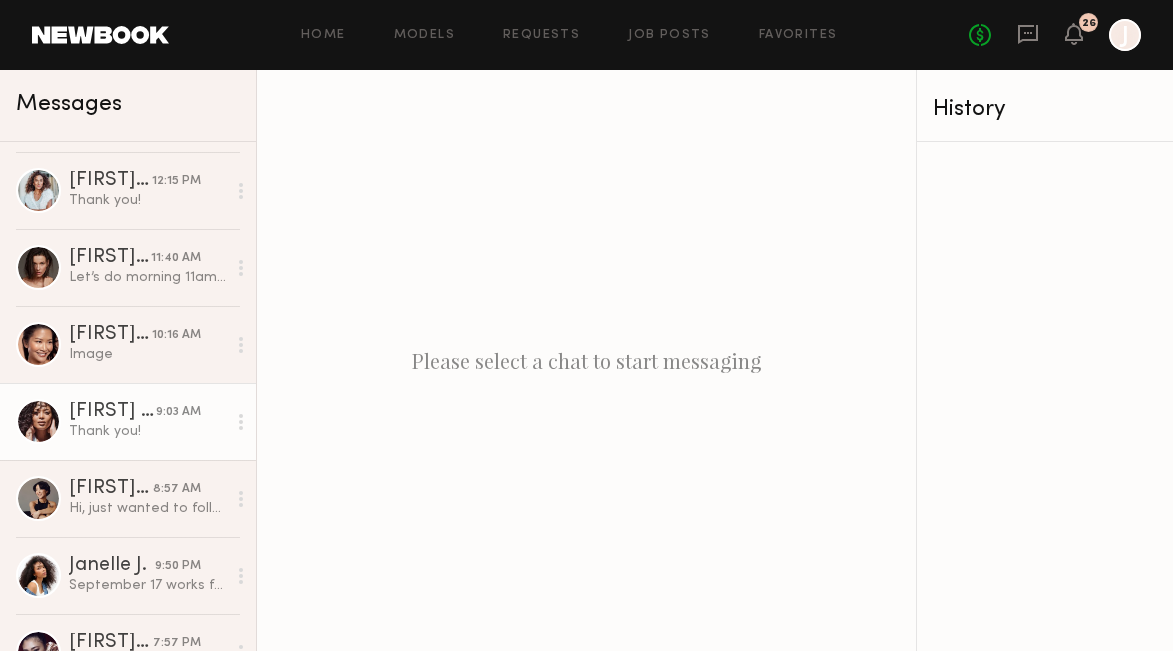 click on "[FIRST] [LAST]" 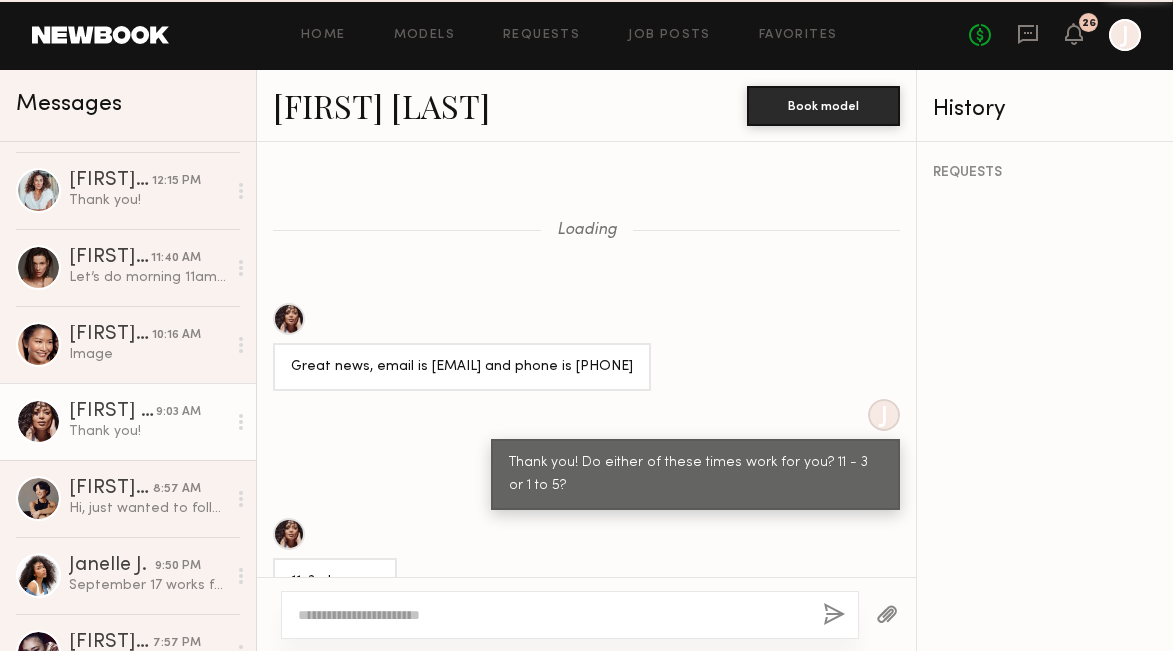 scroll, scrollTop: 888, scrollLeft: 0, axis: vertical 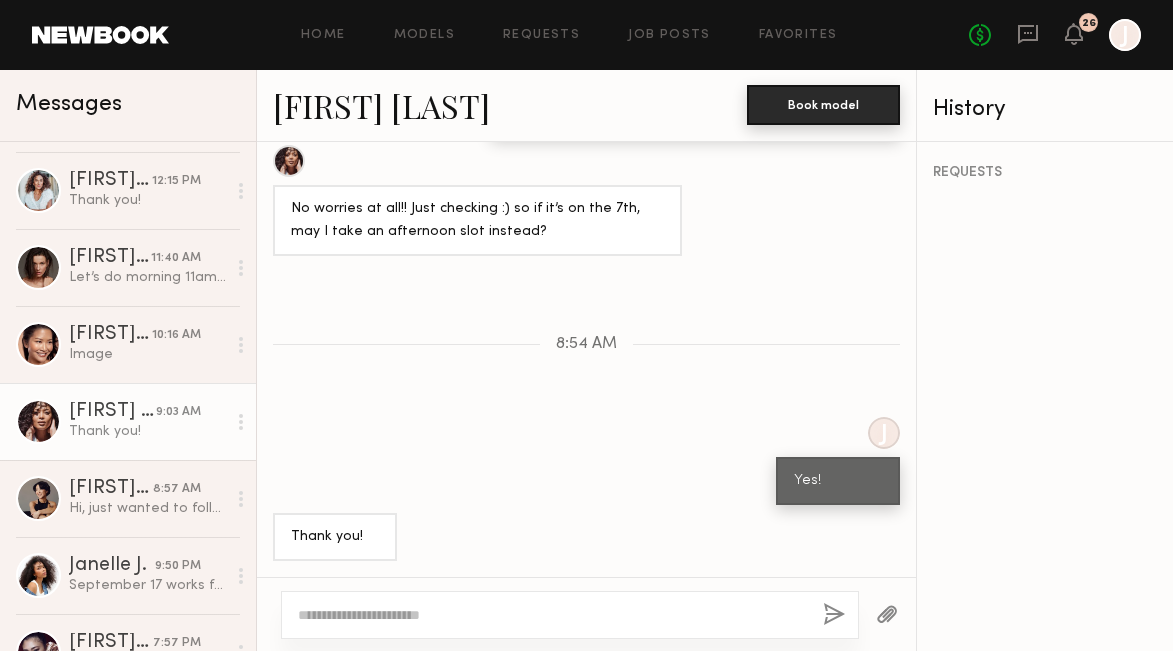click on "Book model" 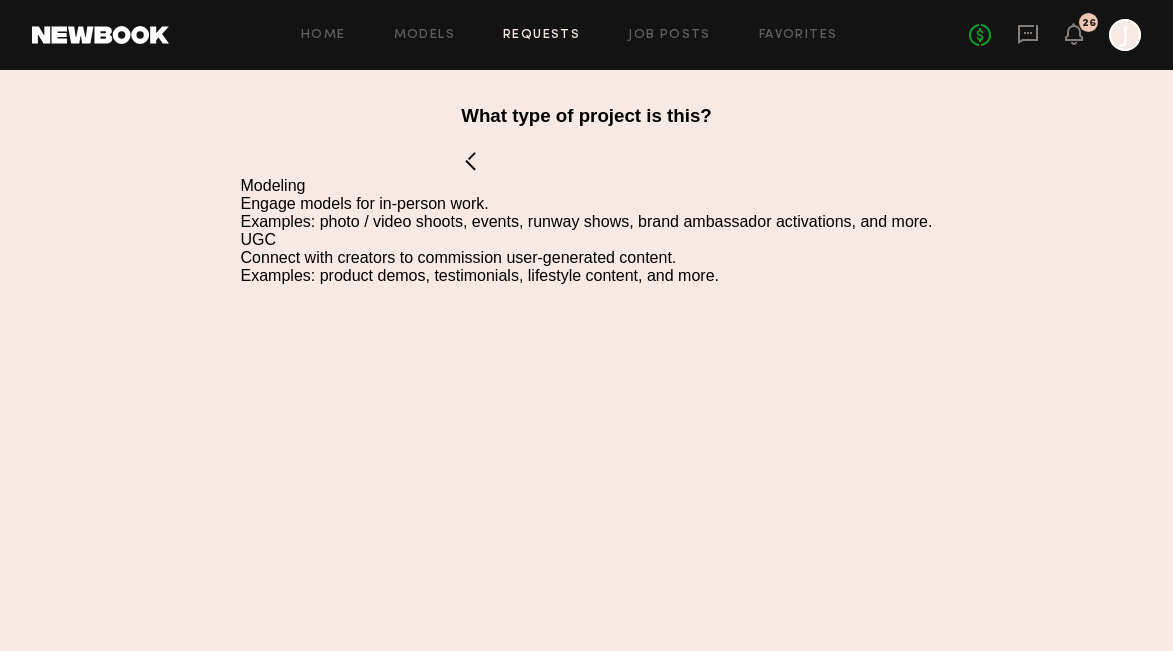 click on "Modeling" 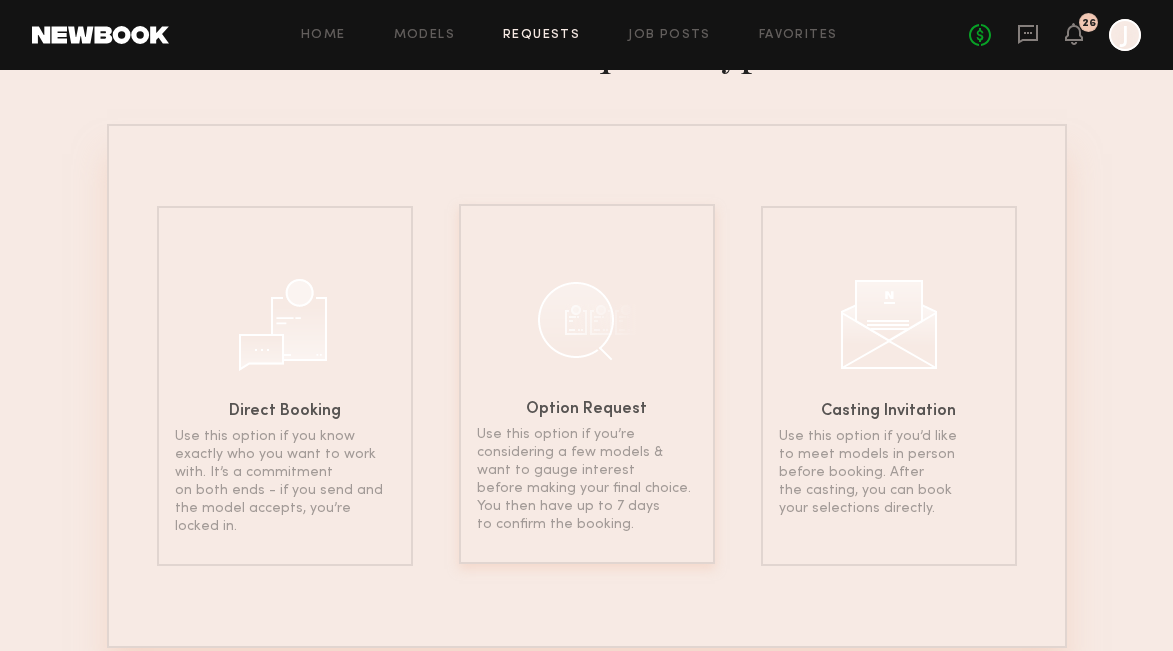 scroll, scrollTop: 99, scrollLeft: 0, axis: vertical 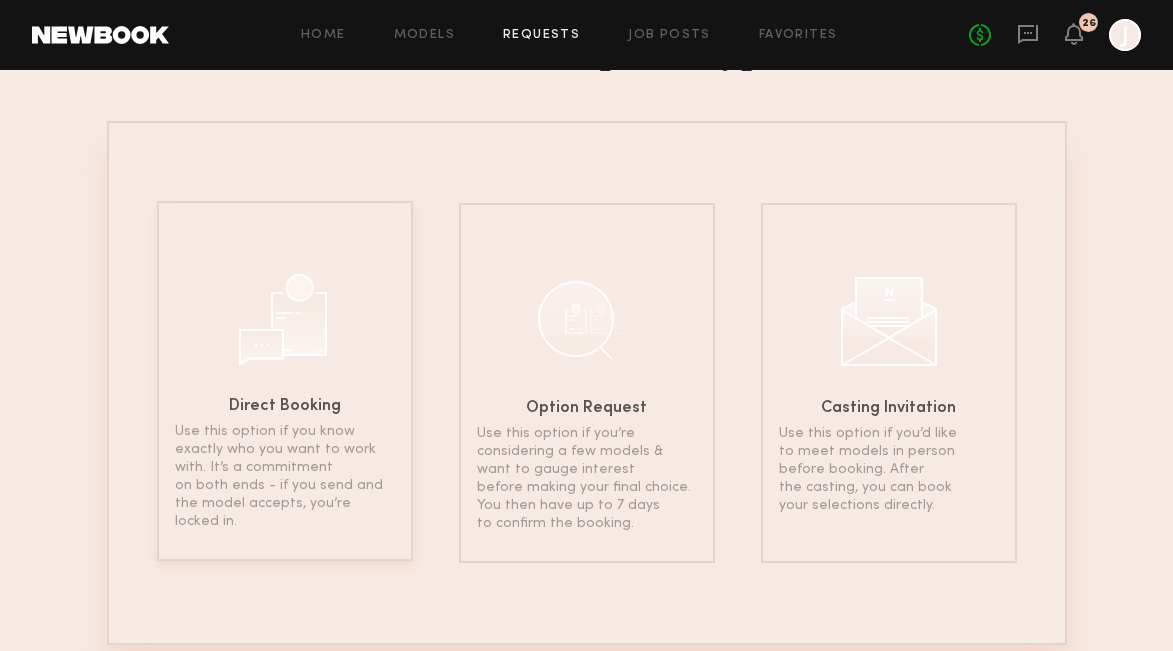 click on "Direct Booking Use this option if you know exactly who you want to work with. It’s a commitment on both ends - if you send and the model accepts, you’re locked in." 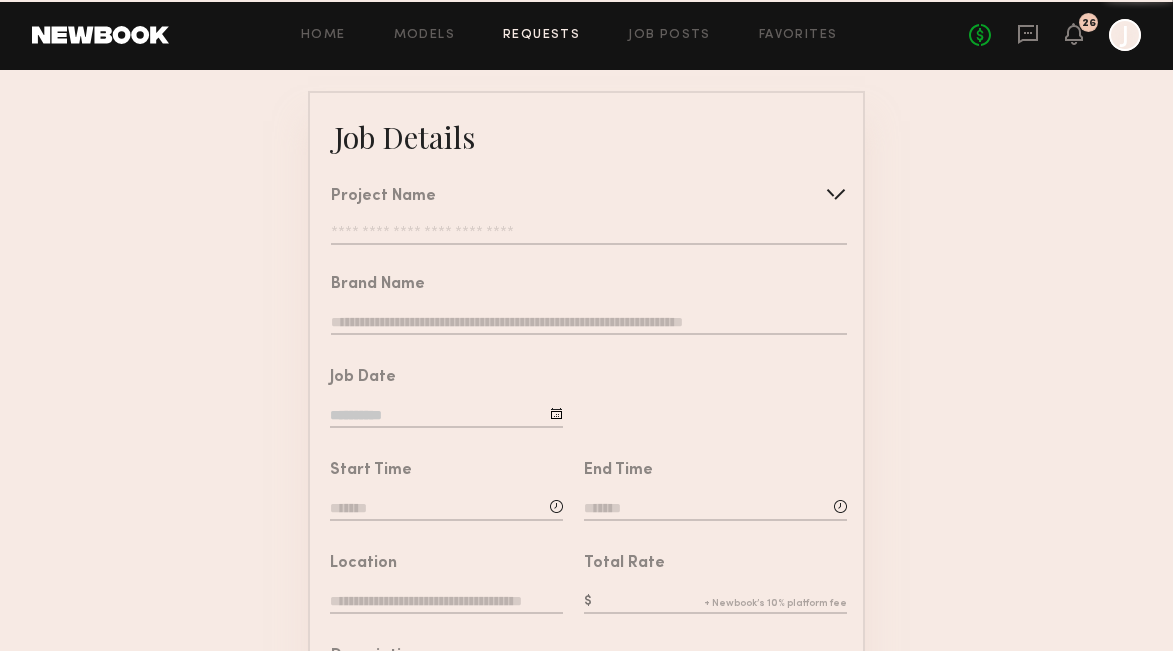 scroll, scrollTop: 0, scrollLeft: 0, axis: both 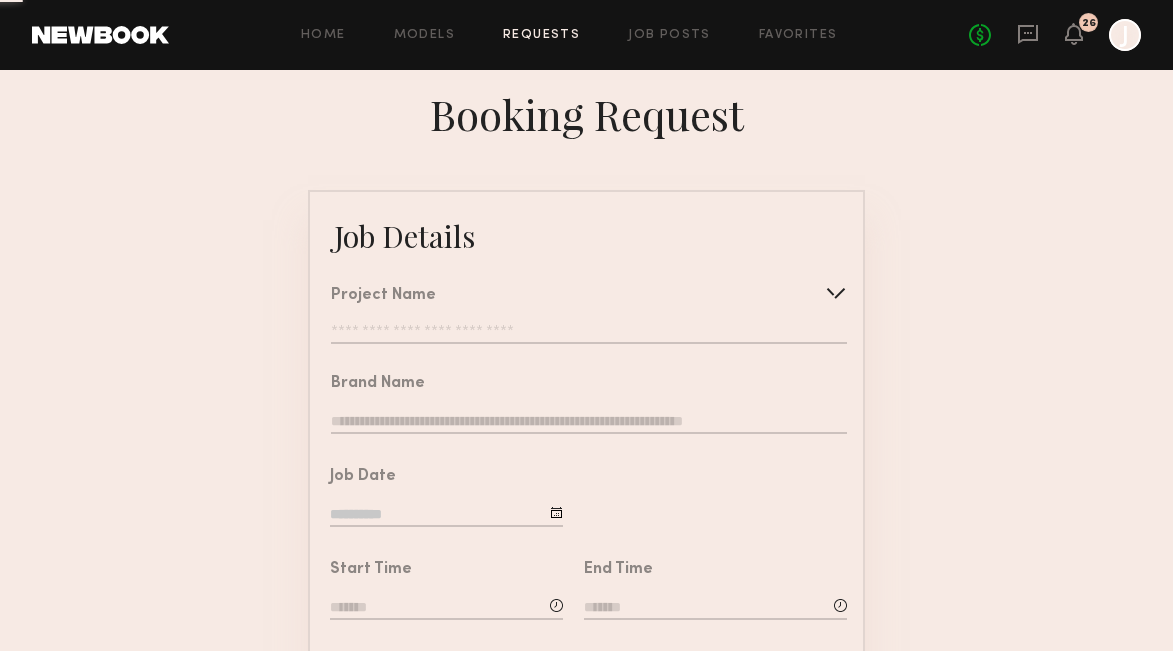 click on "Project Name   Create   Use recent modeling project  The Purple Carrot Lofi Shoot  Pet Brand Media Shoot  Visual impact campaign  Gen Z Clothing Brand Lifestyle Shoot  Gen Z Clothing Brand Ecomm Shoot  Makeup Brand Photoshoot  Skincare & Haircare Campaign Shoot  Gen Z clothing brand photoshoot  Vitamins Photoshoot" 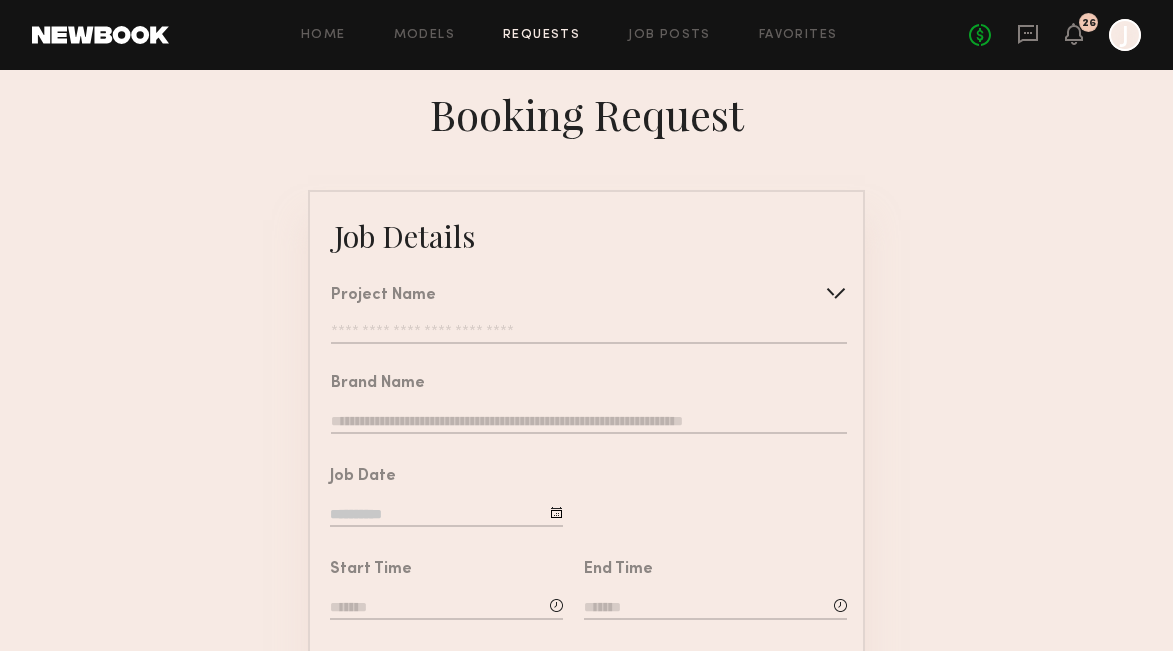 click 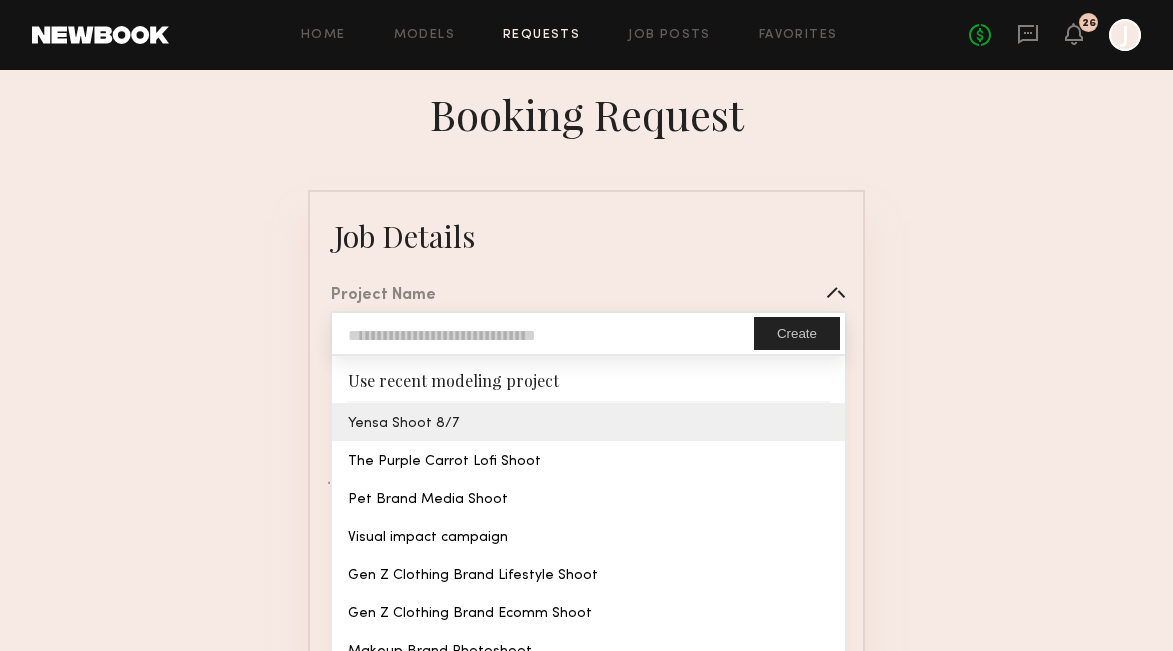 type on "**********" 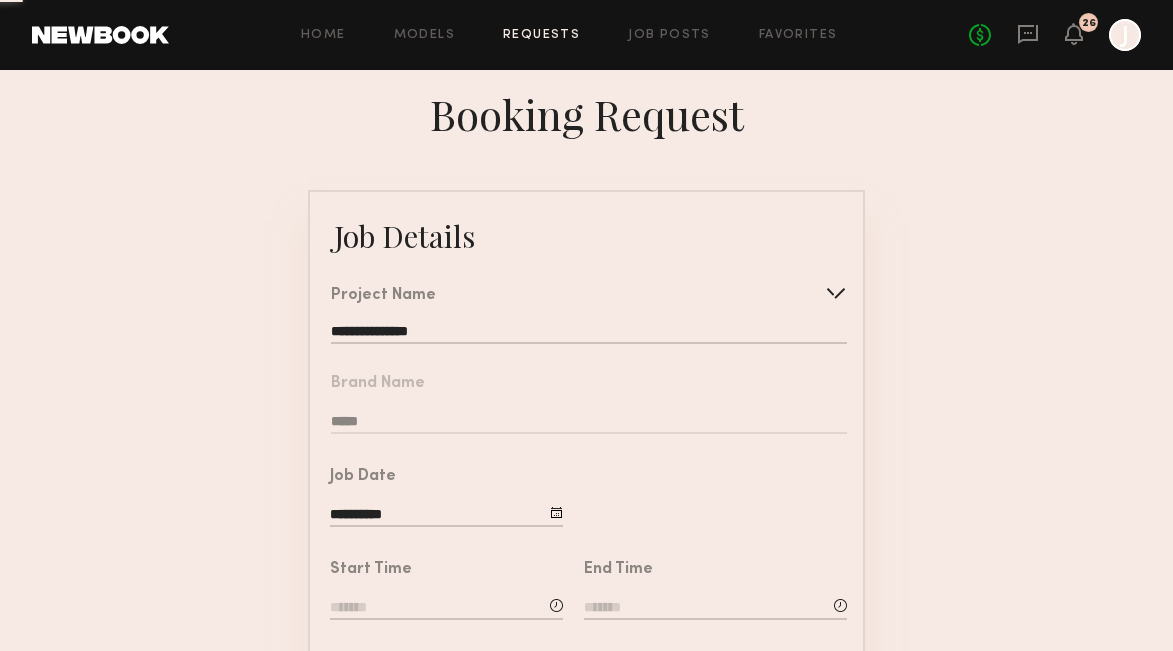 click on "**********" 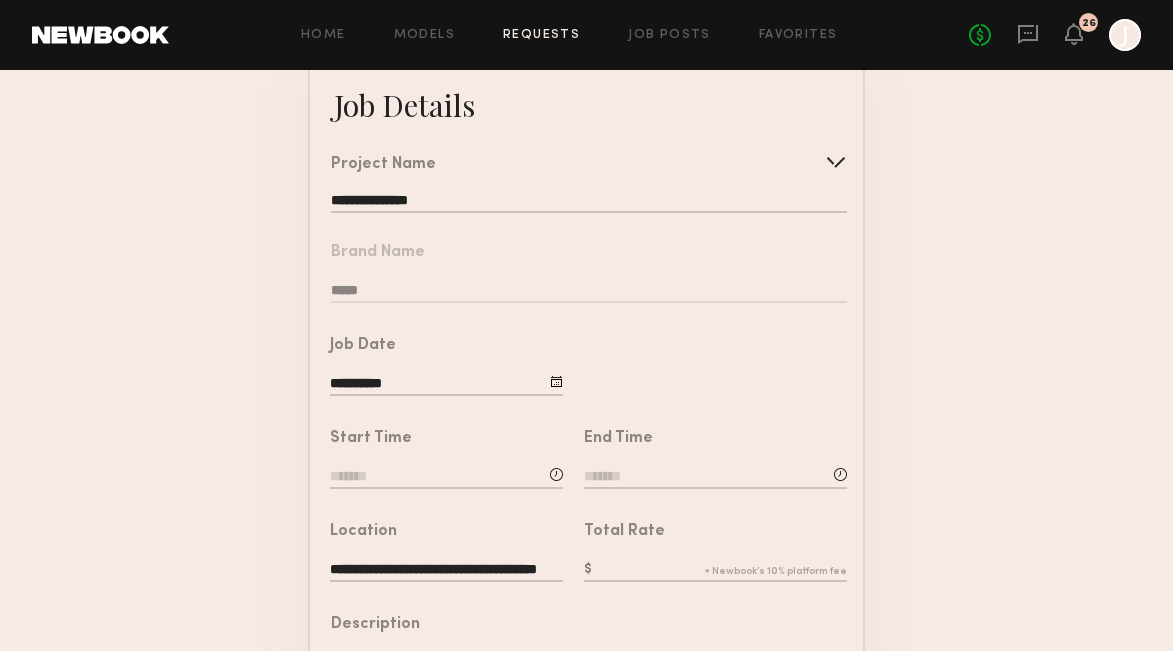 scroll, scrollTop: 131, scrollLeft: 0, axis: vertical 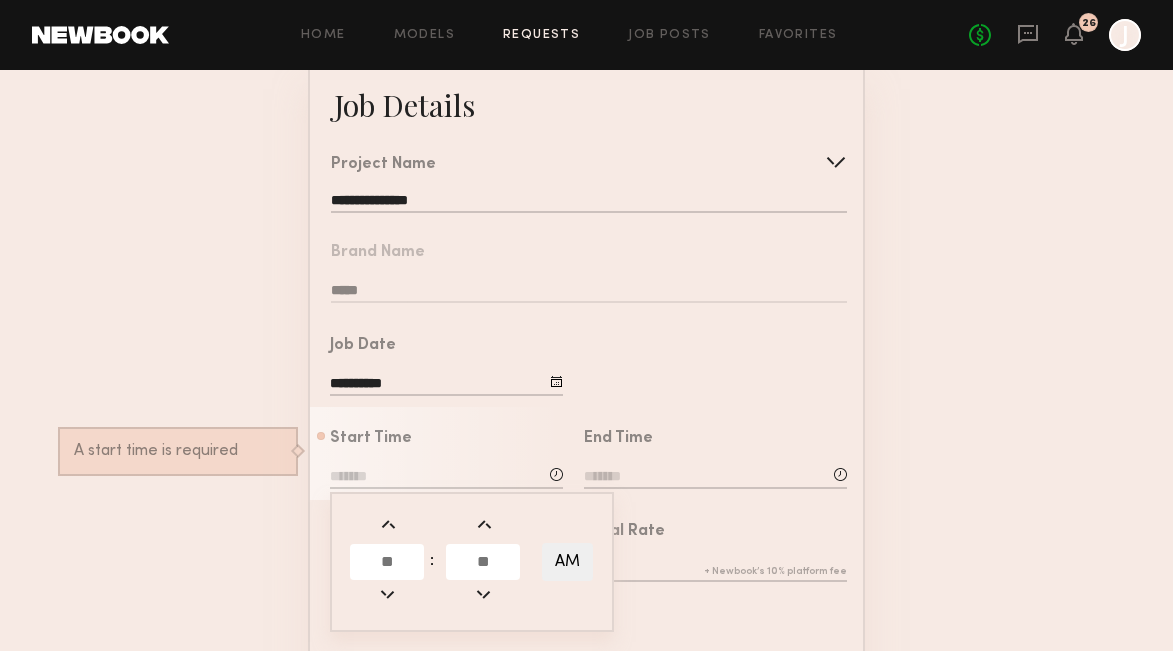 click 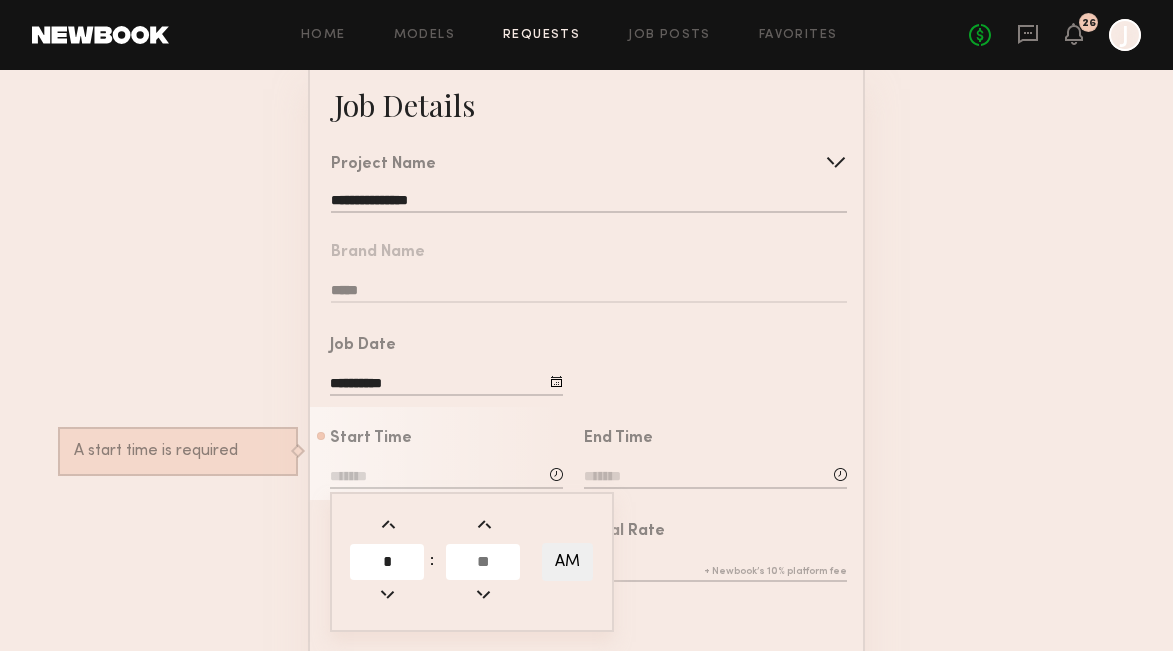 type on "*" 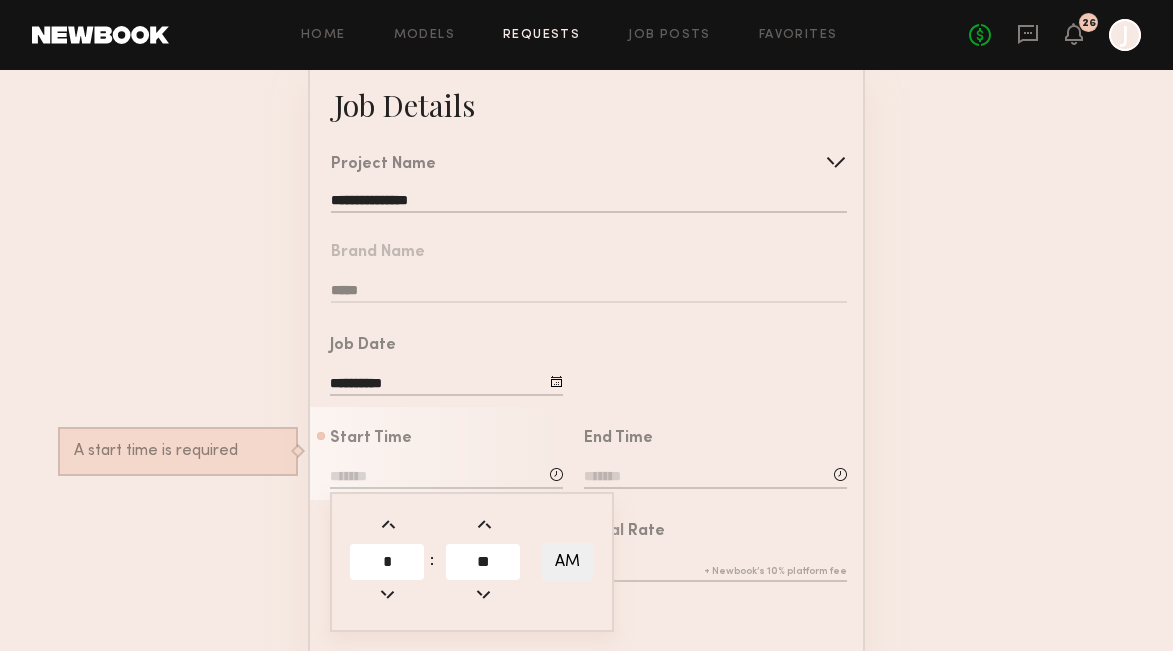 type on "**" 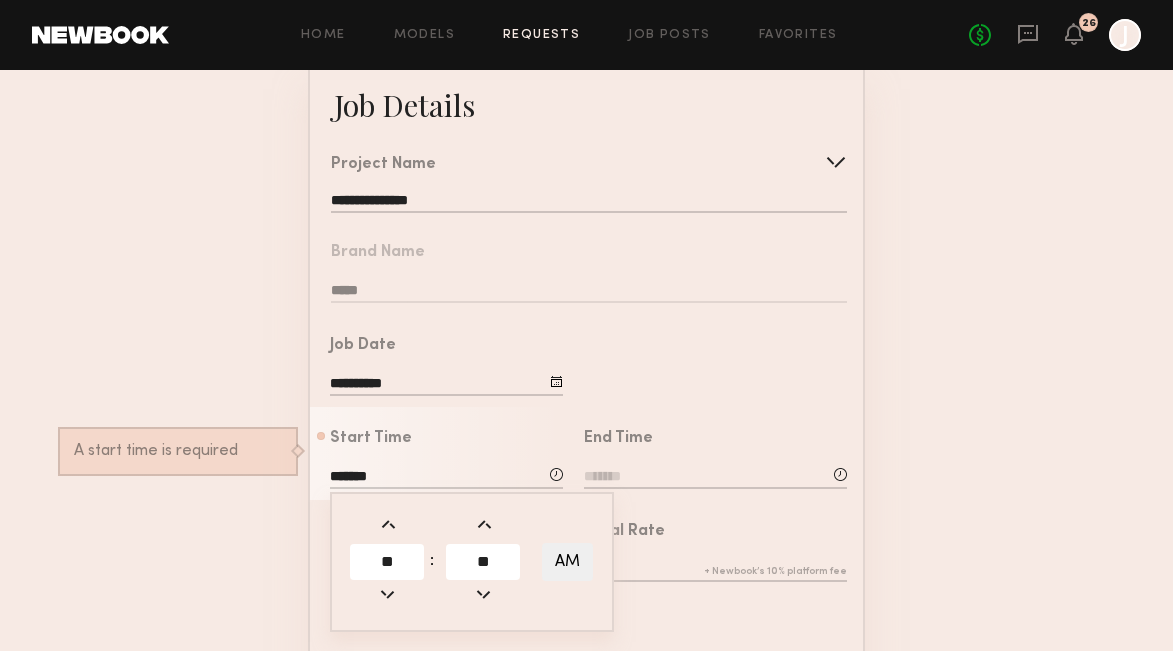 click on "AM" 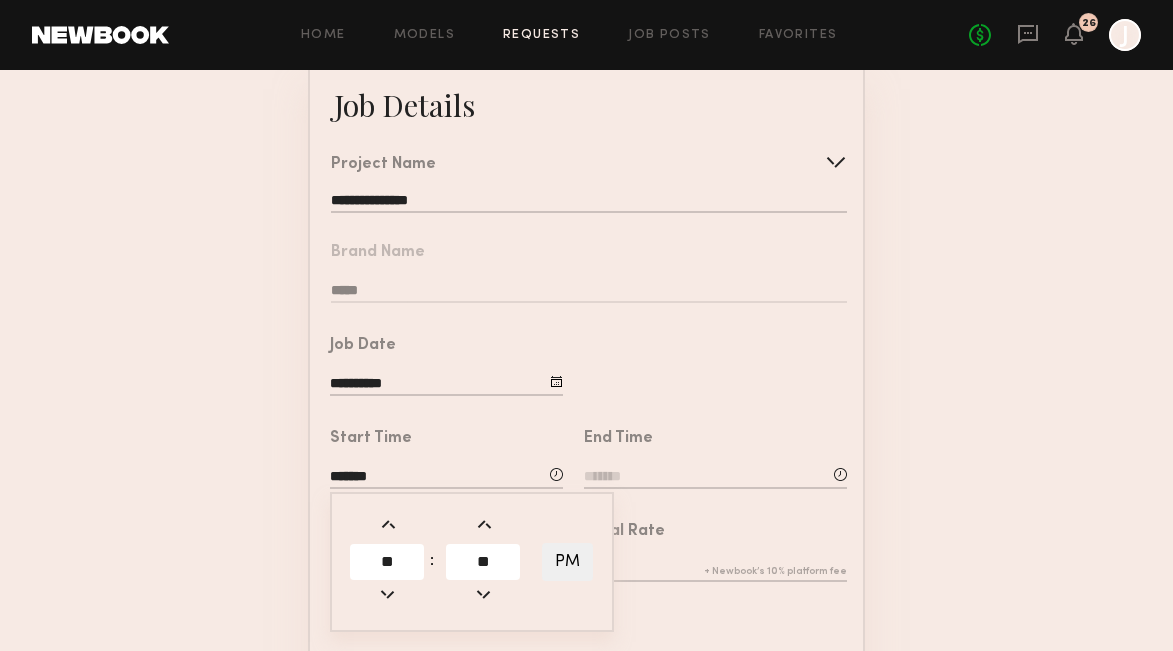 click 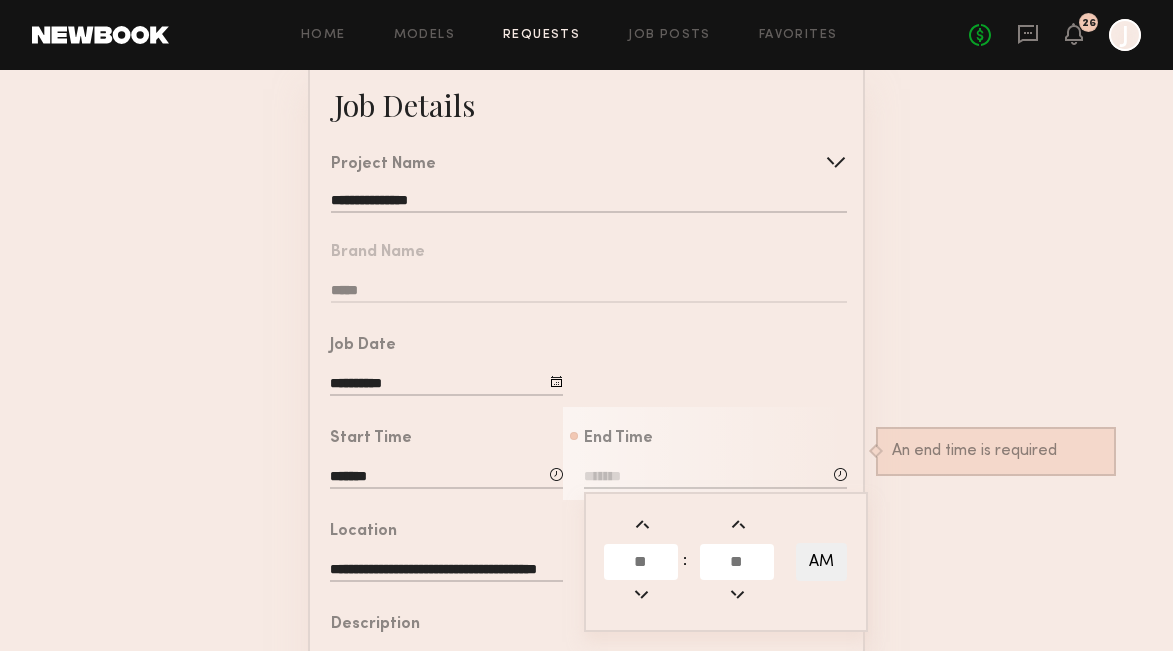 click 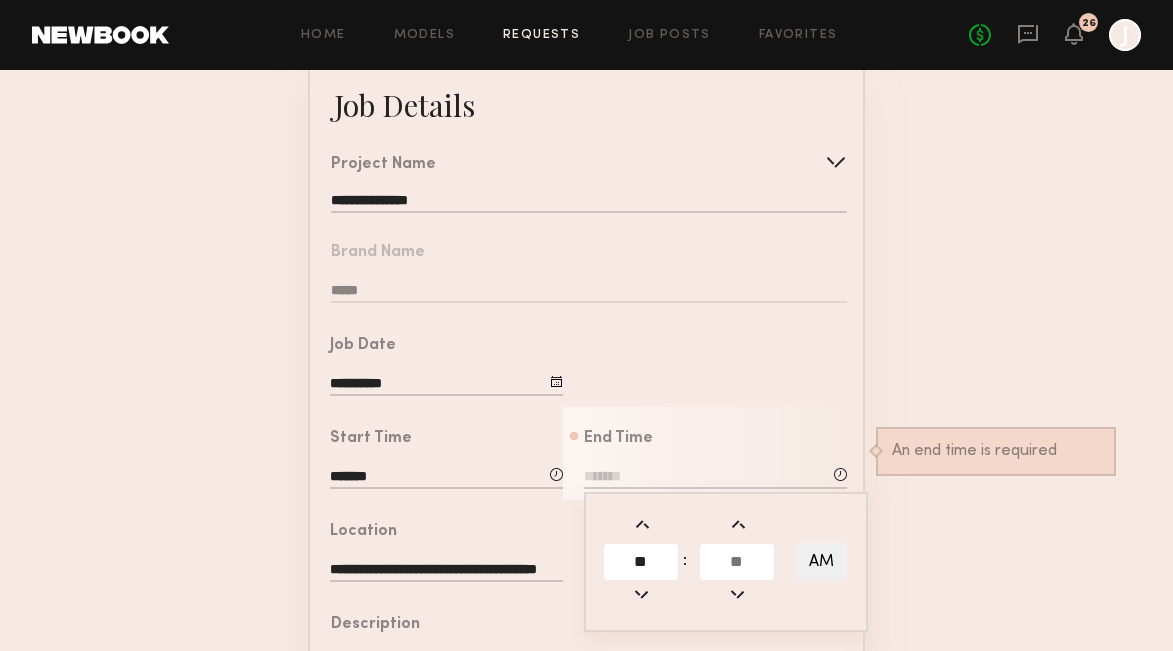 type on "**" 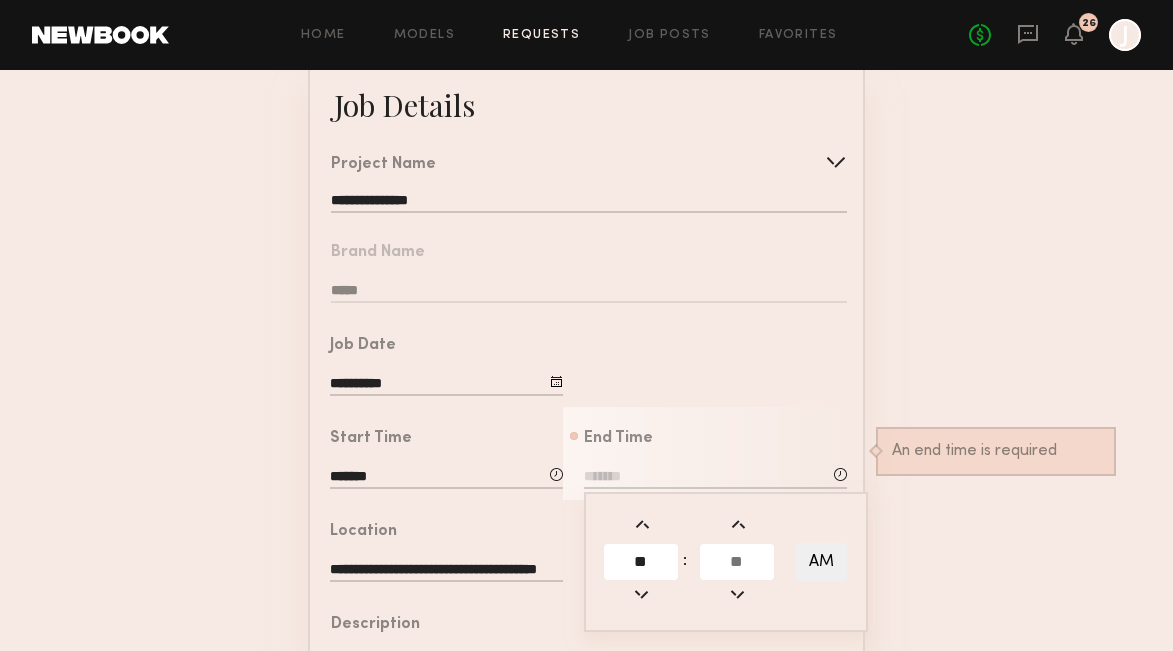 click 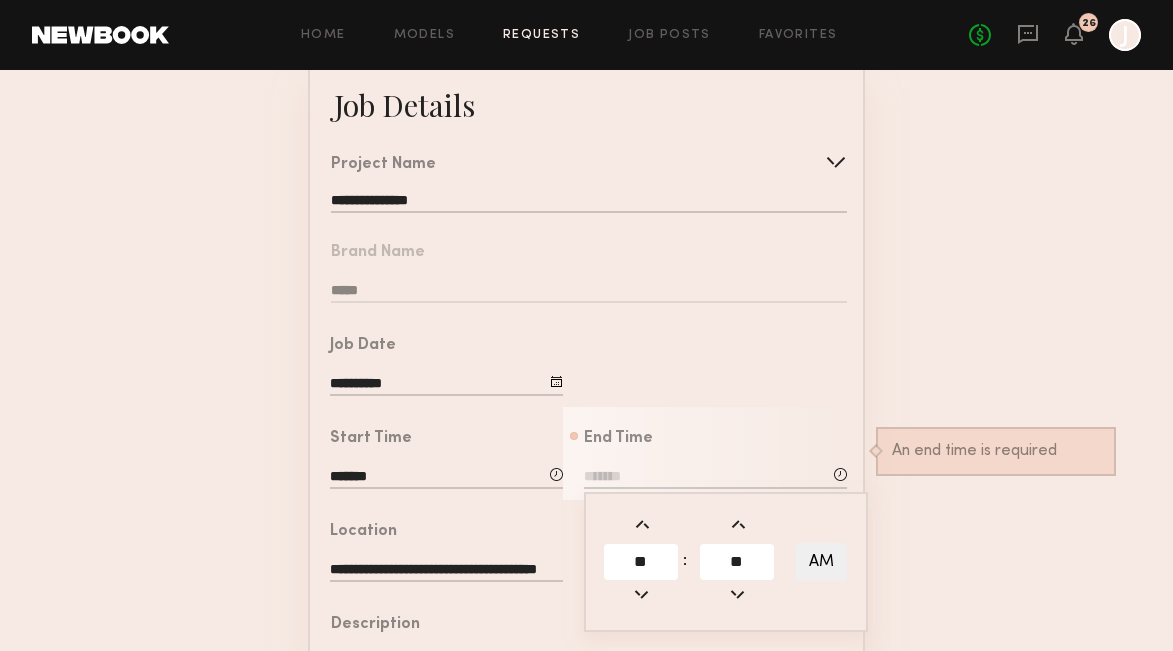 type on "**" 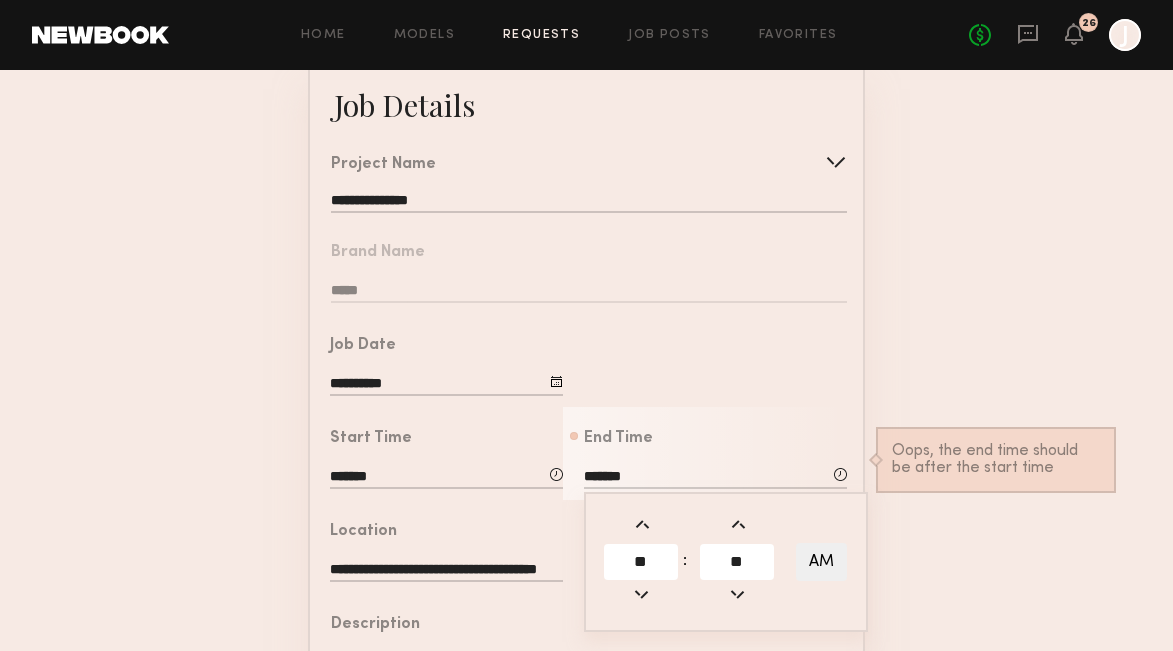 click on "AM" 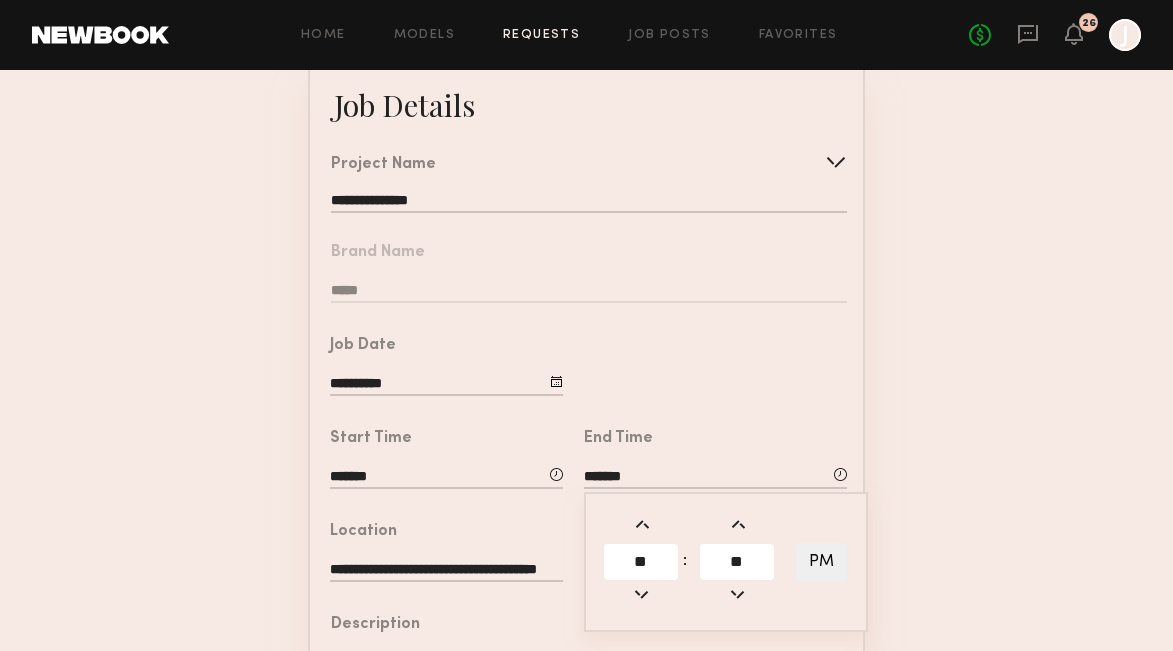 click on "**********" 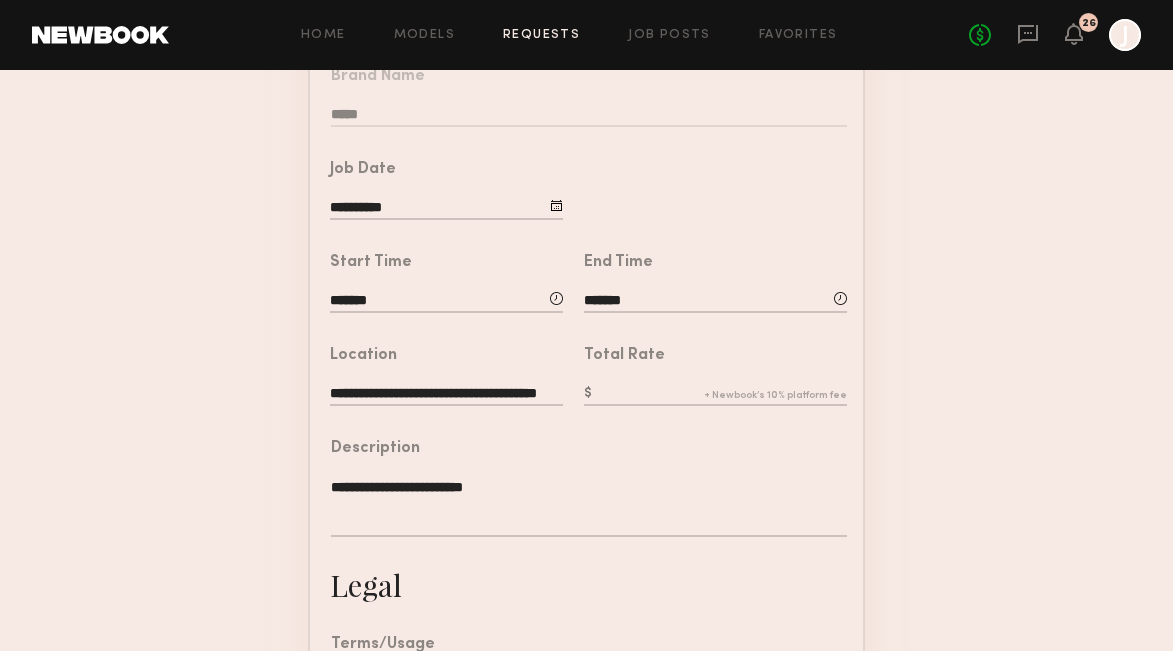 scroll, scrollTop: 312, scrollLeft: 0, axis: vertical 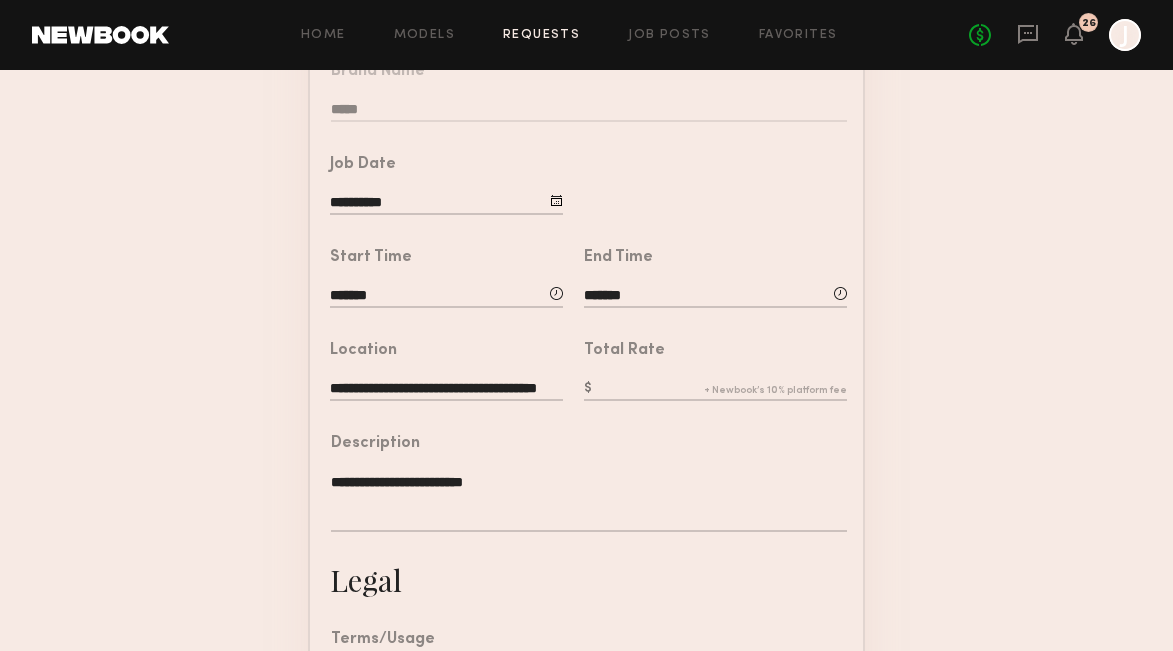 click 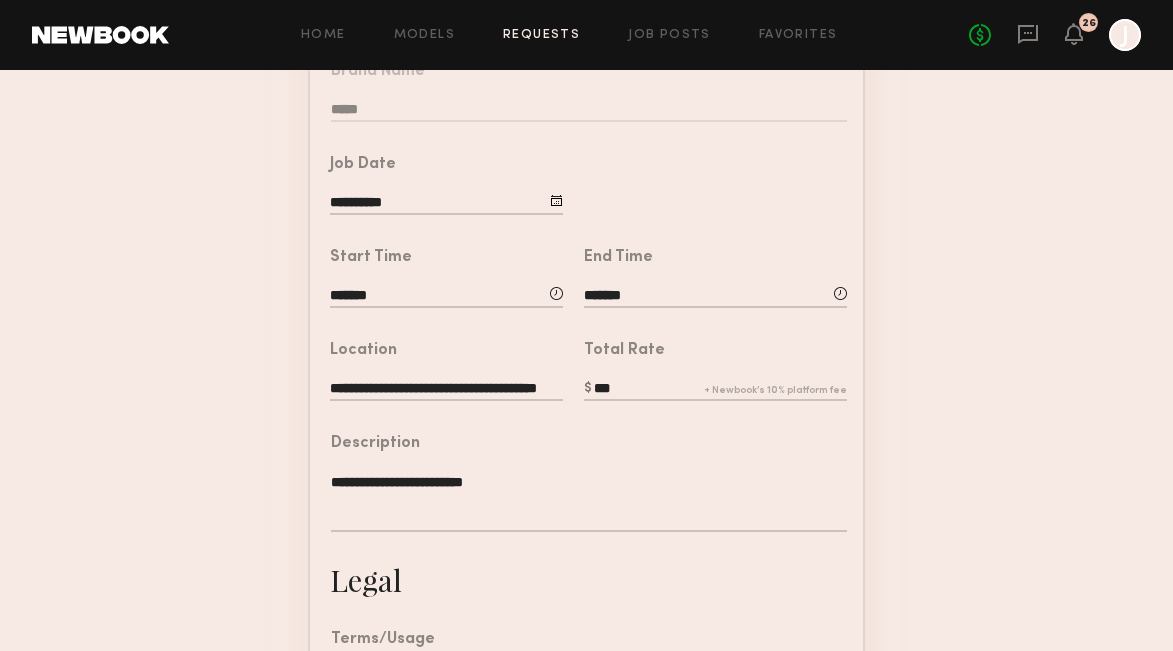type on "***" 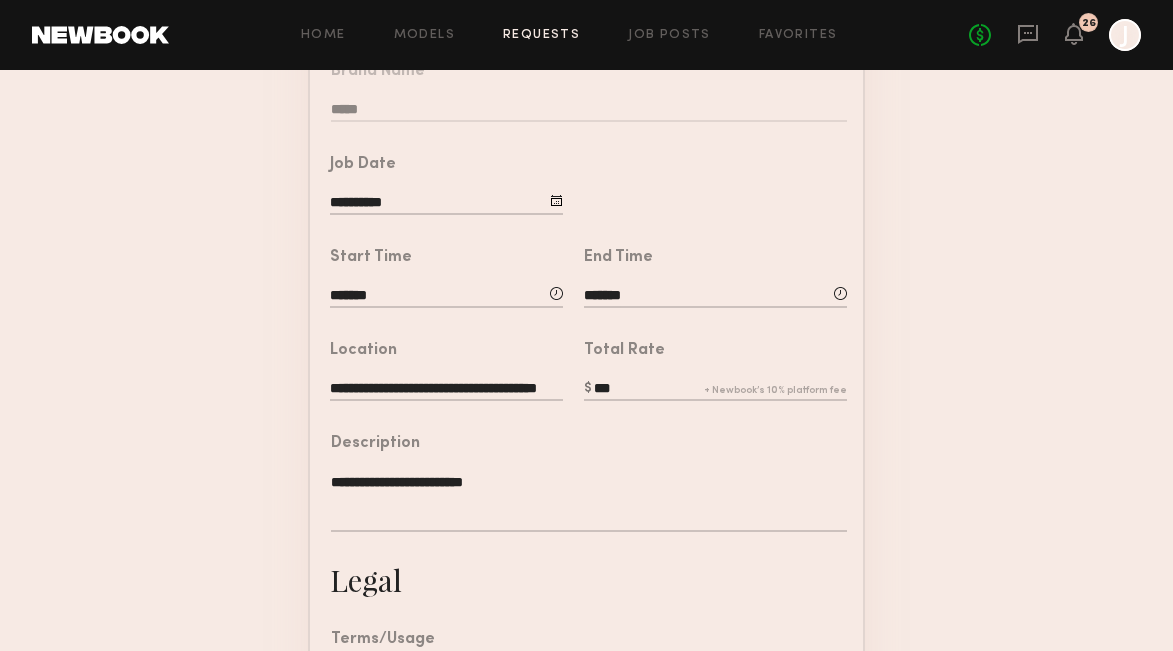 click on "**********" 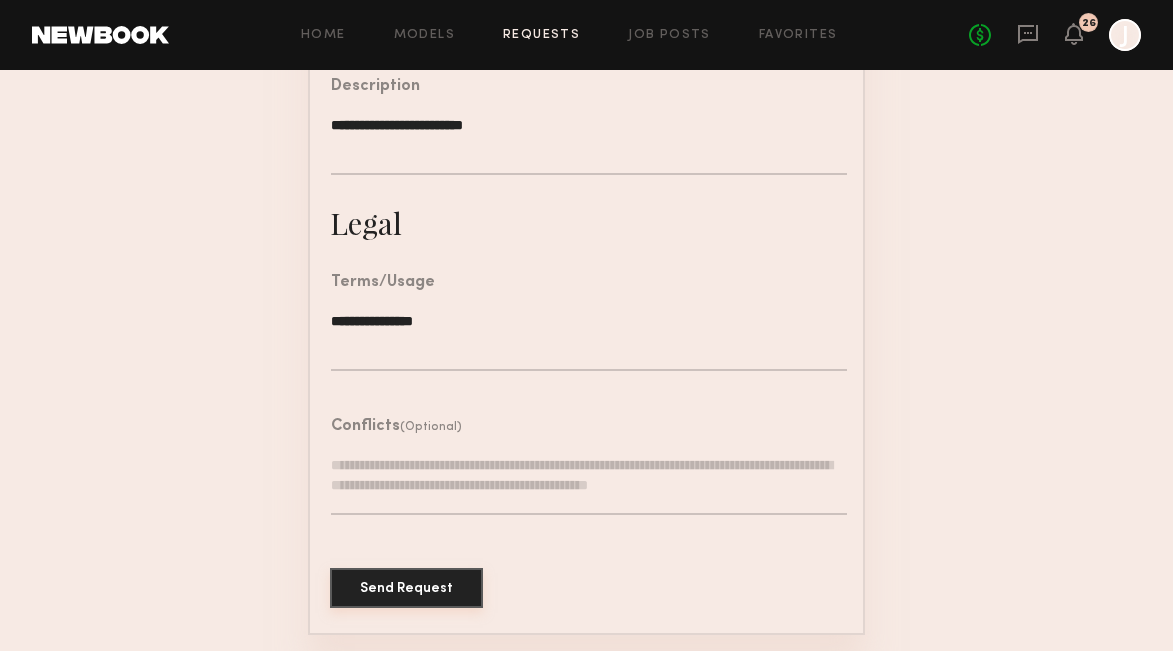 scroll, scrollTop: 668, scrollLeft: 0, axis: vertical 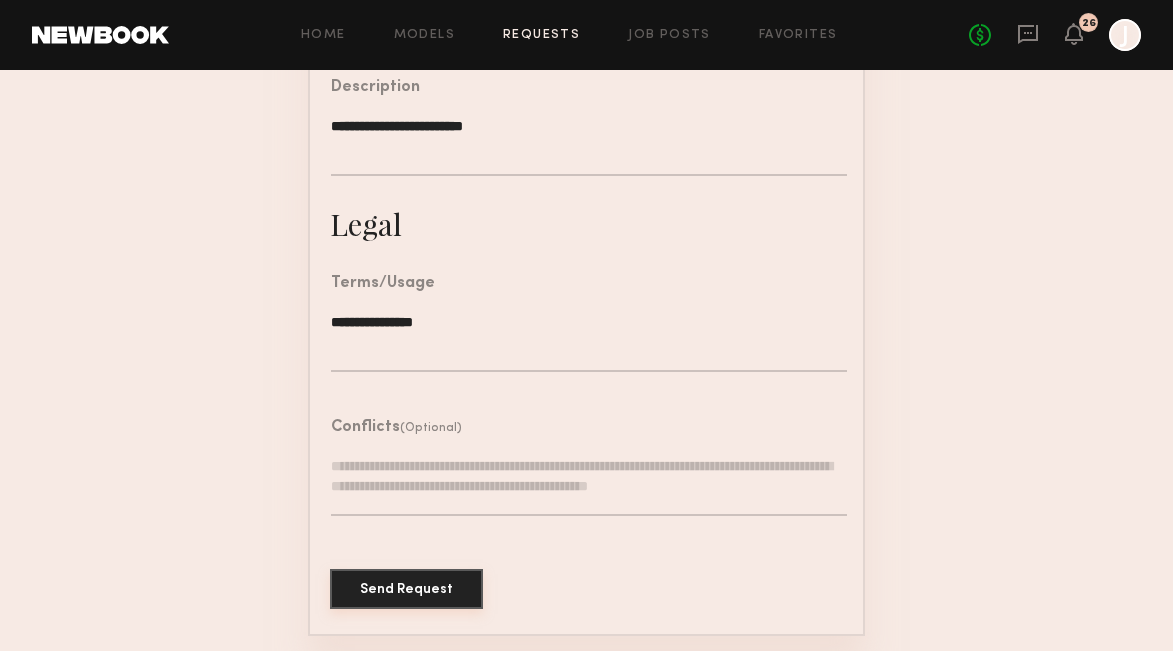 click on "Send Request" 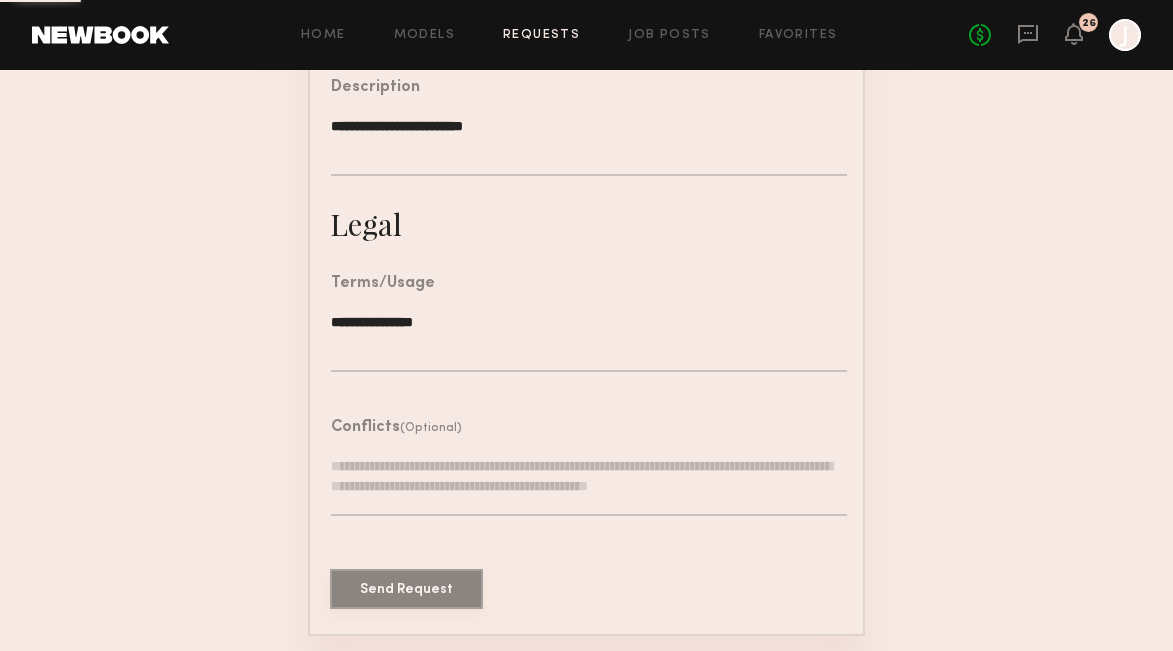 scroll, scrollTop: 0, scrollLeft: 0, axis: both 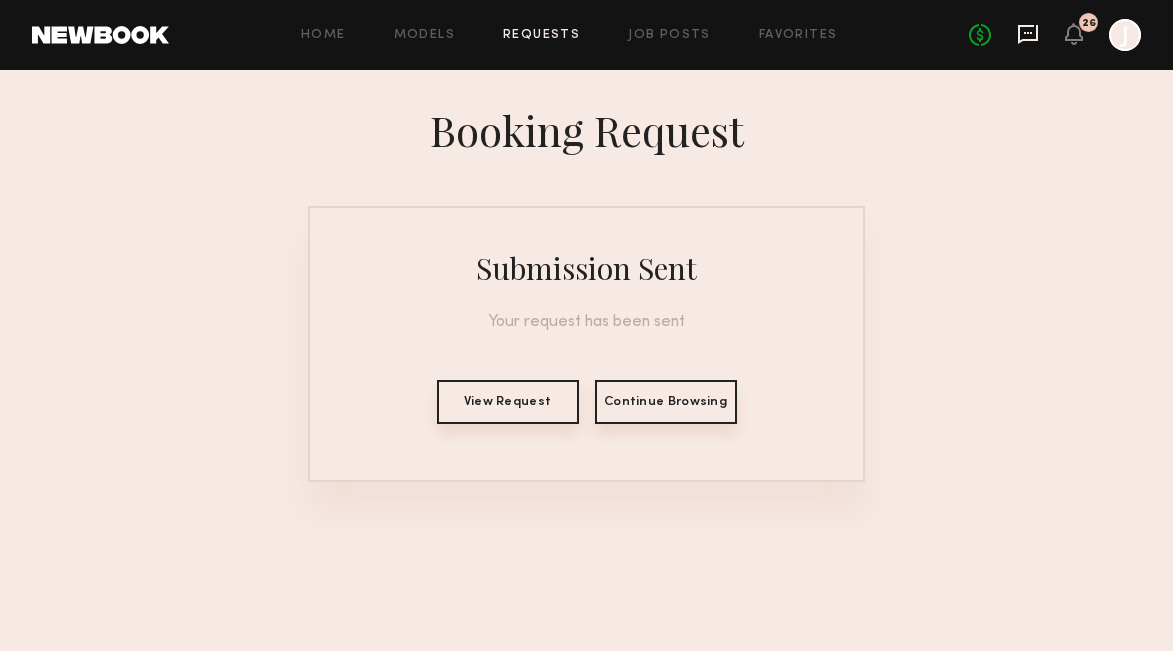 click 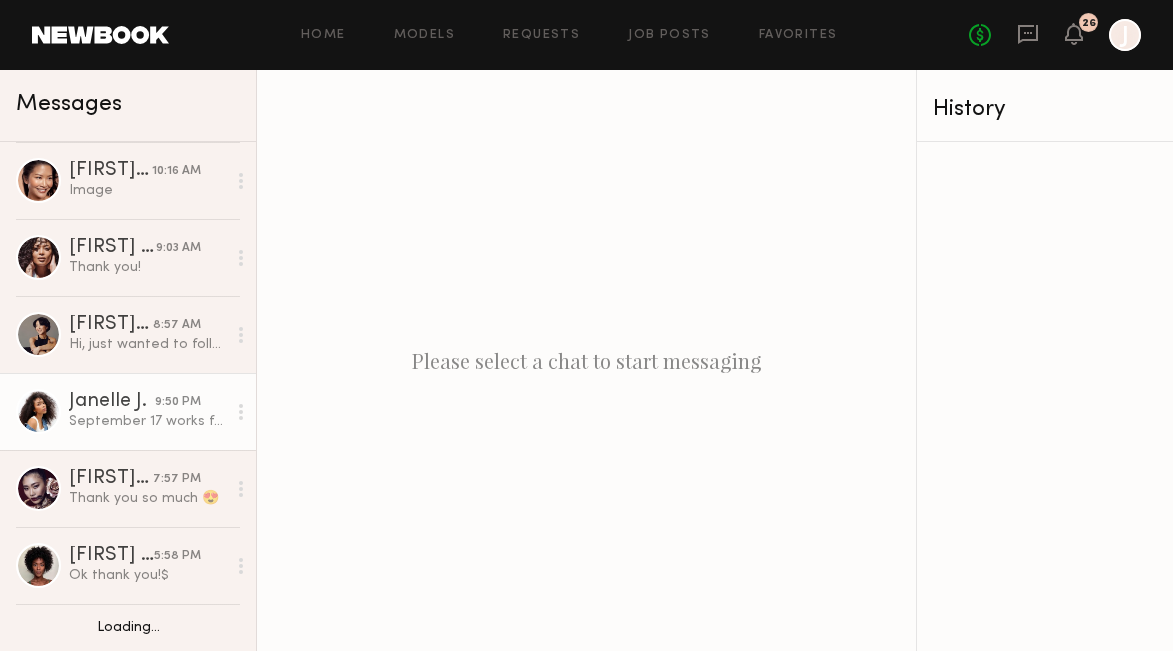 scroll, scrollTop: 282, scrollLeft: 0, axis: vertical 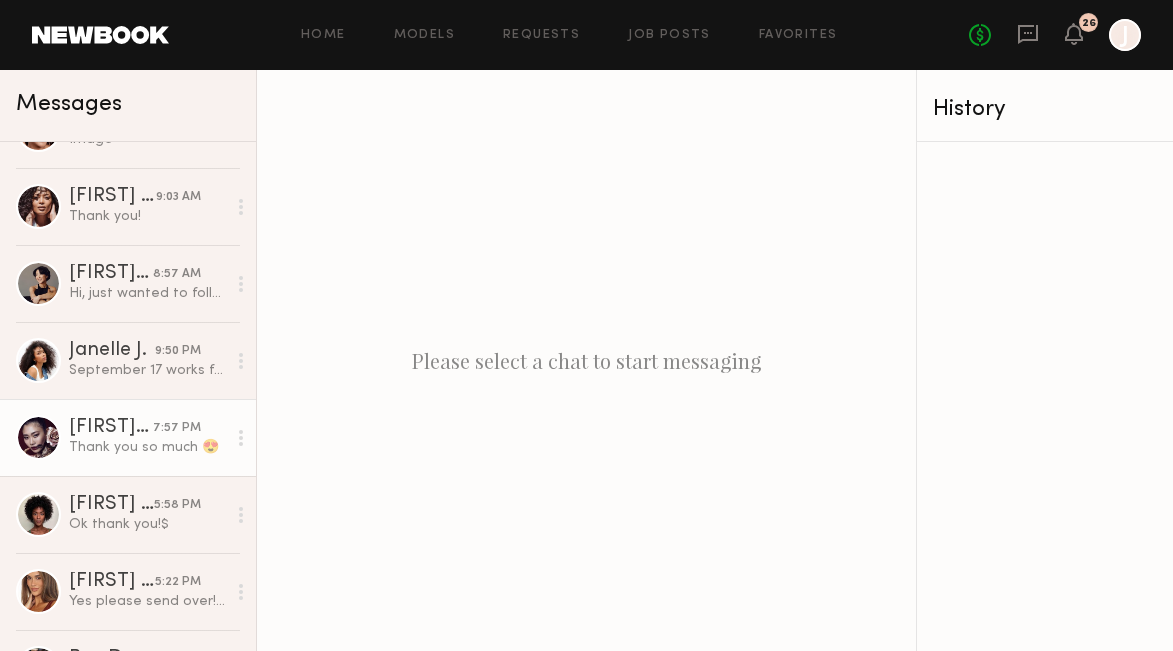 click on "[TIME]" 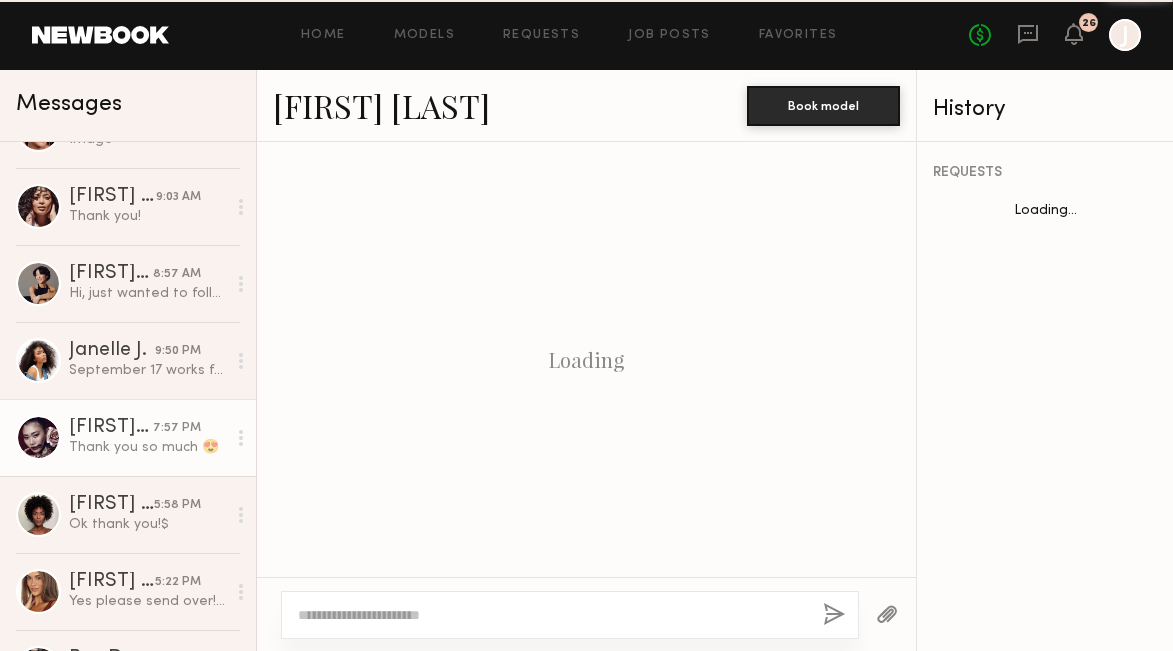 scroll, scrollTop: 842, scrollLeft: 0, axis: vertical 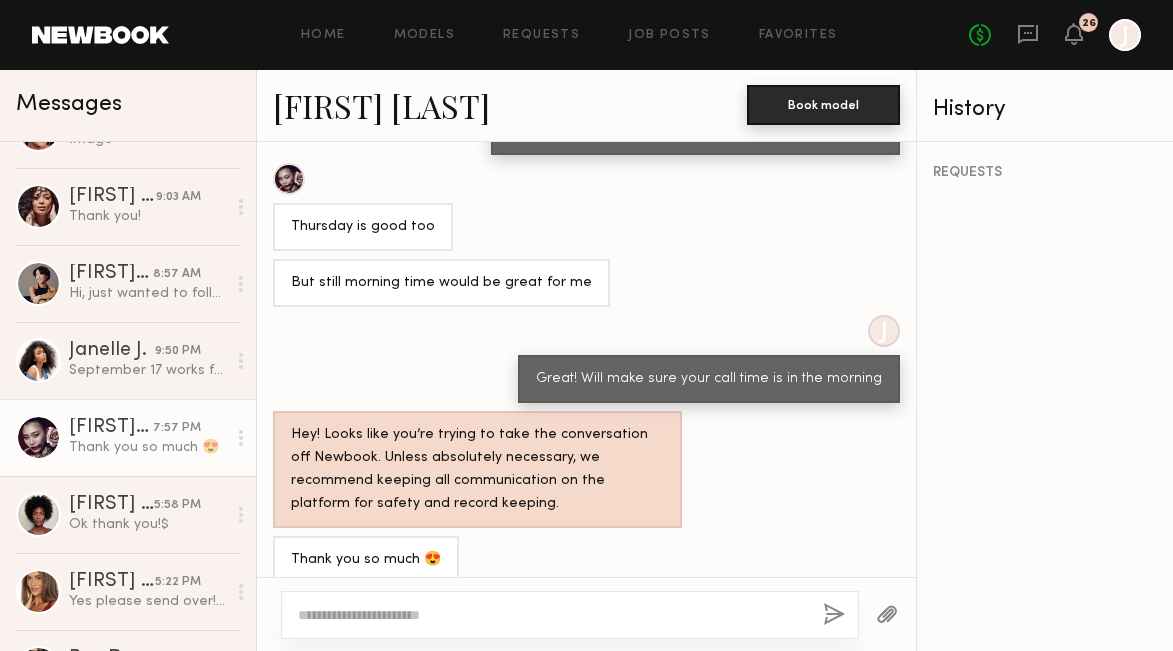click on "Book model" 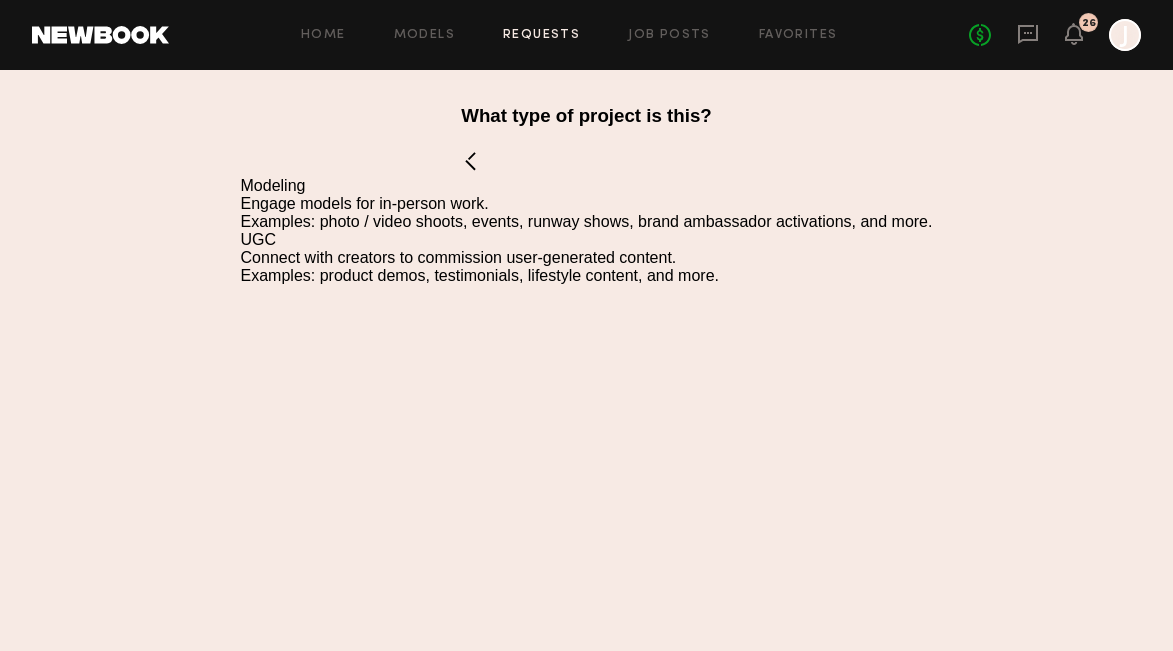 click on "Modeling" 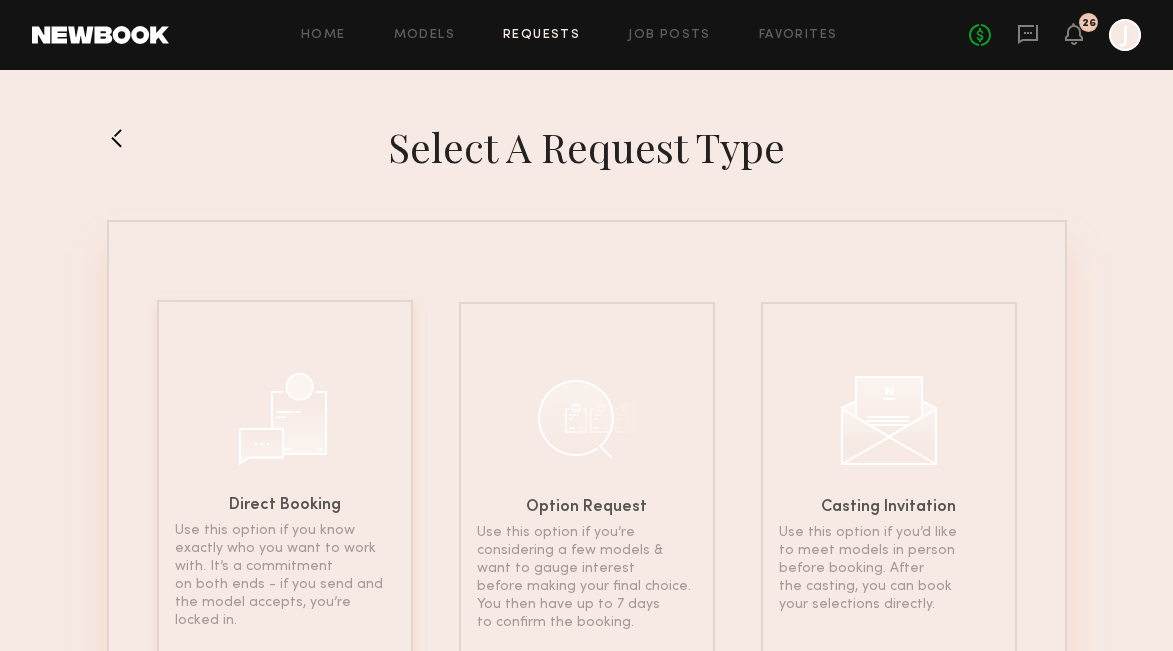 click 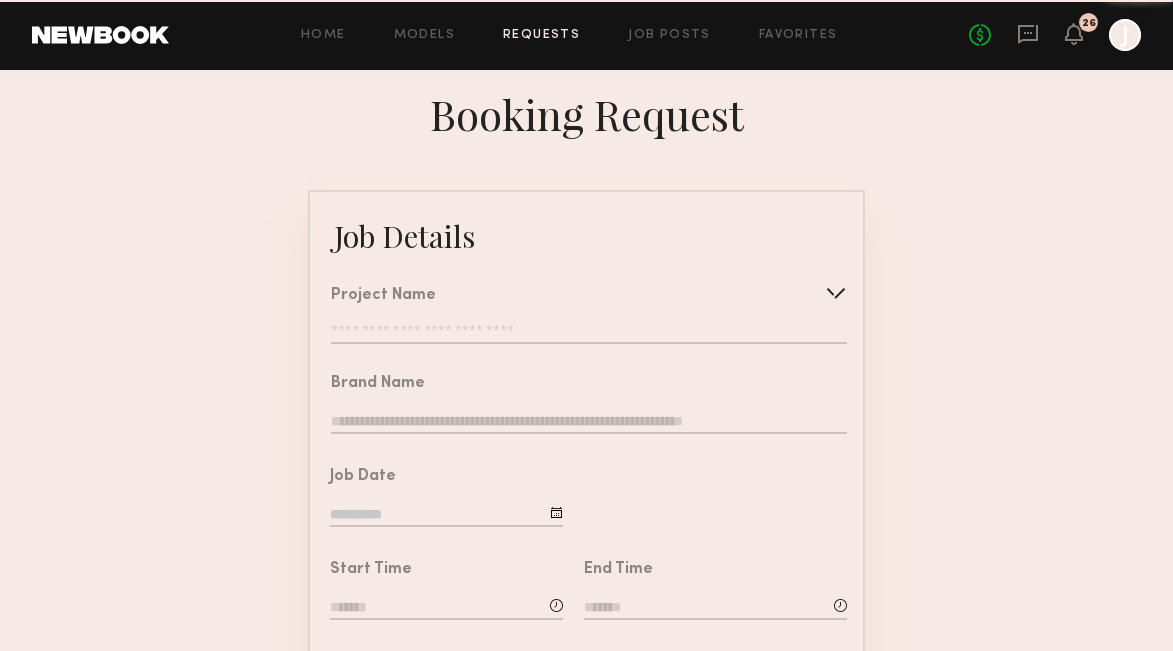 click 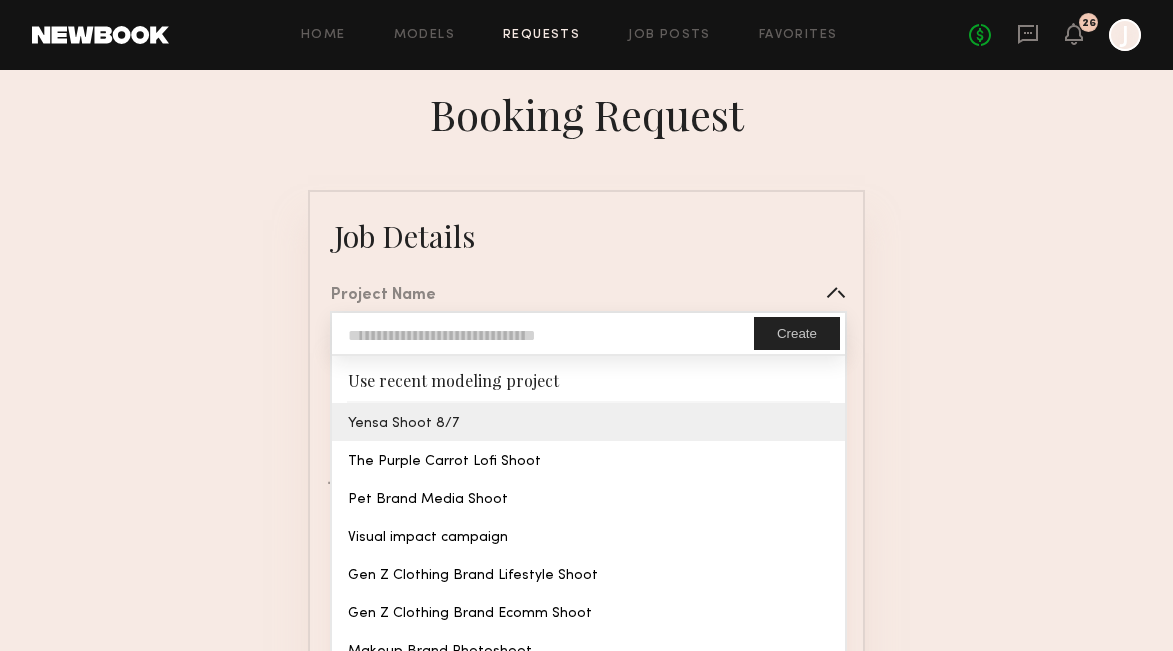 type on "**********" 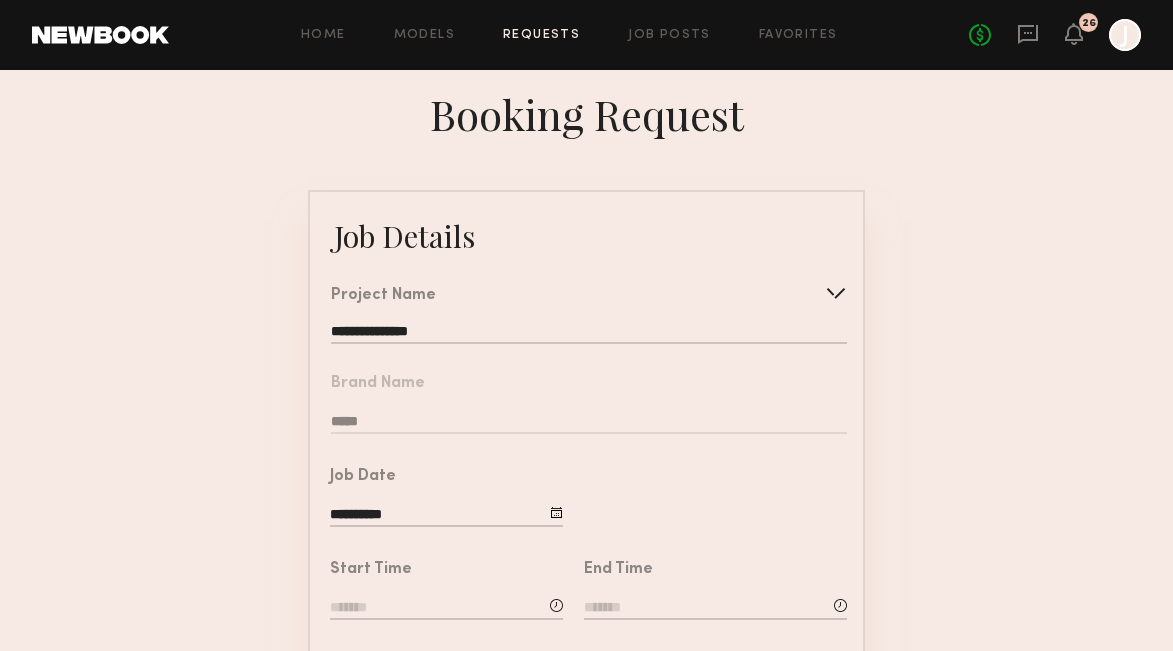 scroll, scrollTop: 193, scrollLeft: 0, axis: vertical 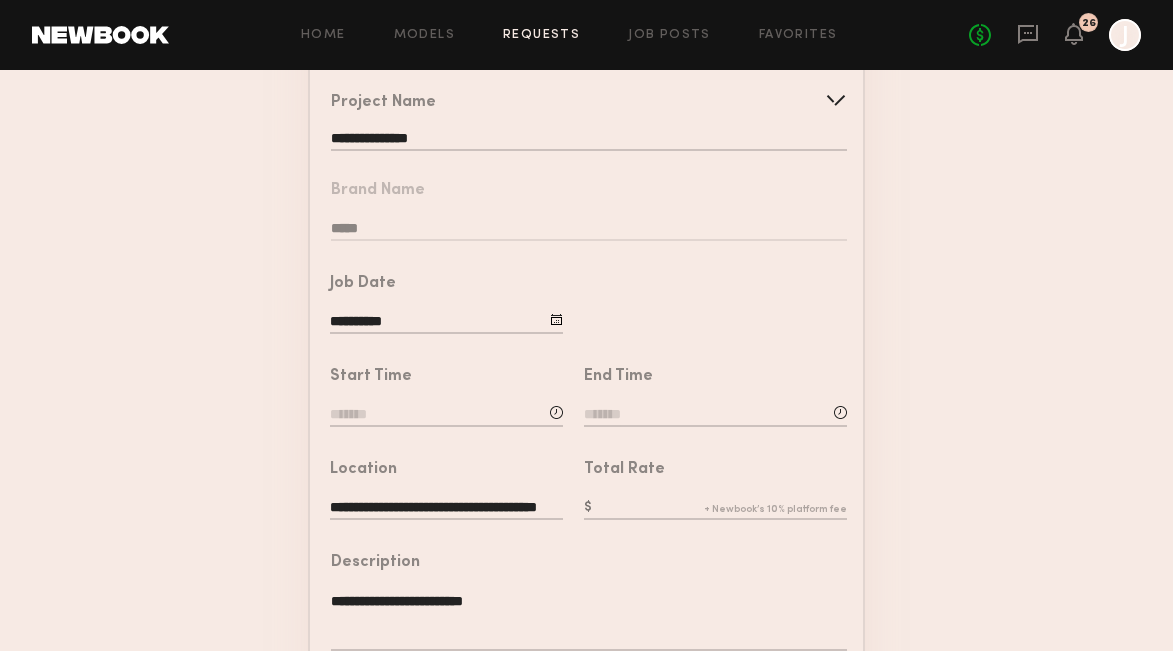 click 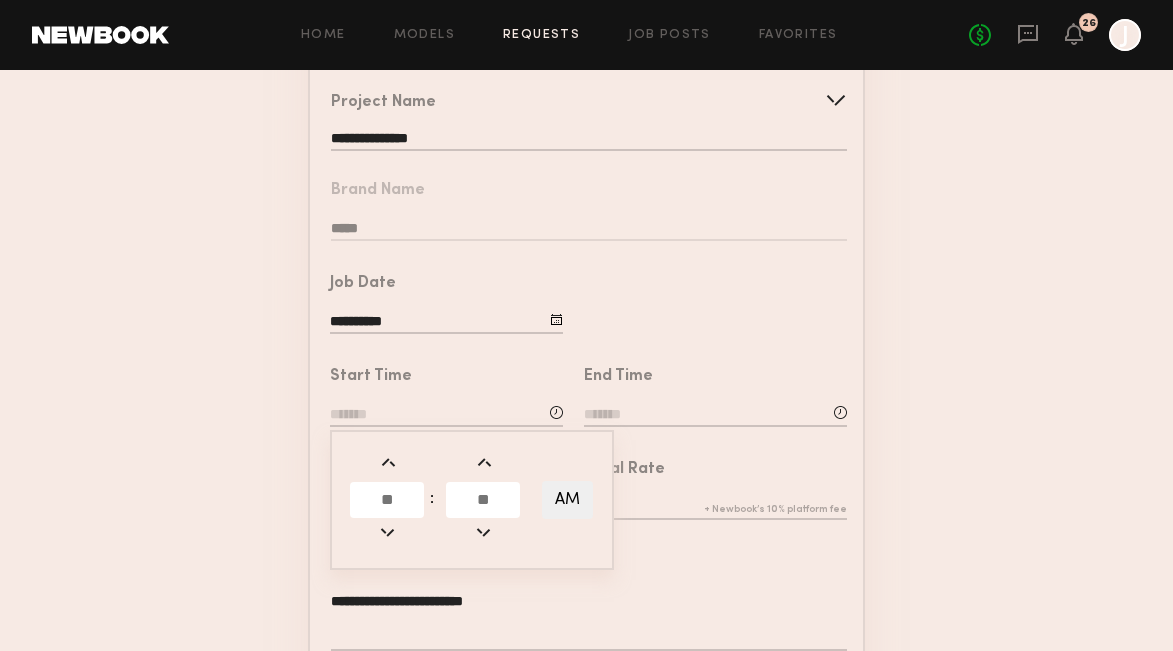 click 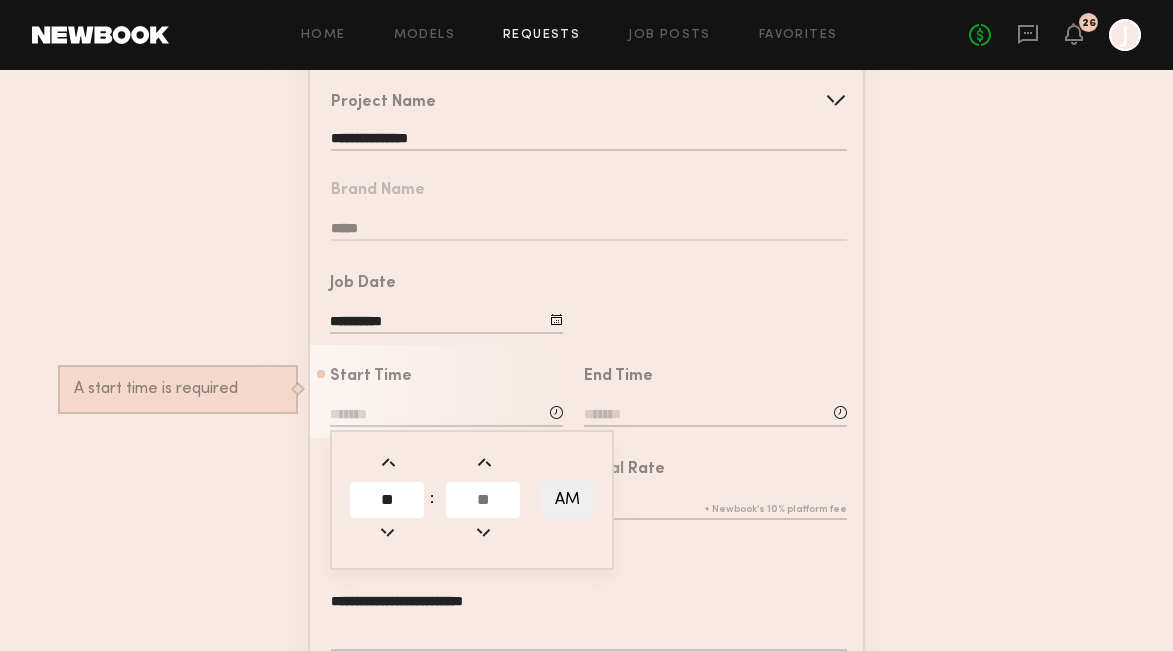 type on "**" 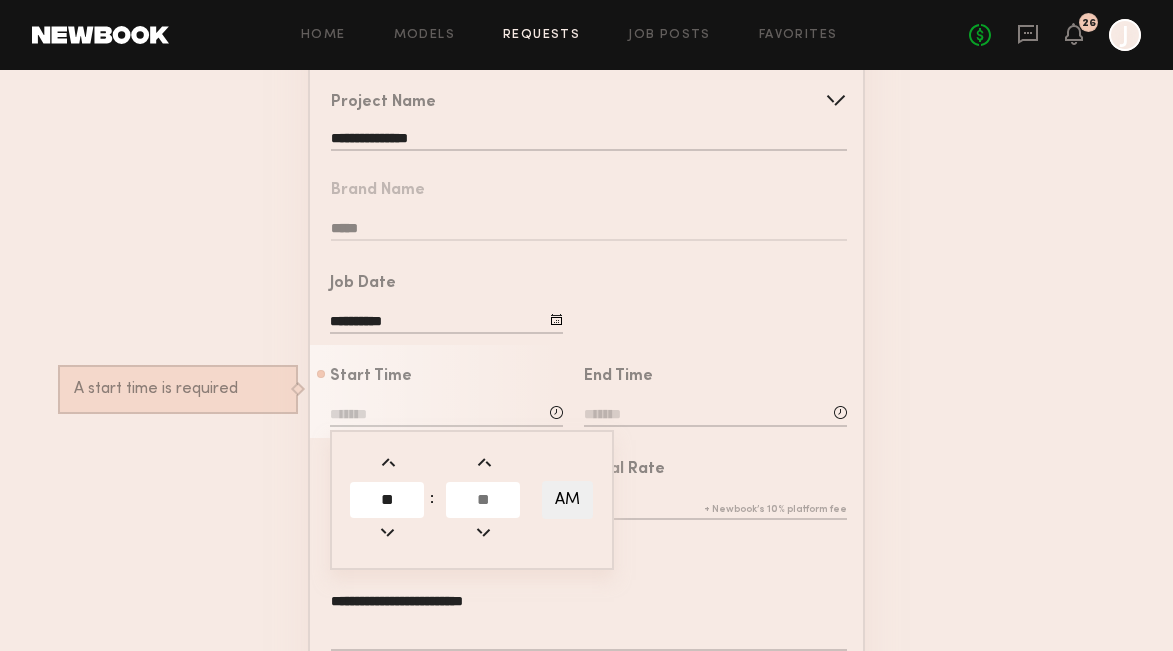 click 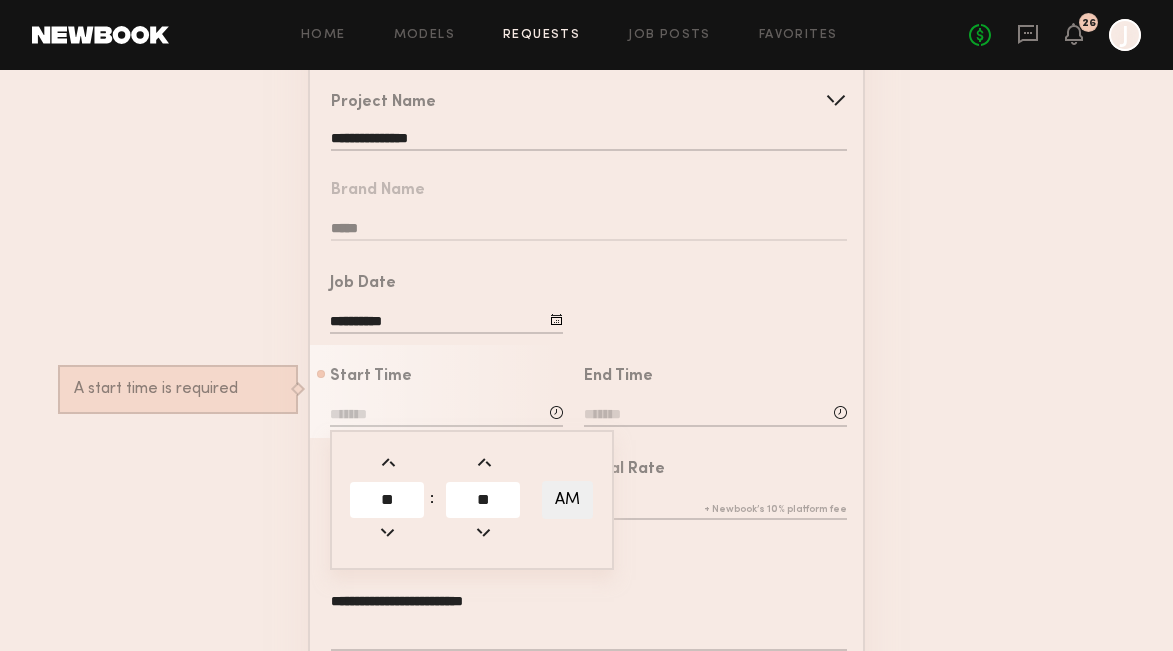 type on "**" 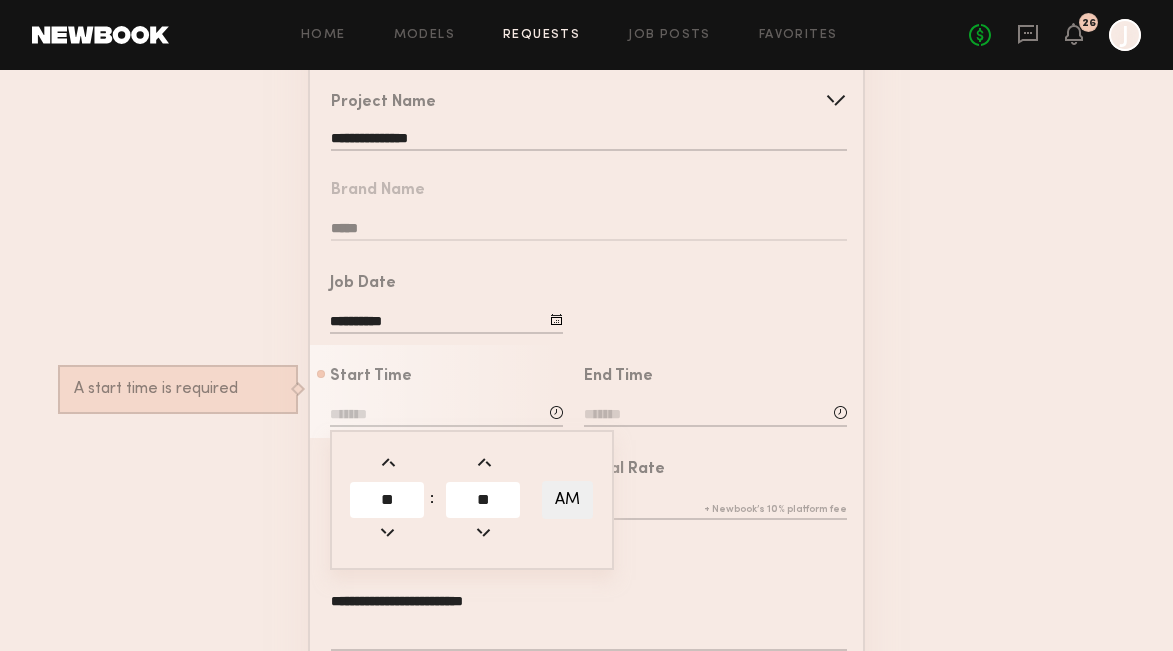type on "*******" 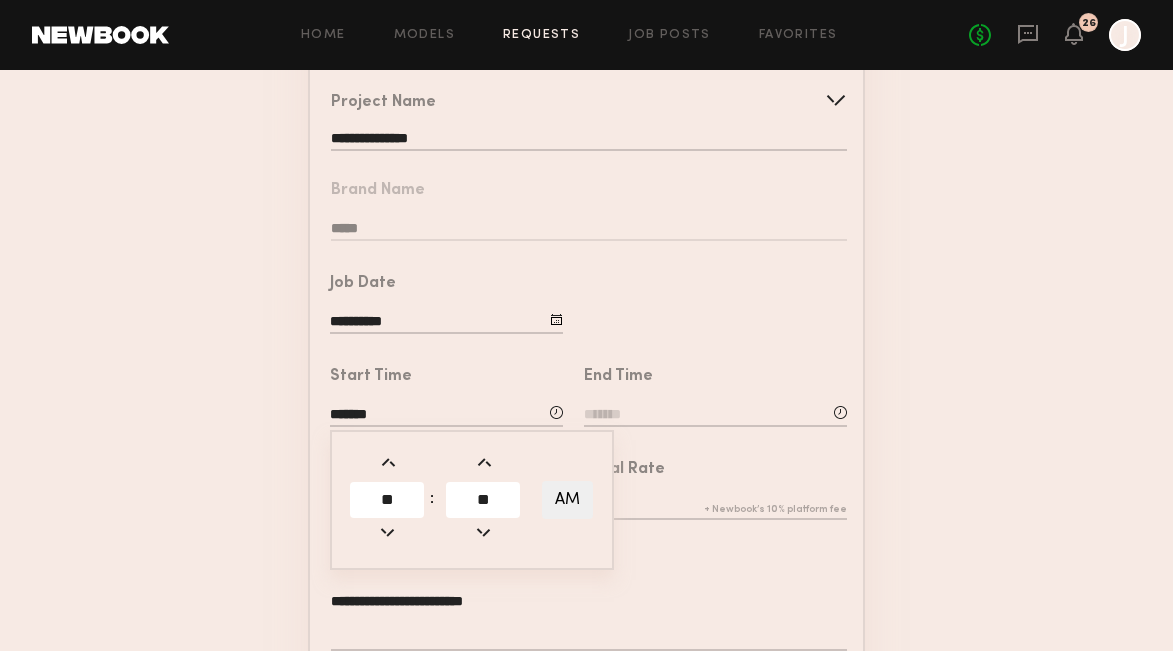 click 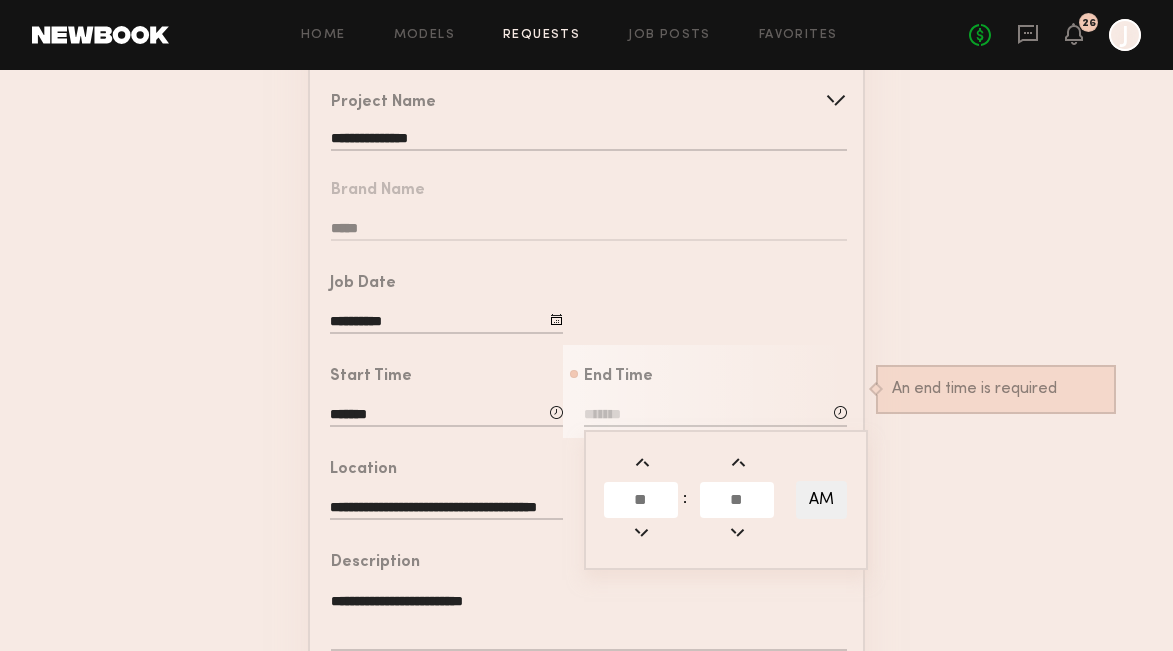 click 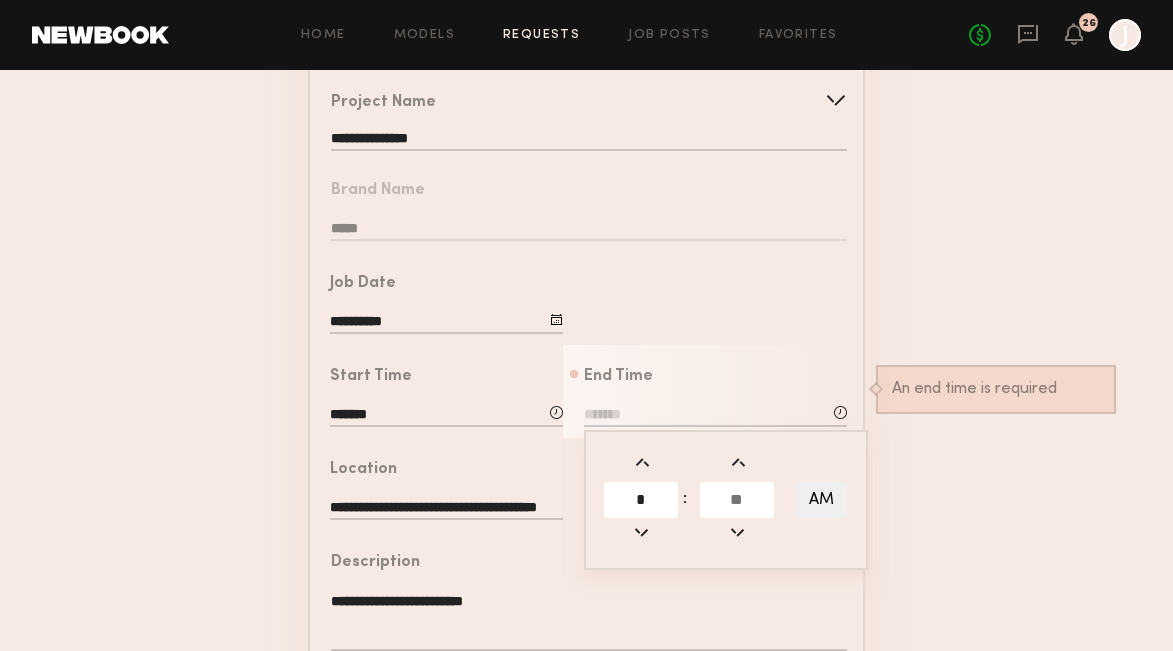 type on "*" 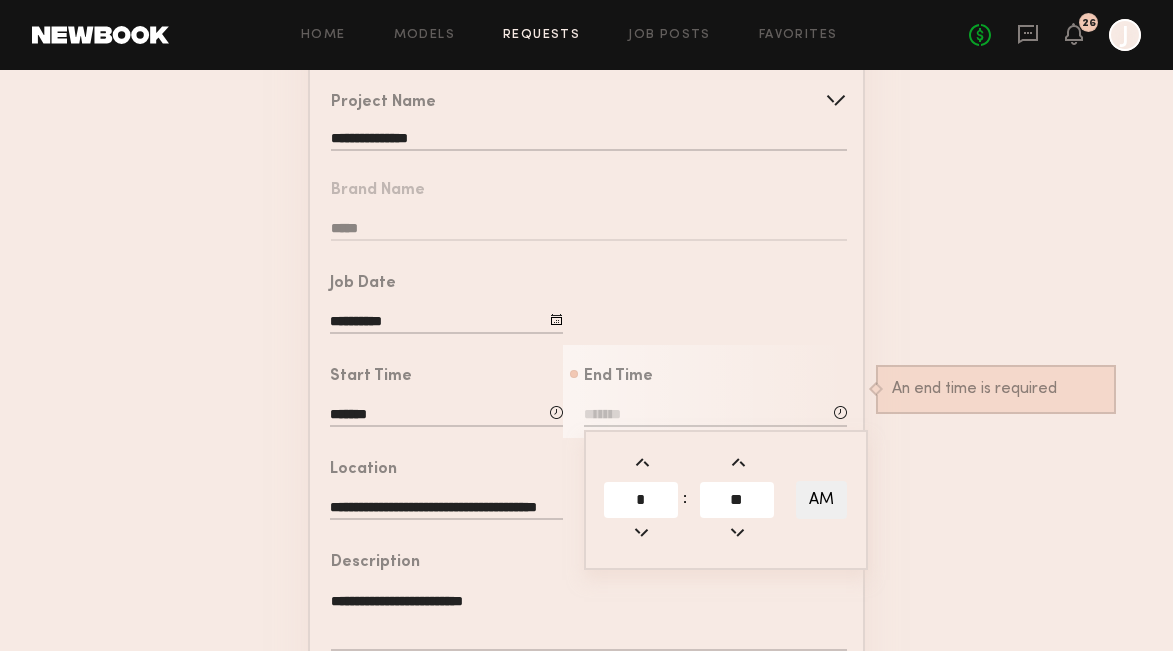 type on "**" 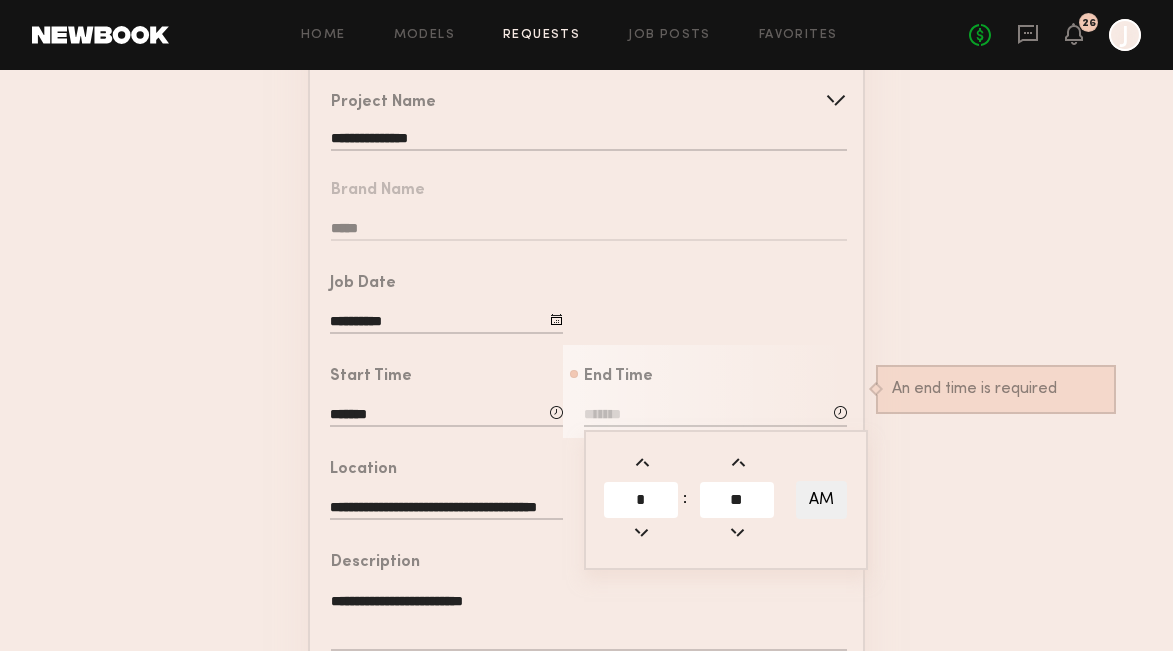 type on "*******" 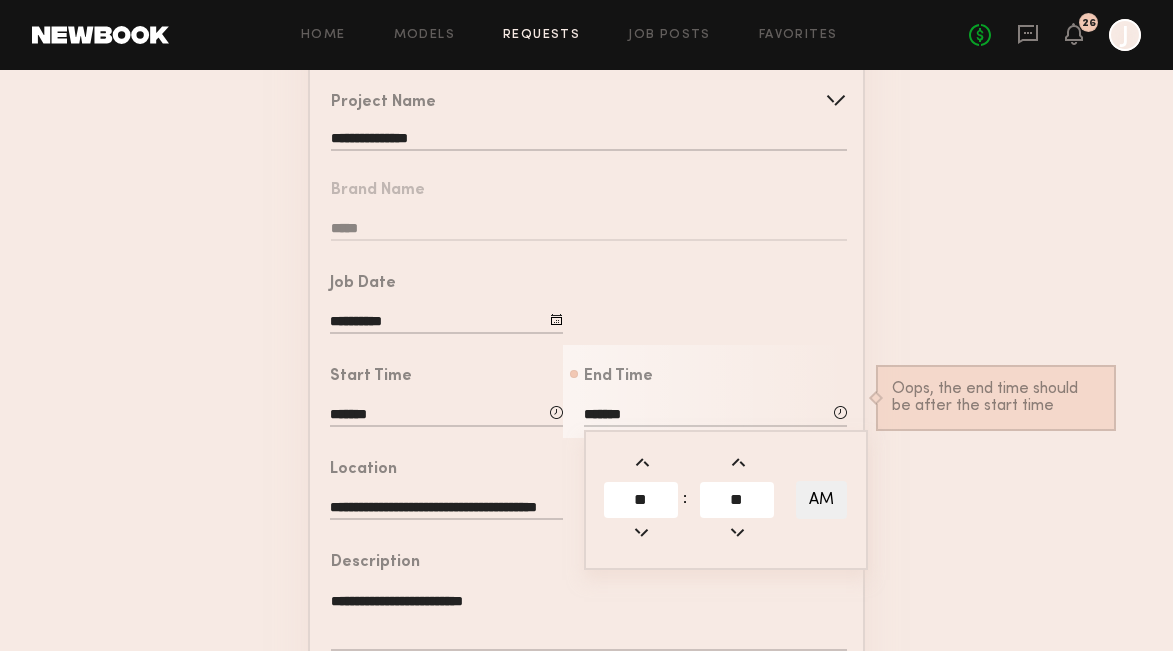 click on "AM" 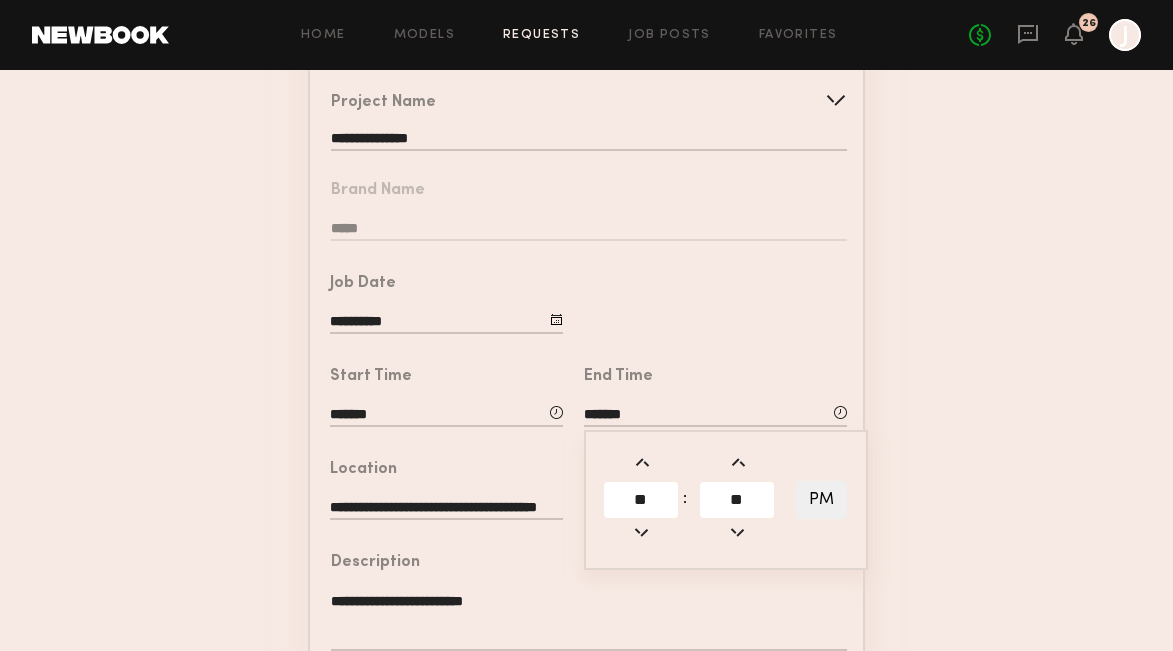 click on "**********" 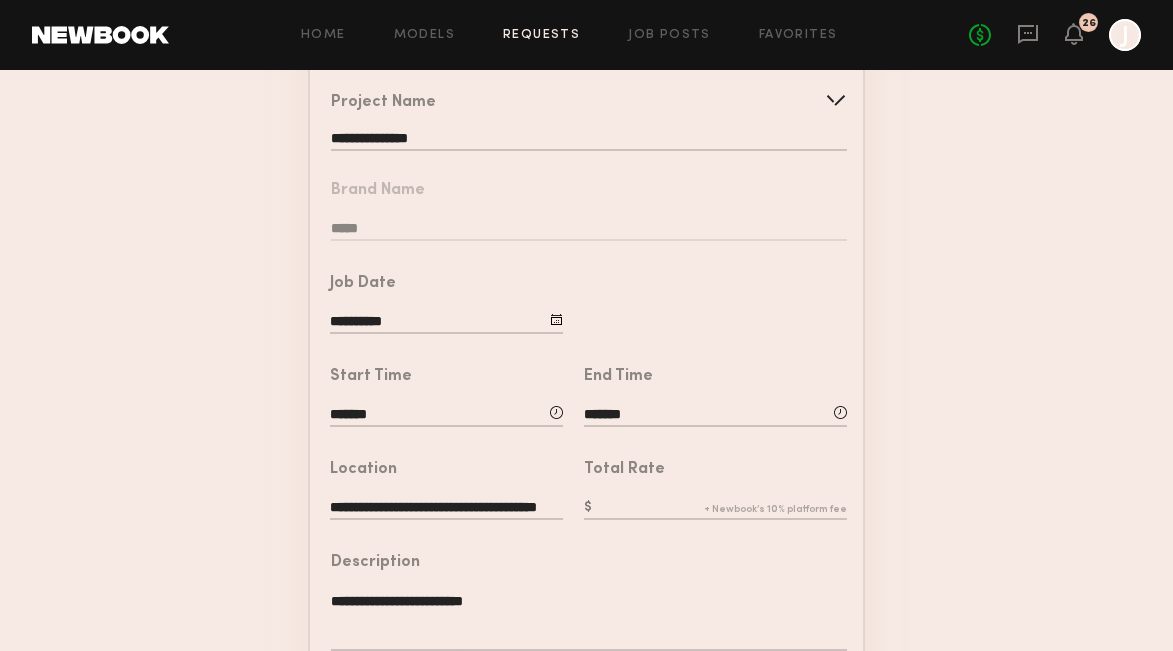 click 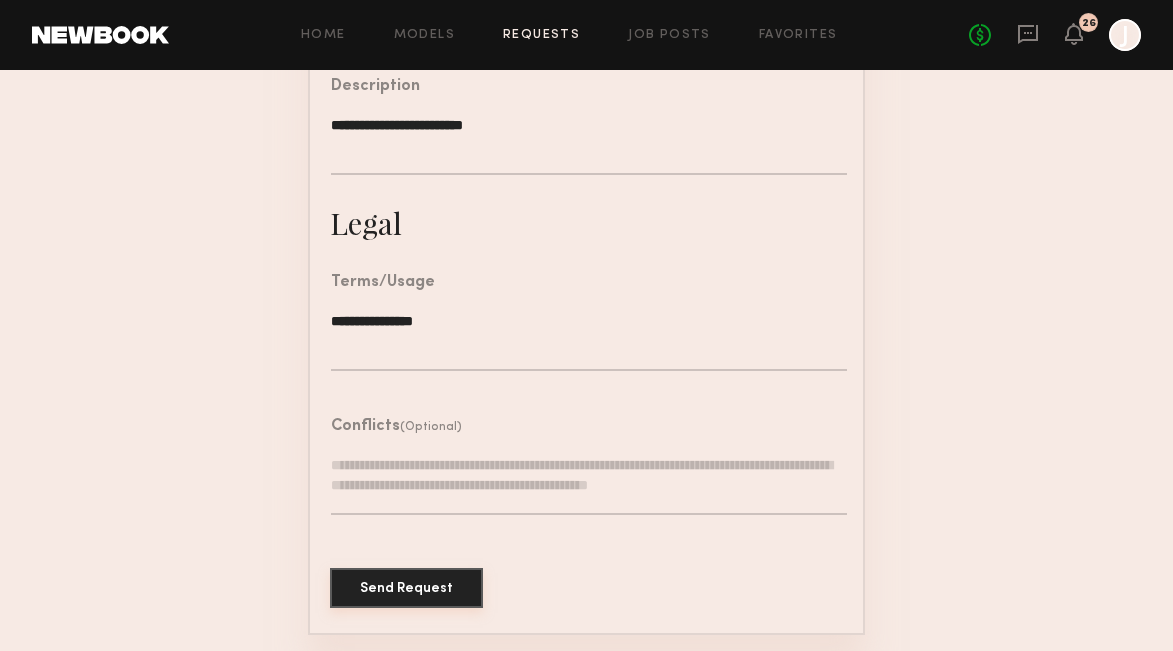 scroll, scrollTop: 668, scrollLeft: 0, axis: vertical 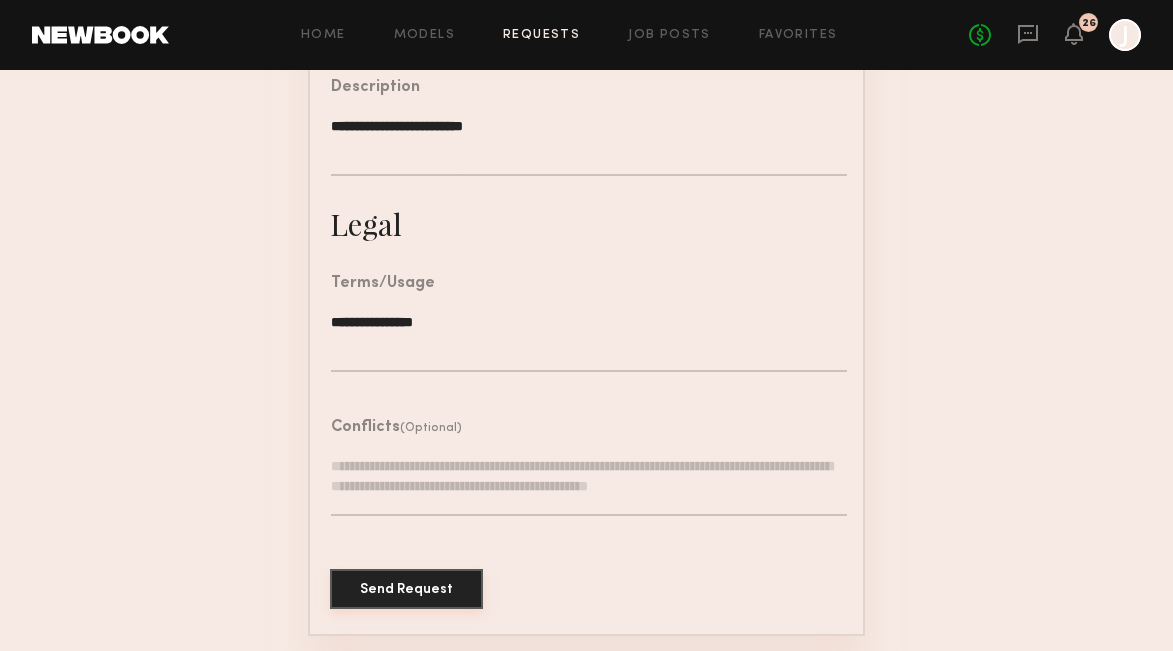 type on "***" 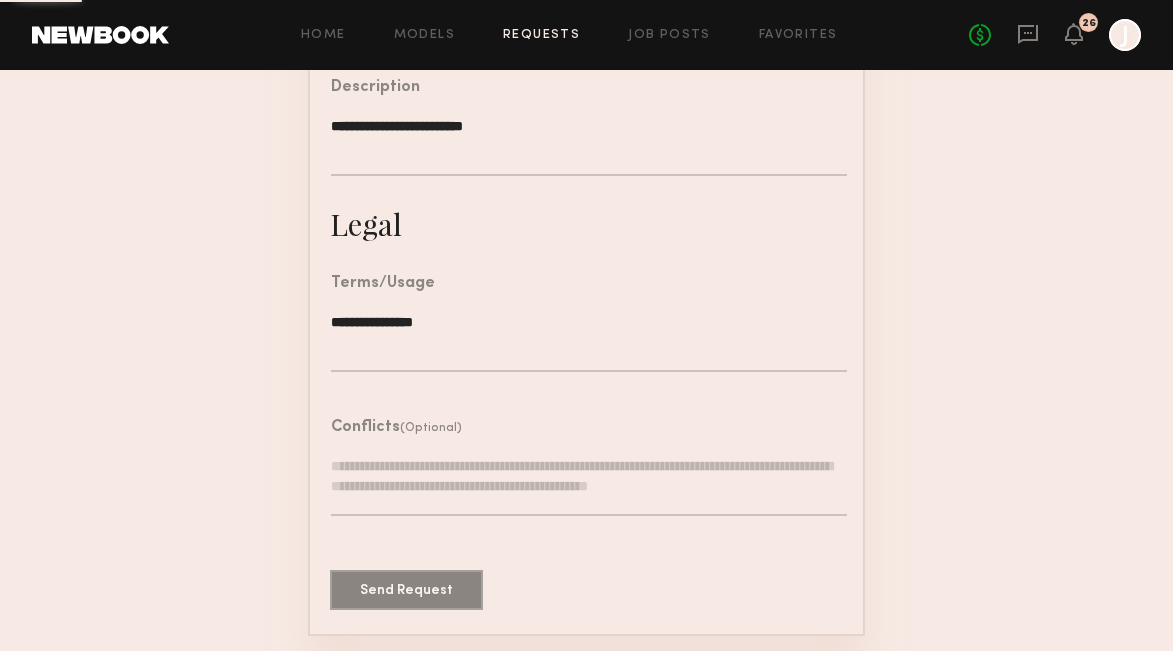 scroll, scrollTop: 0, scrollLeft: 0, axis: both 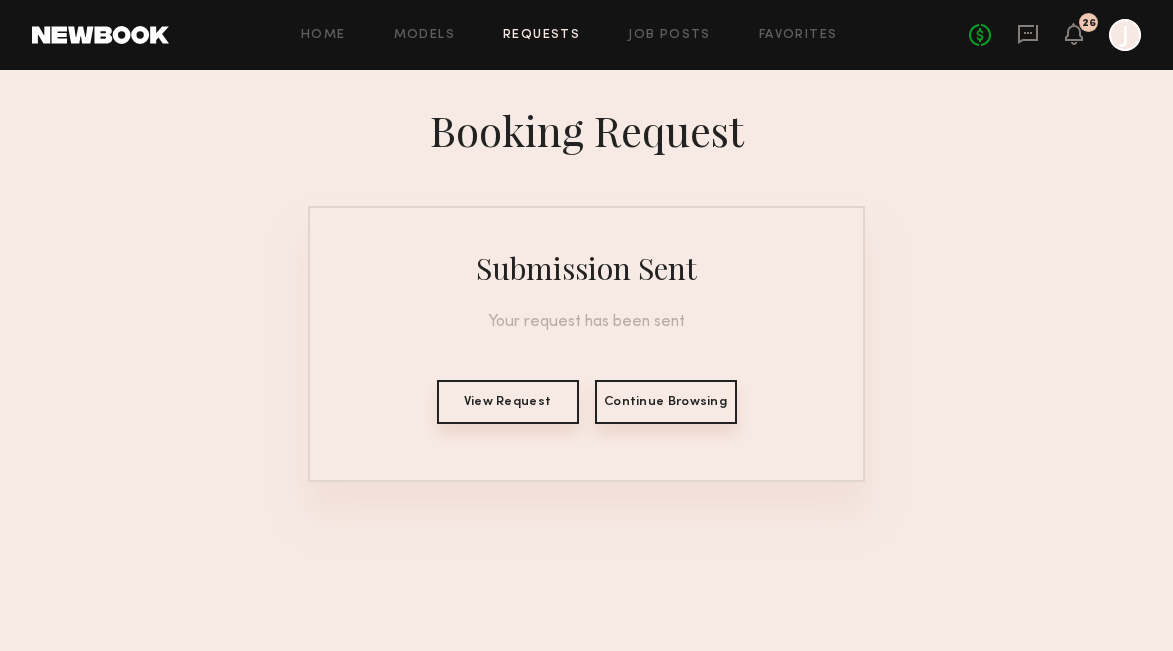 click on "Requests" 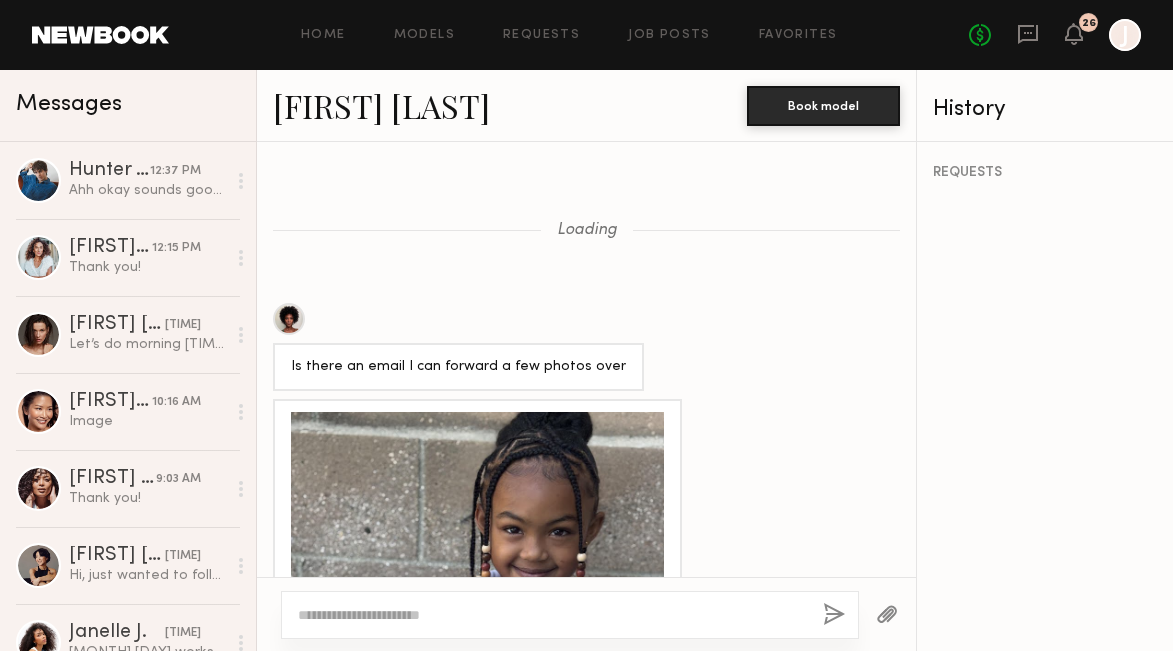 scroll, scrollTop: 0, scrollLeft: 0, axis: both 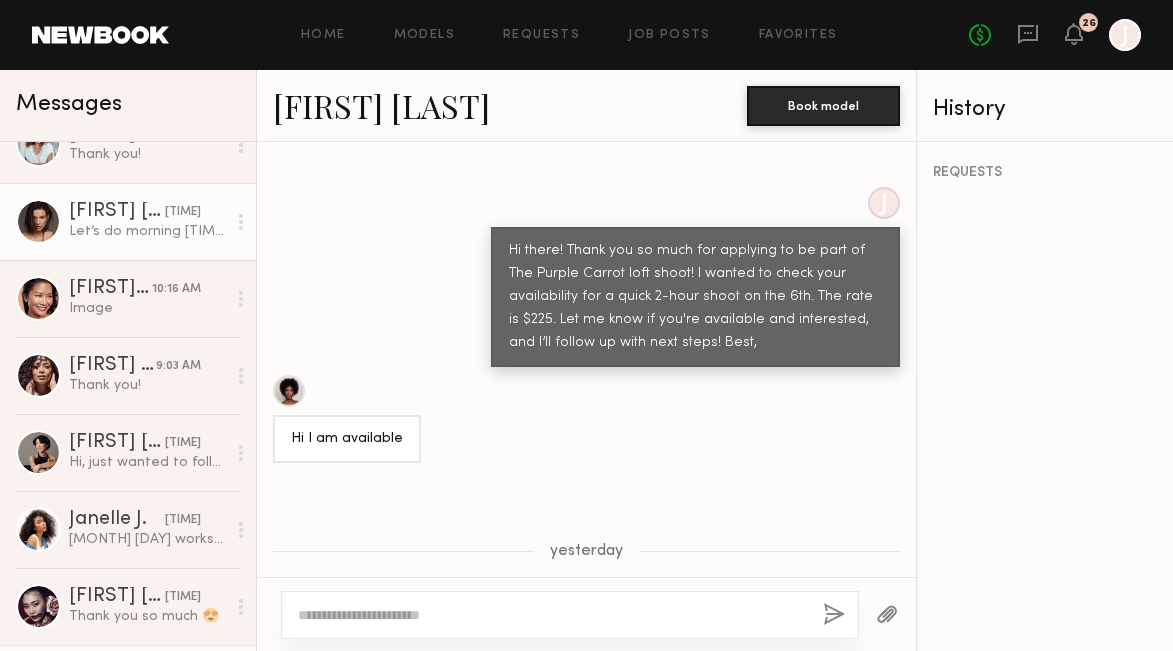 click on "Let’s do morning [TIME] thru [TIME]" 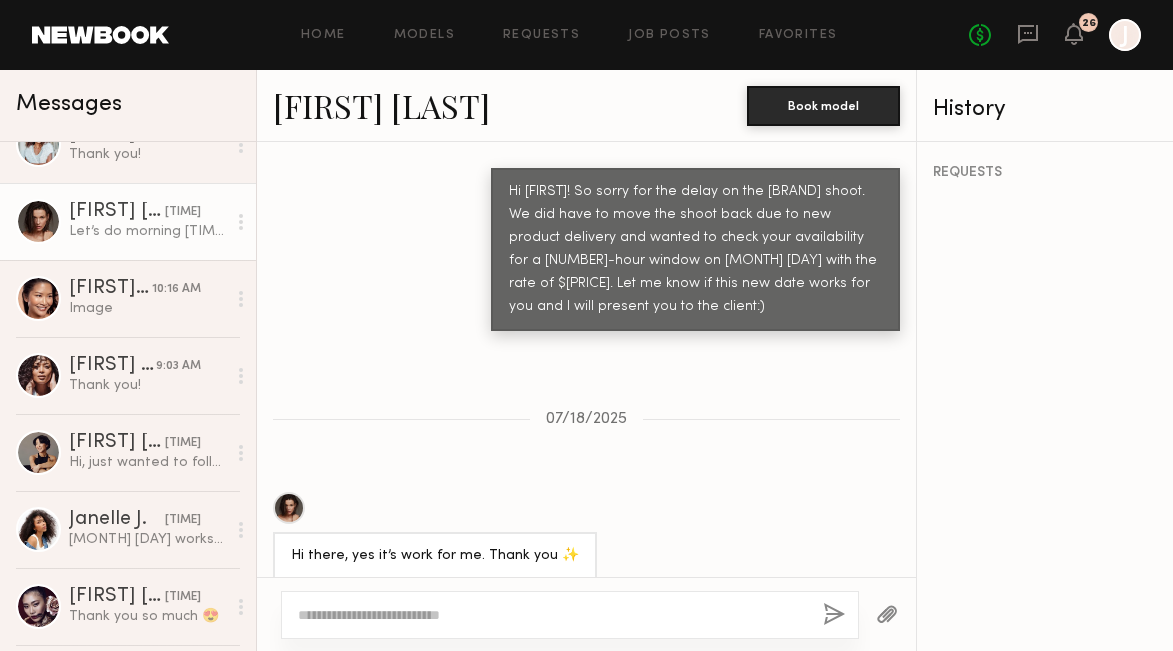 scroll, scrollTop: 836, scrollLeft: 0, axis: vertical 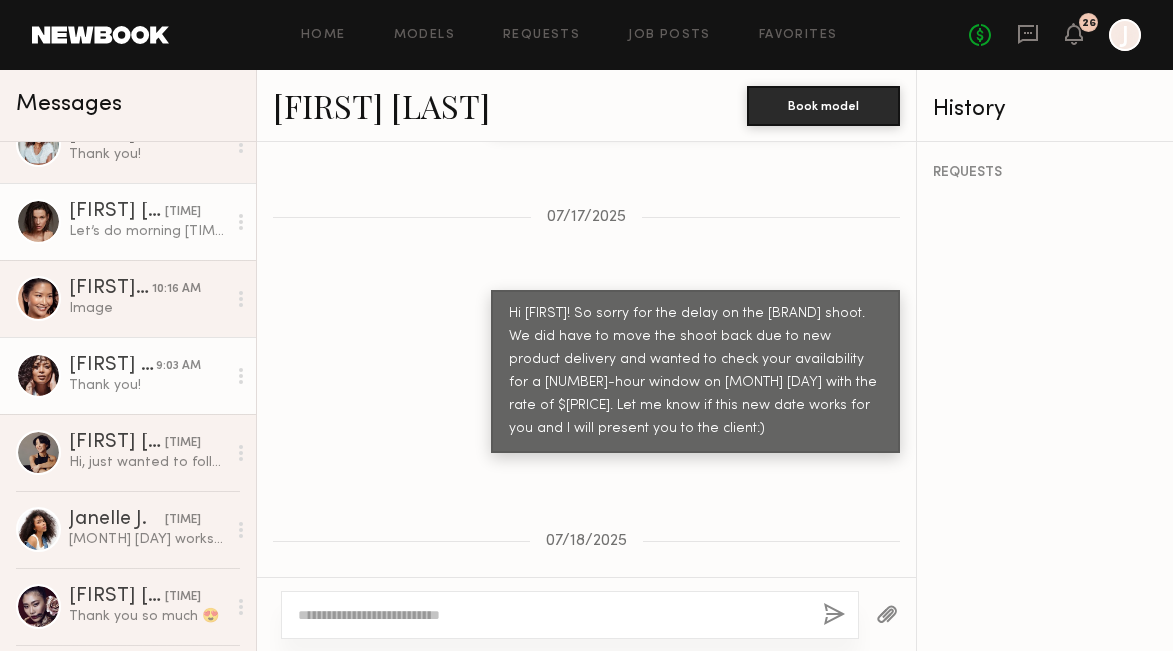click on "[FIRST] [LAST]" 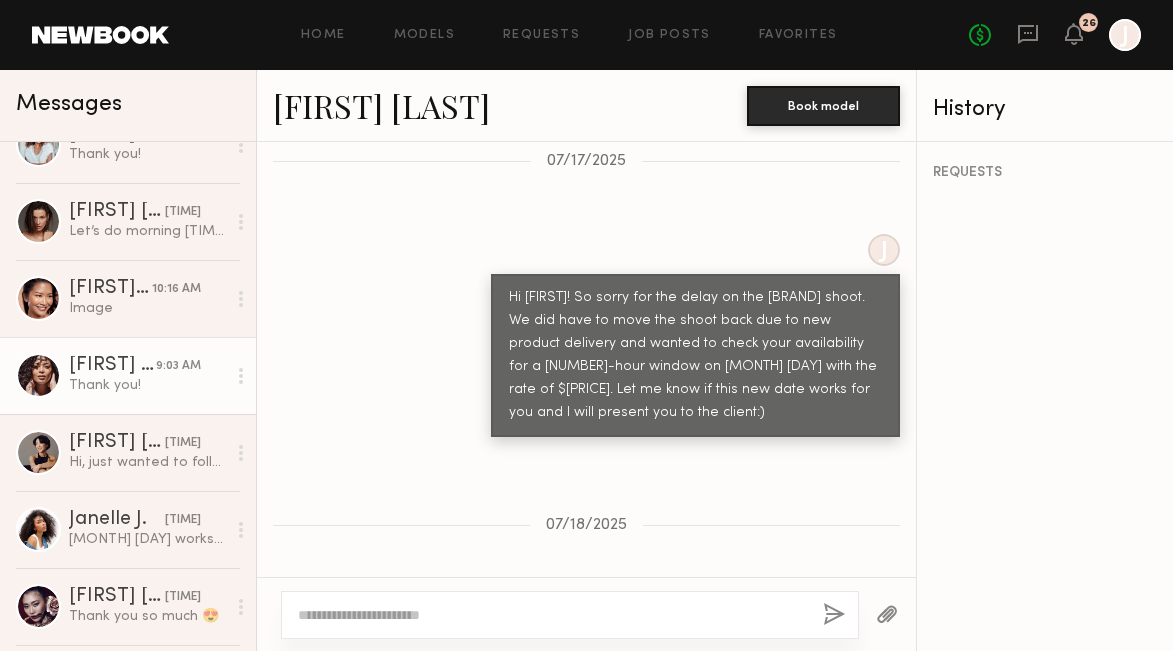 scroll, scrollTop: 2520, scrollLeft: 0, axis: vertical 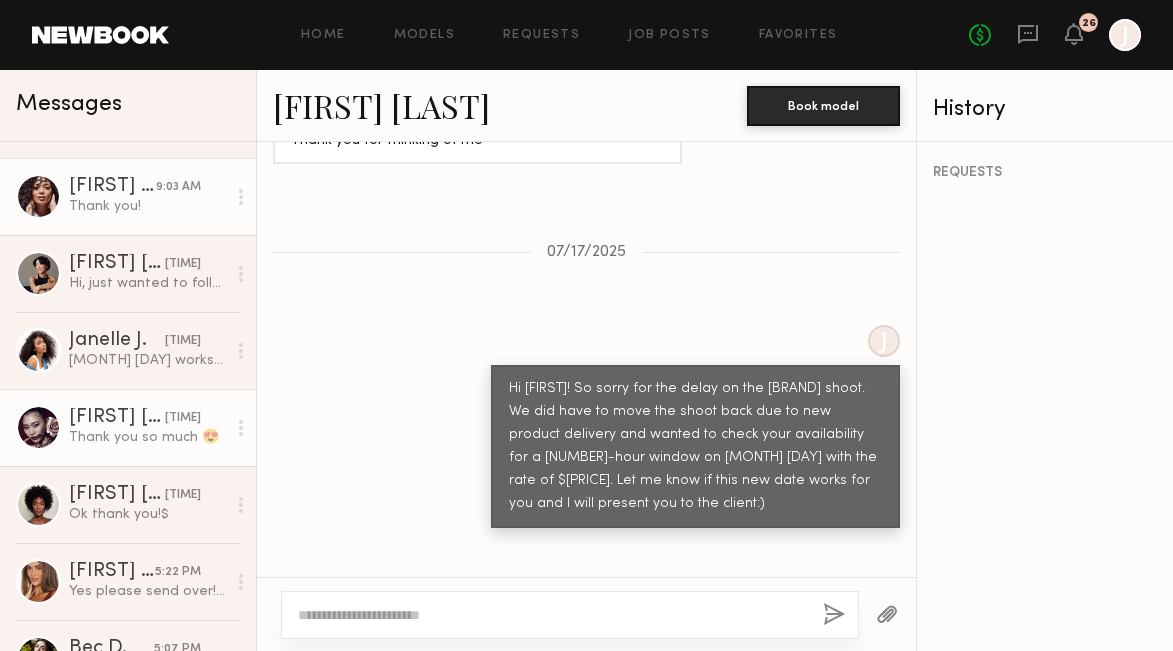 click on "Thank you so much 😍" 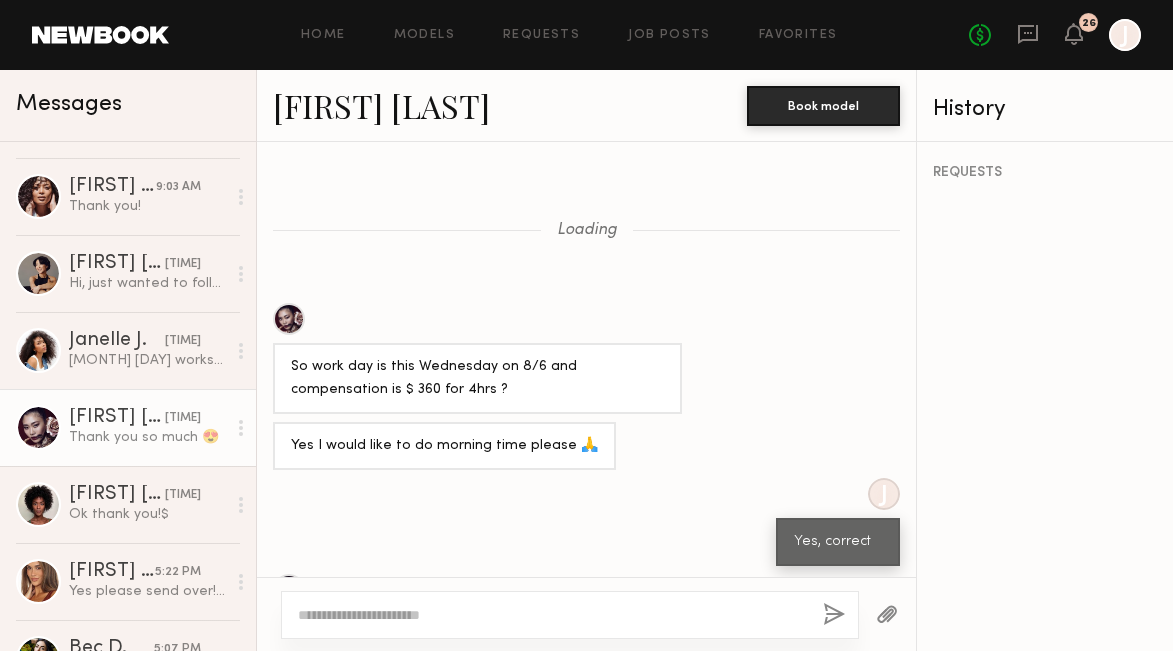 scroll, scrollTop: 0, scrollLeft: 0, axis: both 